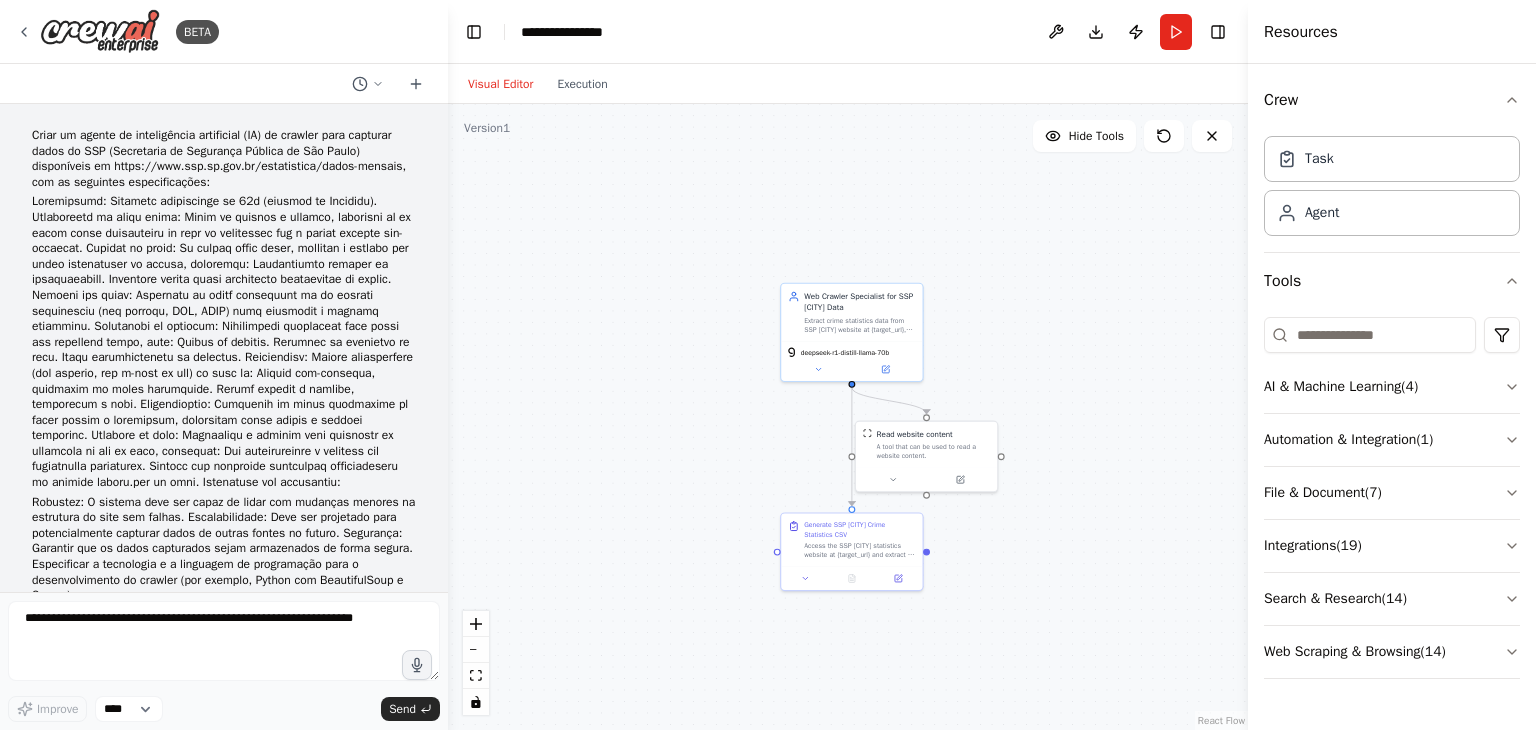 scroll, scrollTop: 0, scrollLeft: 0, axis: both 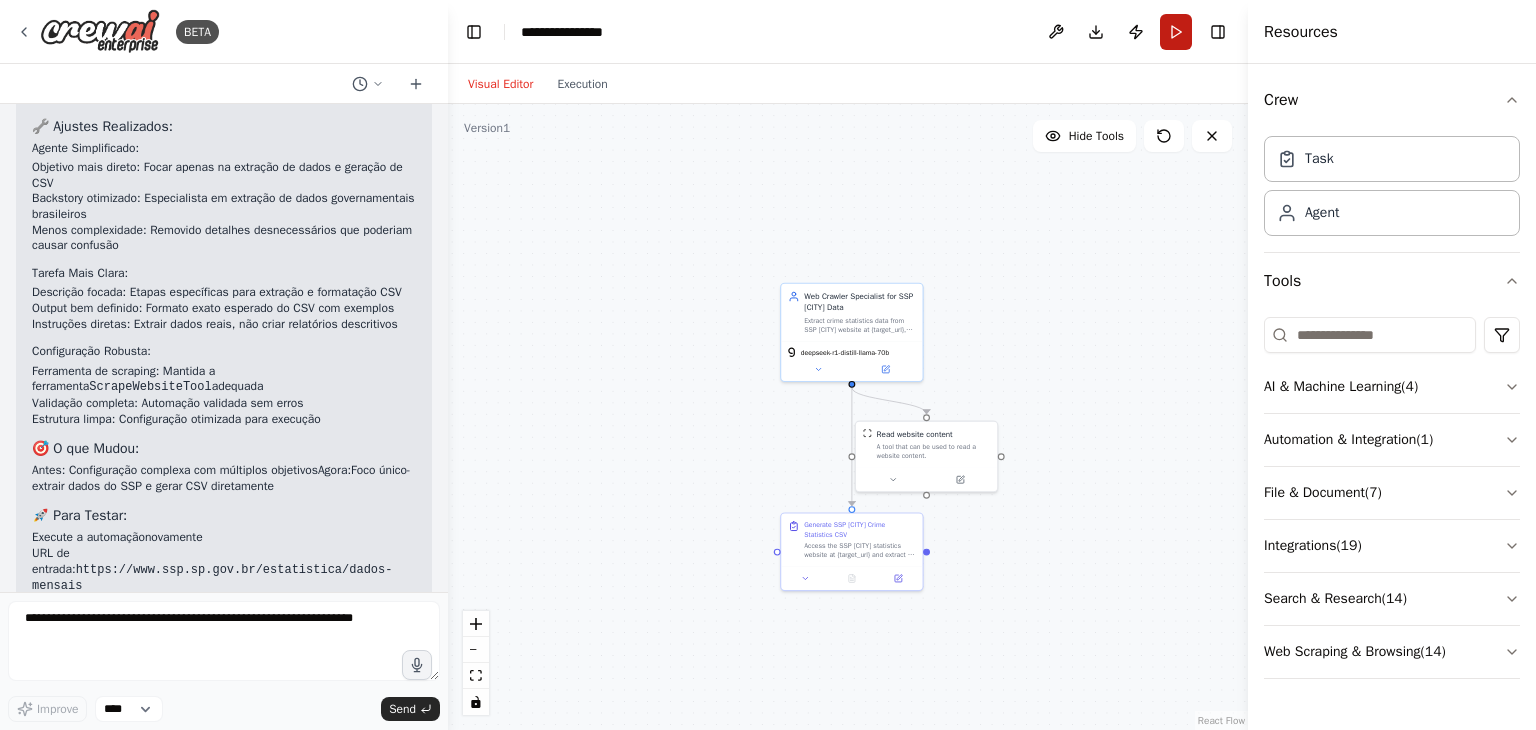 click on "Run" at bounding box center [1176, 32] 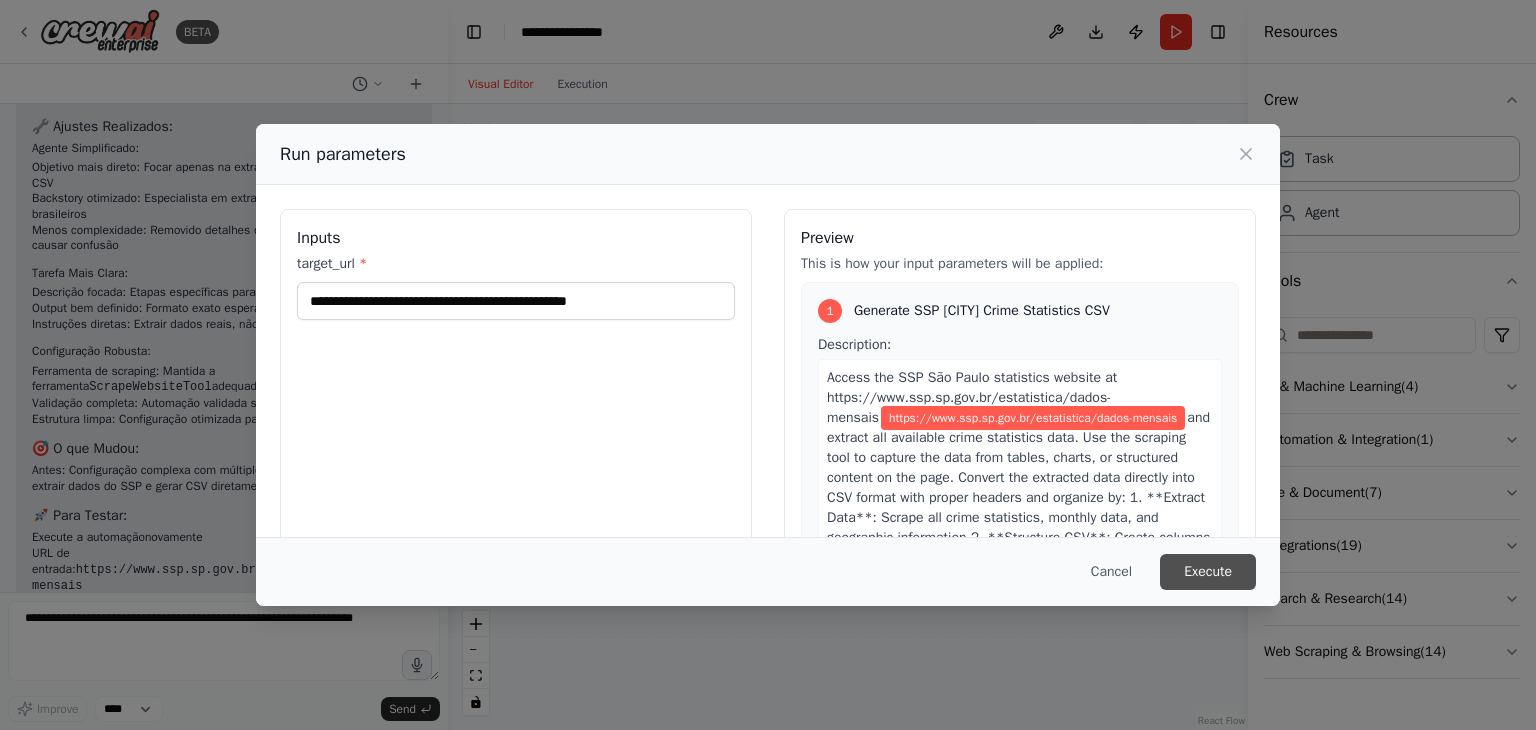click on "Execute" at bounding box center (1208, 572) 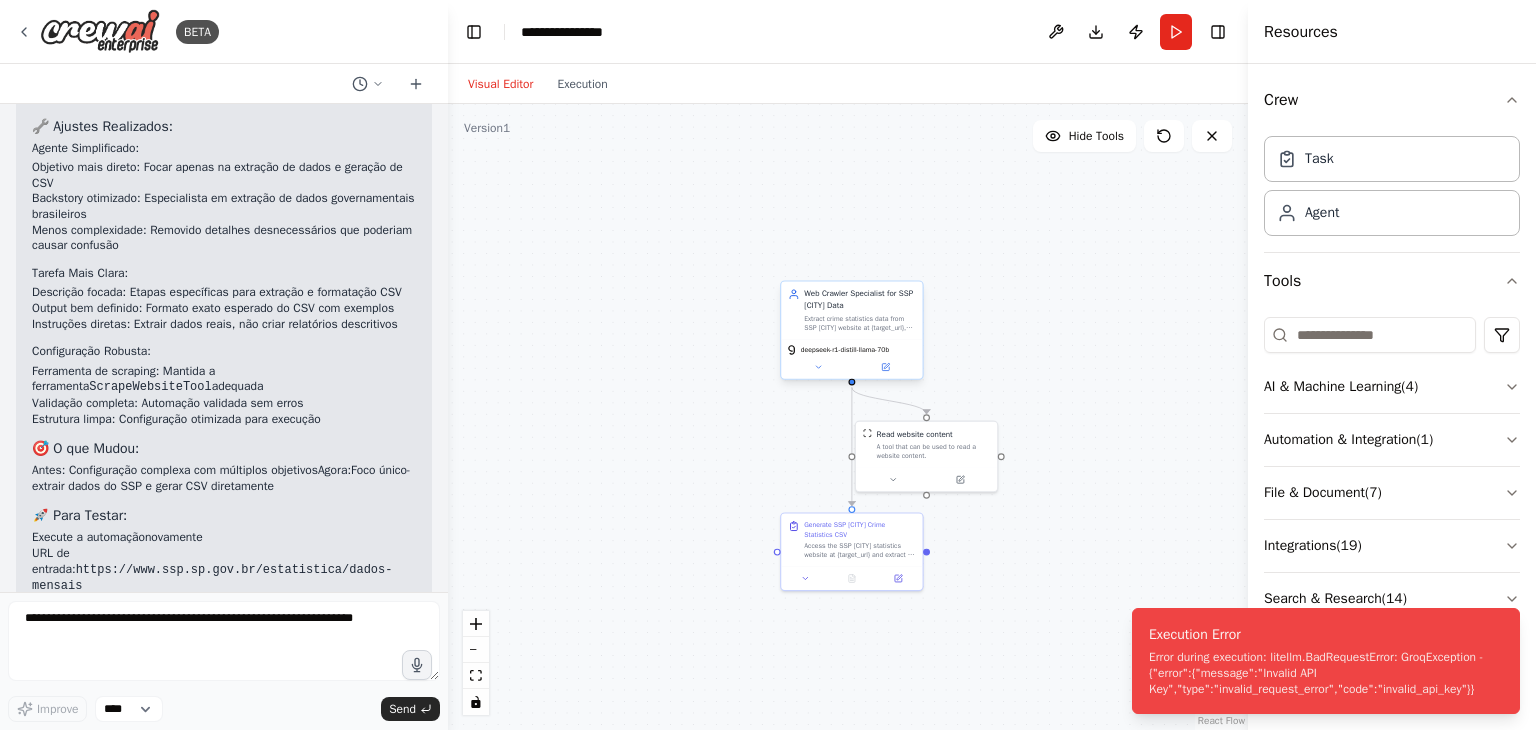 click on "Extract crime statistics data from SSP [CITY] website at {target_url}, scrape all available data from tables and charts, and convert it directly into CSV format. Focus on getting actual numerical data and organizing it into a clean, structured CSV output." at bounding box center [859, 323] 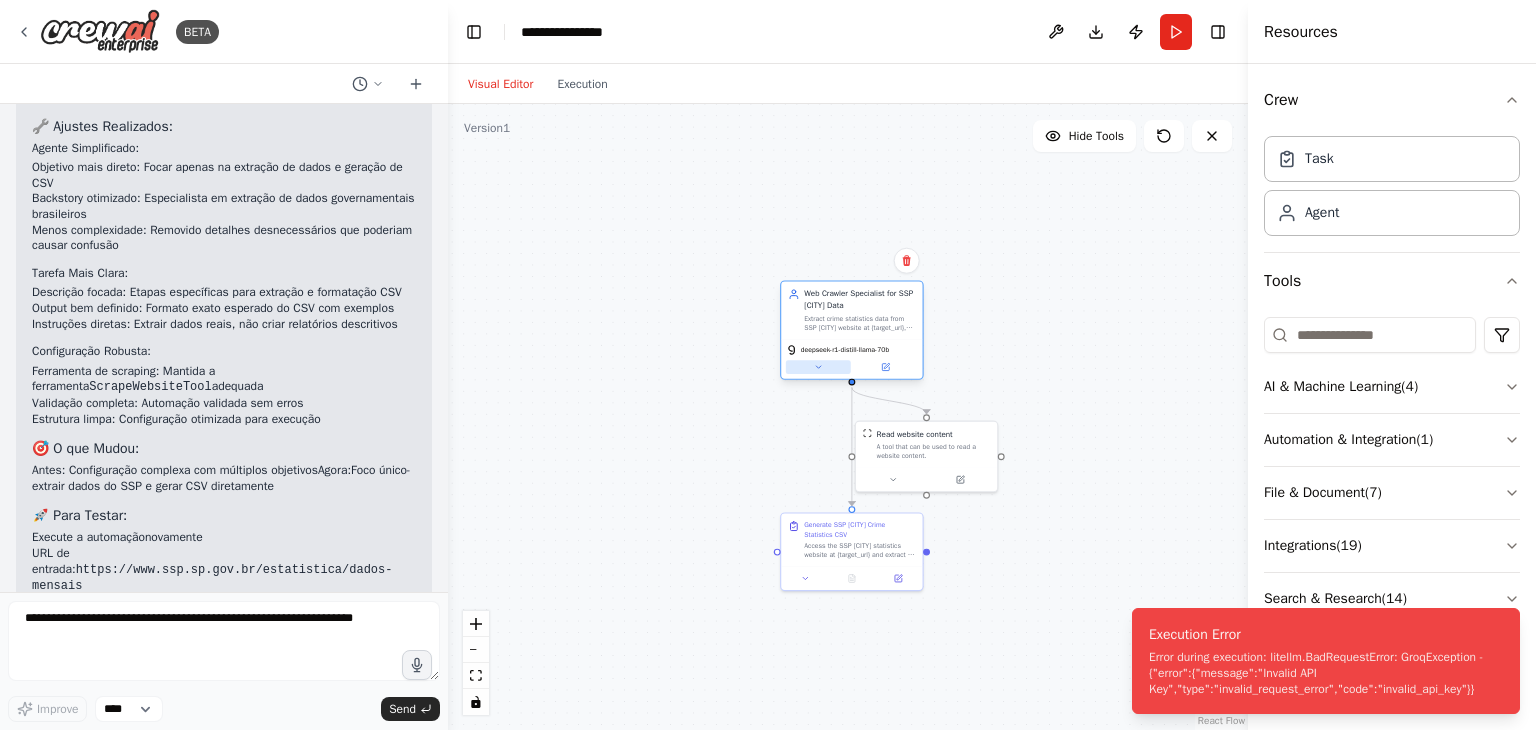 click 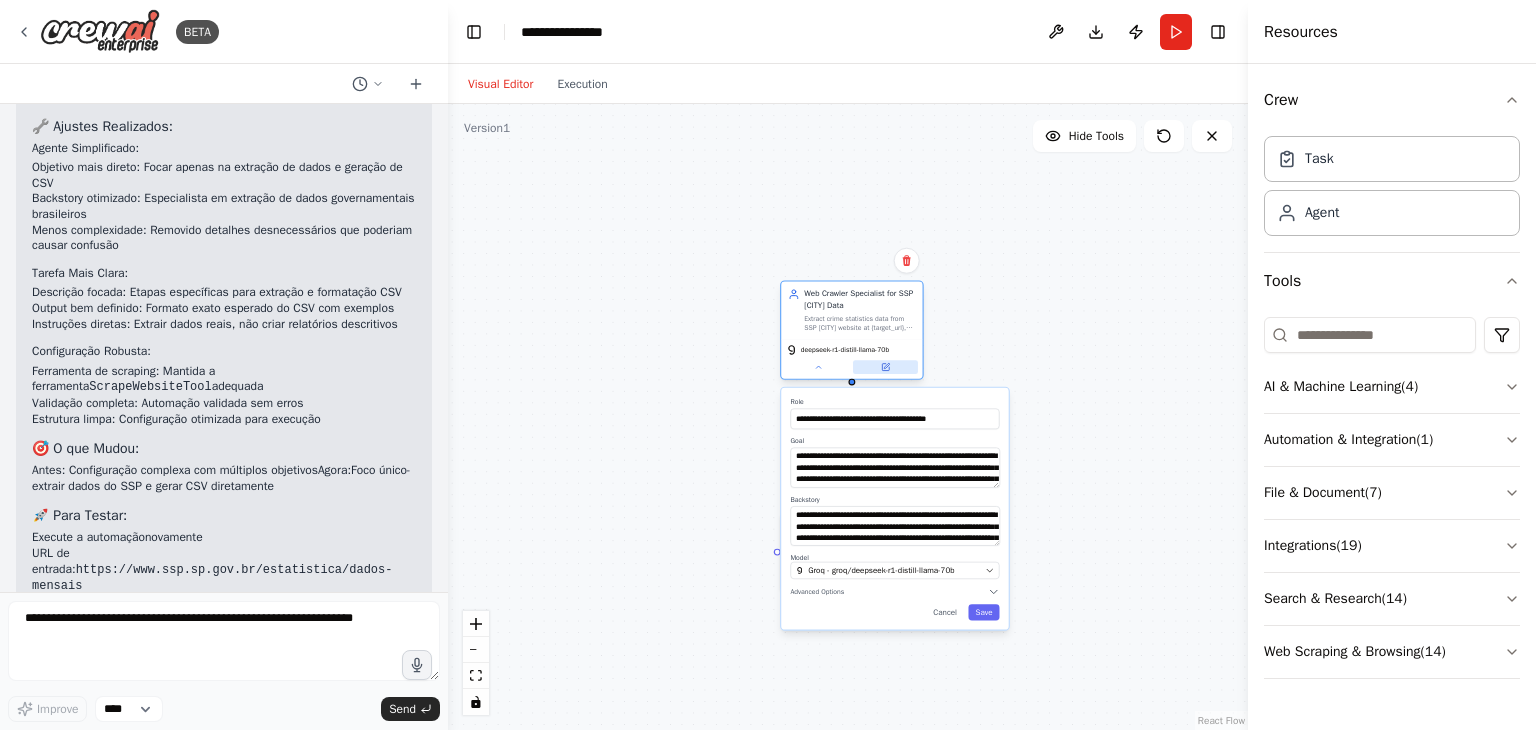 click at bounding box center (885, 367) 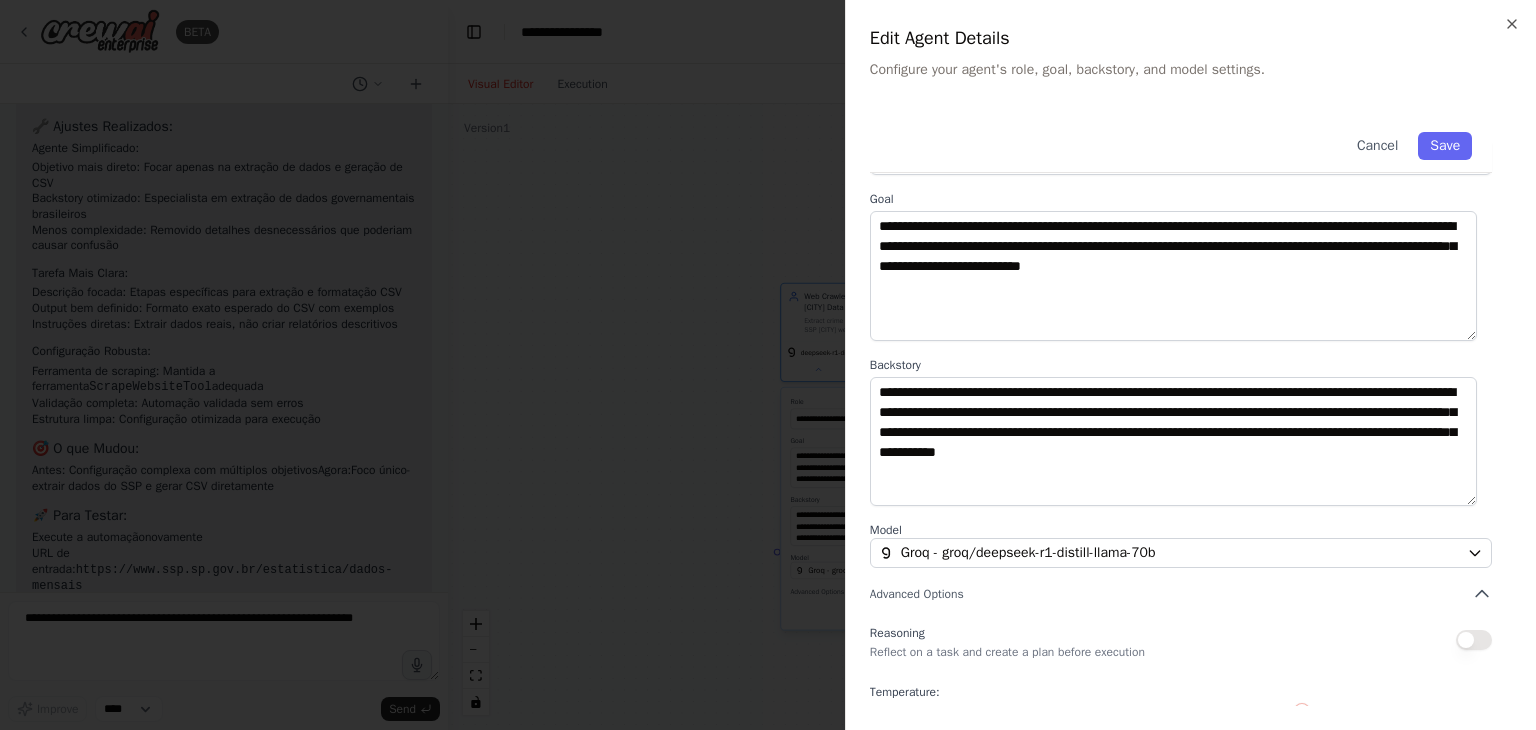 scroll, scrollTop: 100, scrollLeft: 0, axis: vertical 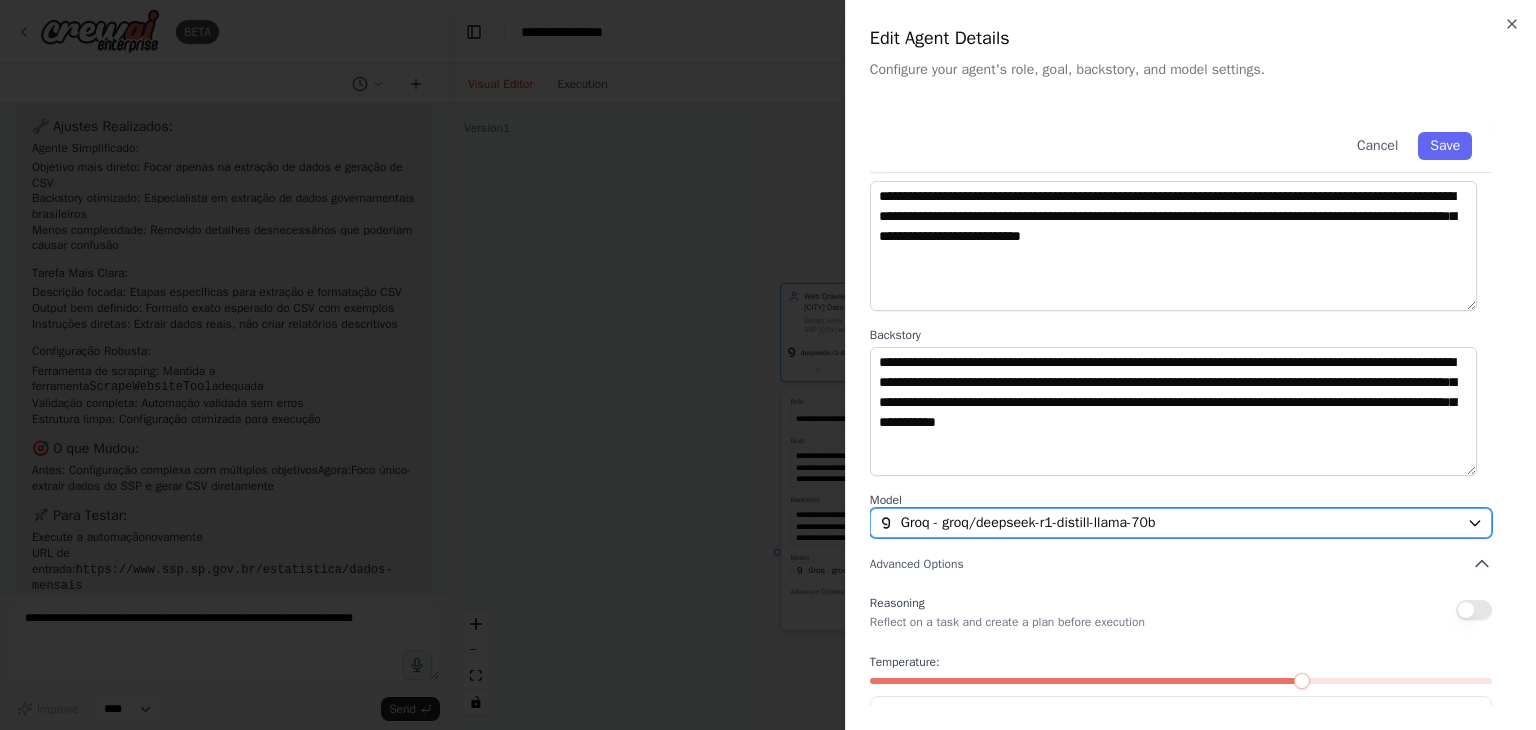 click on "Groq - groq/deepseek-r1-distill-llama-70b" at bounding box center (1028, 523) 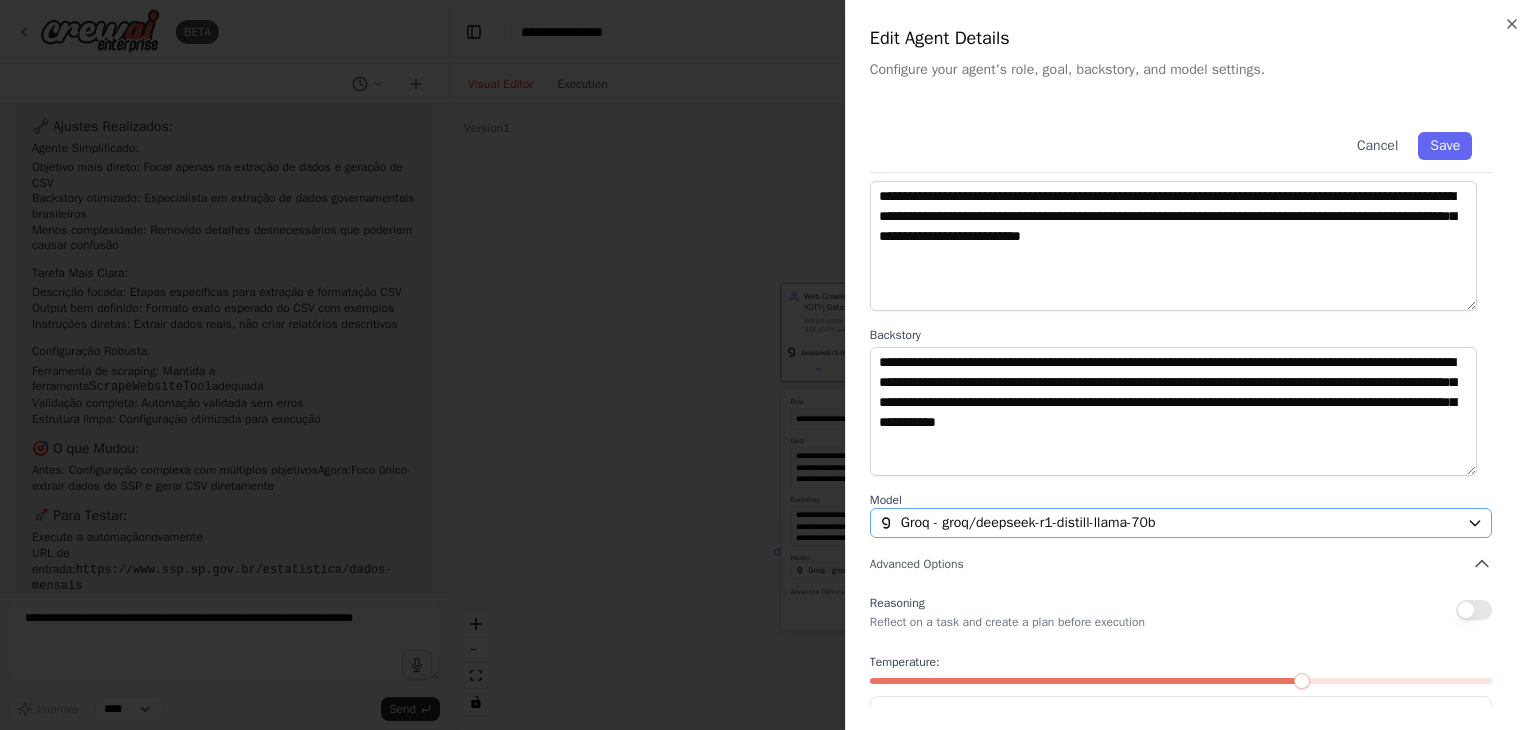 scroll, scrollTop: 0, scrollLeft: 0, axis: both 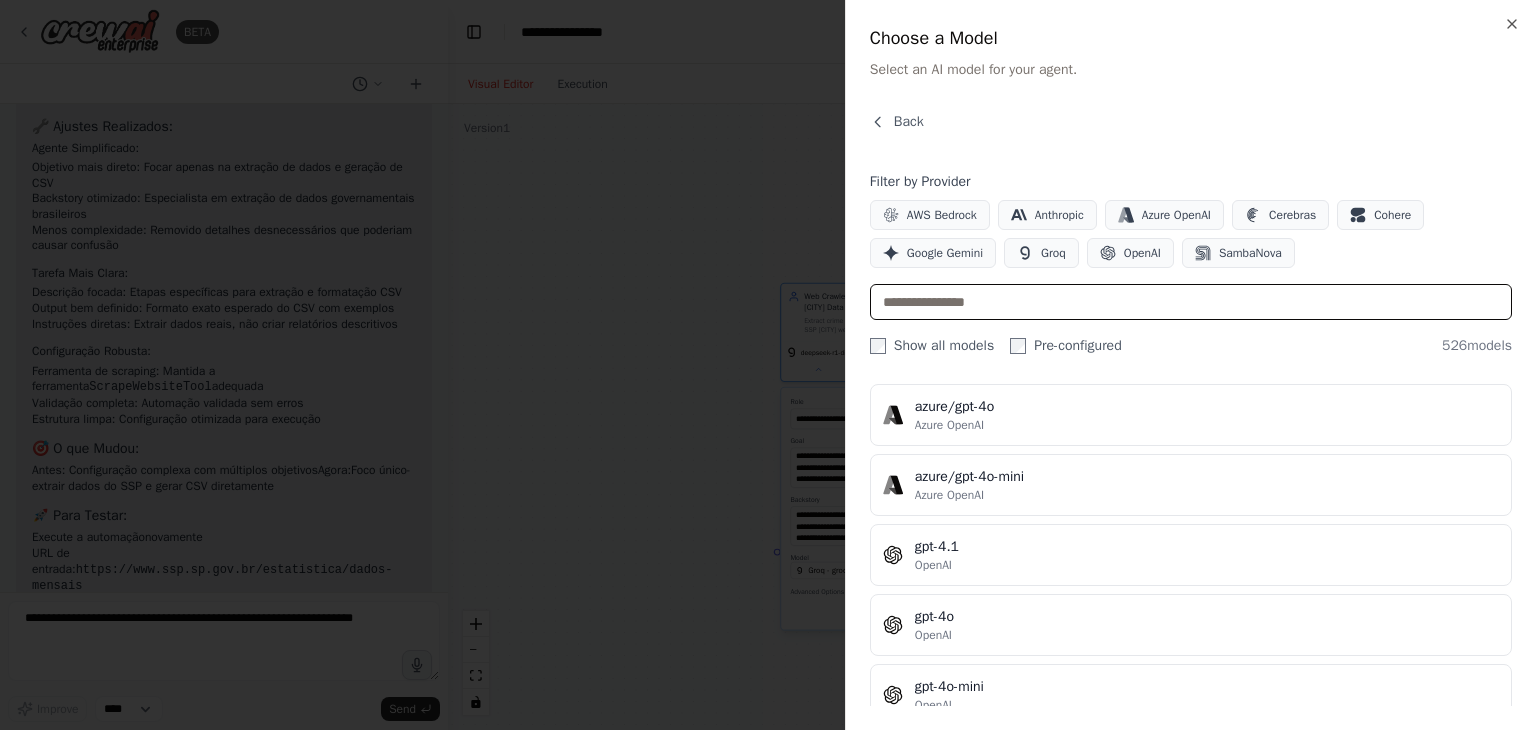 click at bounding box center (1191, 302) 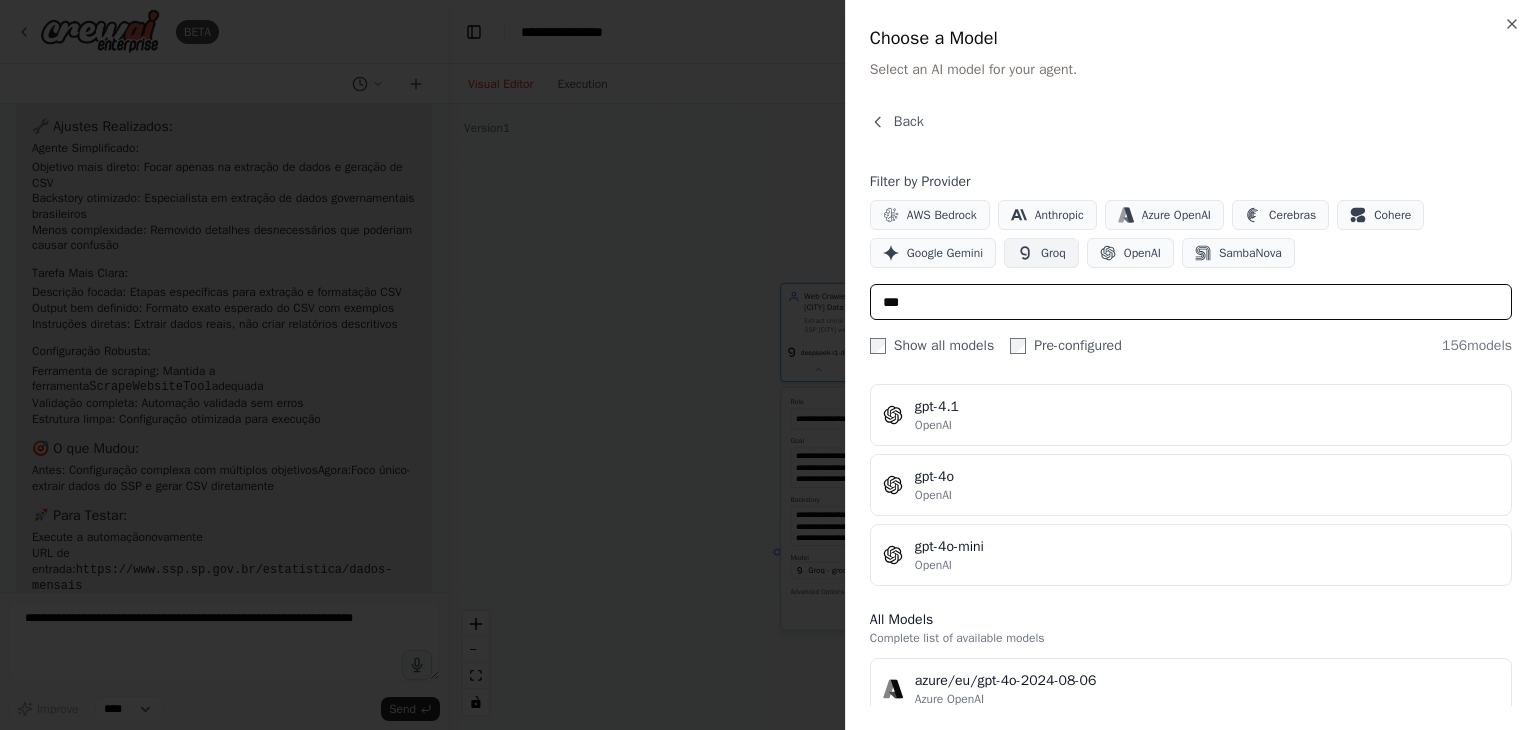 type on "***" 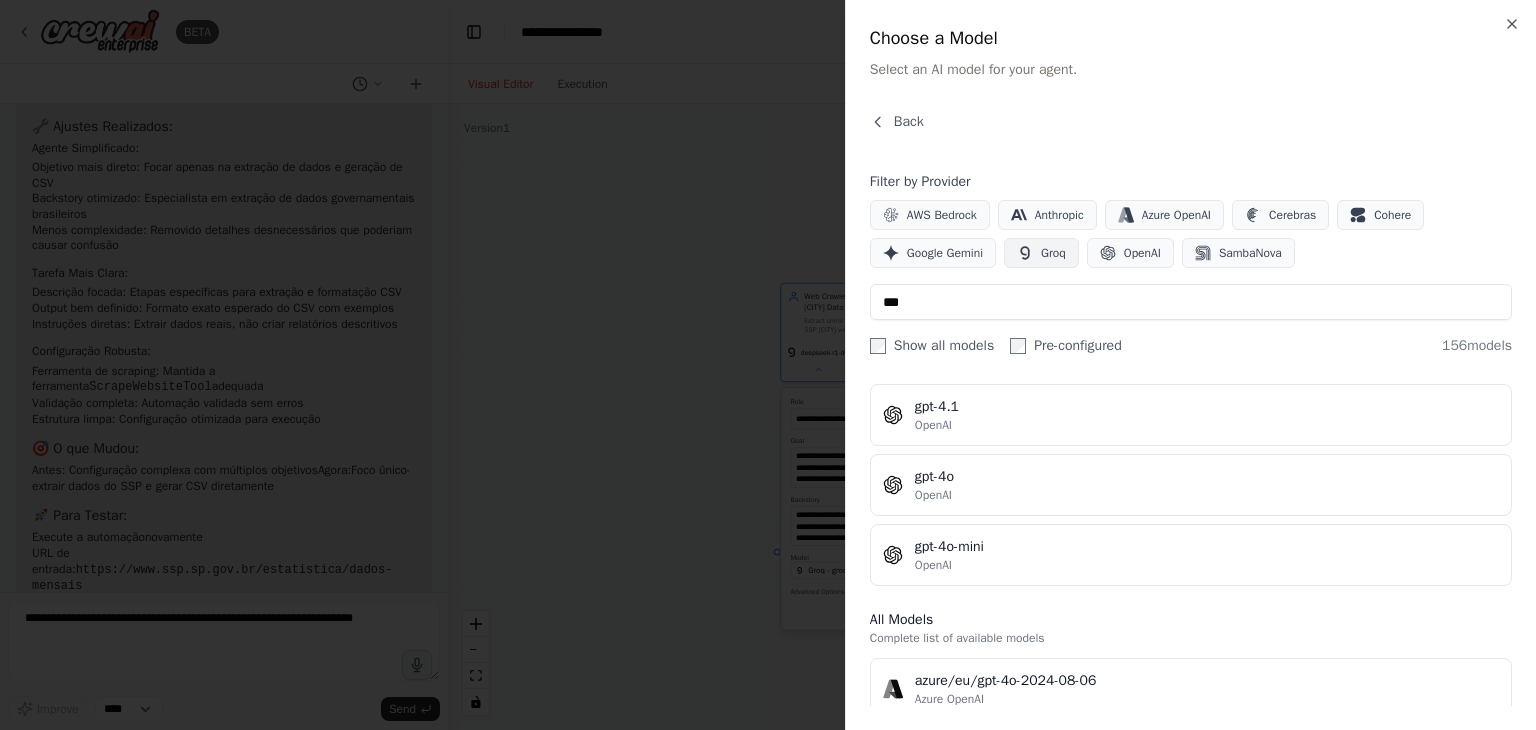 click on "Groq" at bounding box center (1041, 253) 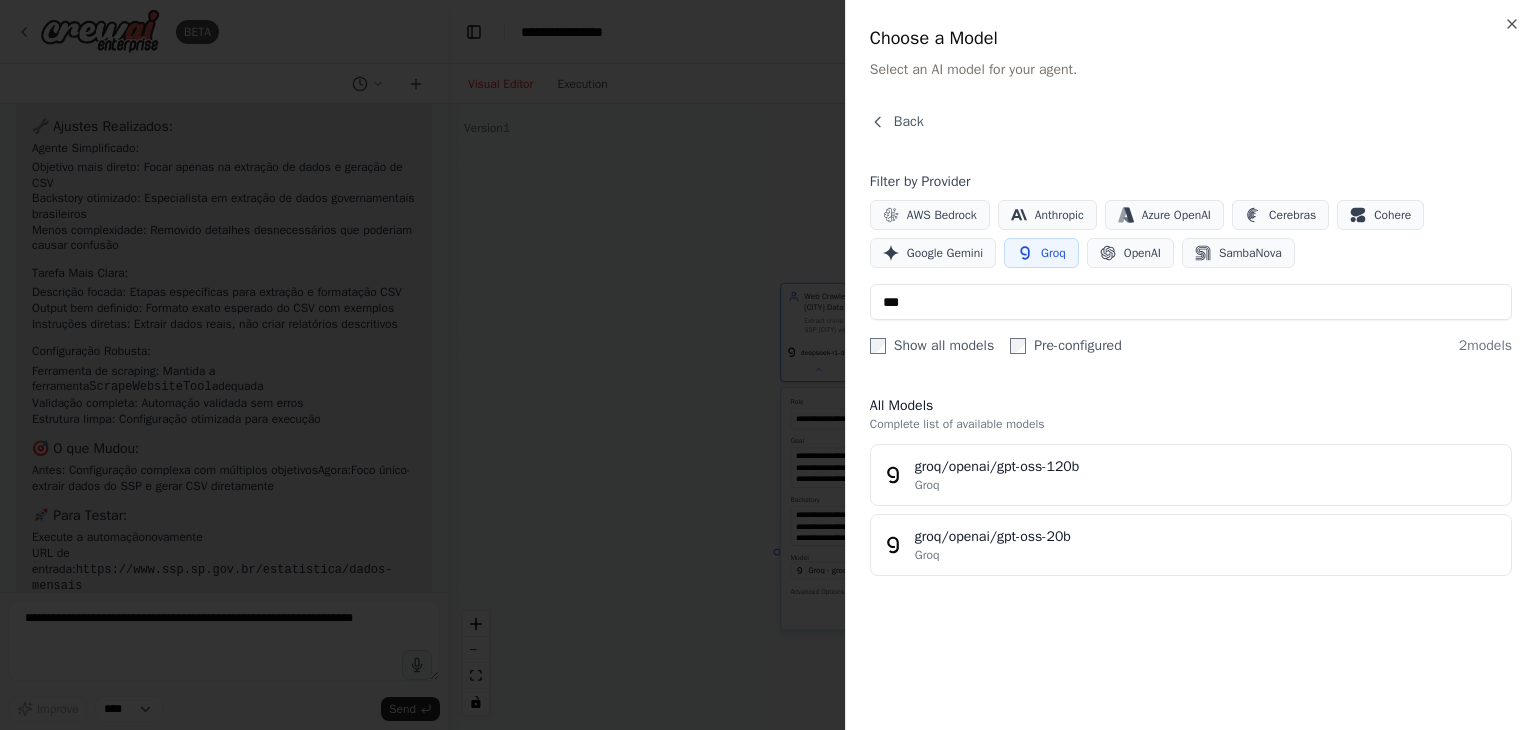 scroll, scrollTop: 0, scrollLeft: 0, axis: both 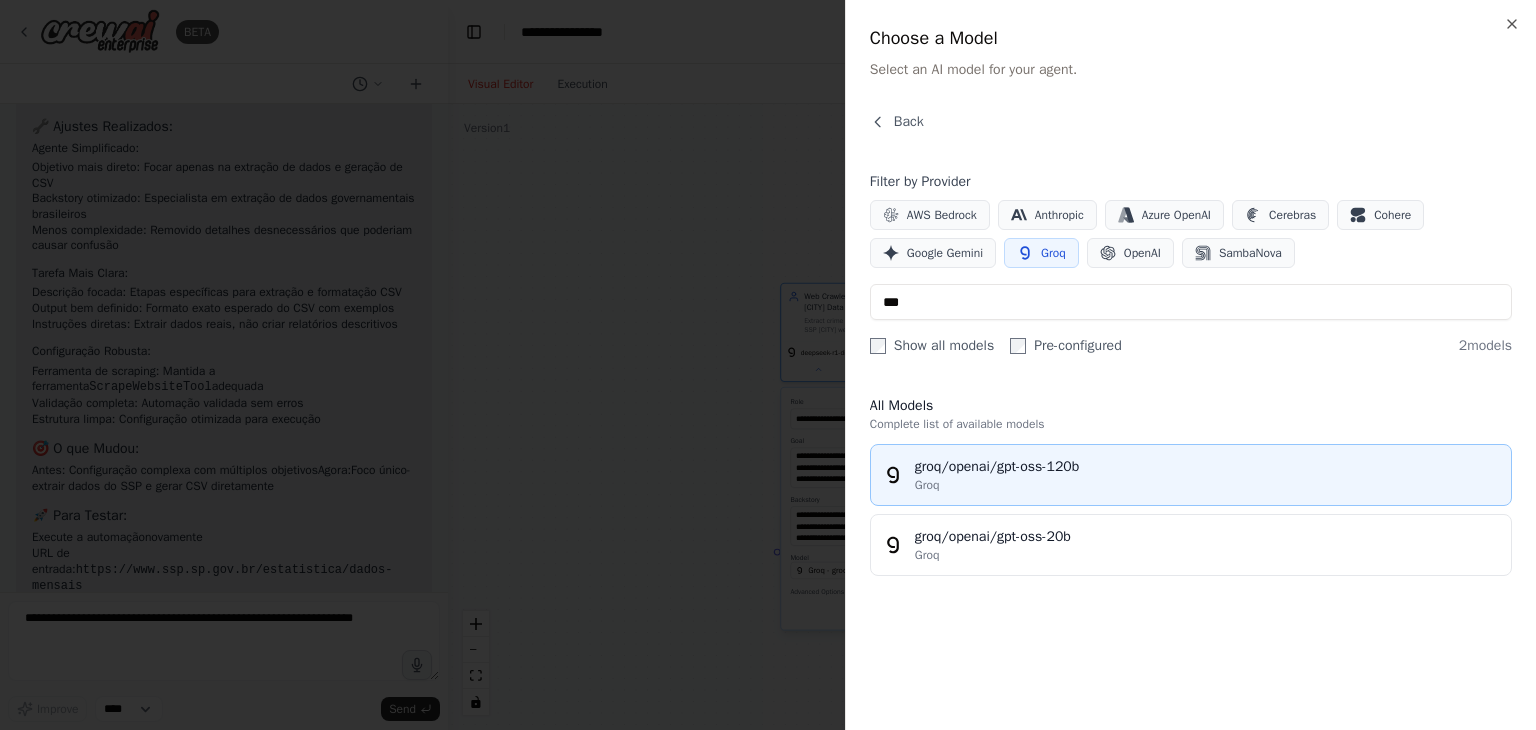click on "groq/openai/gpt-oss-120b" at bounding box center [1207, 467] 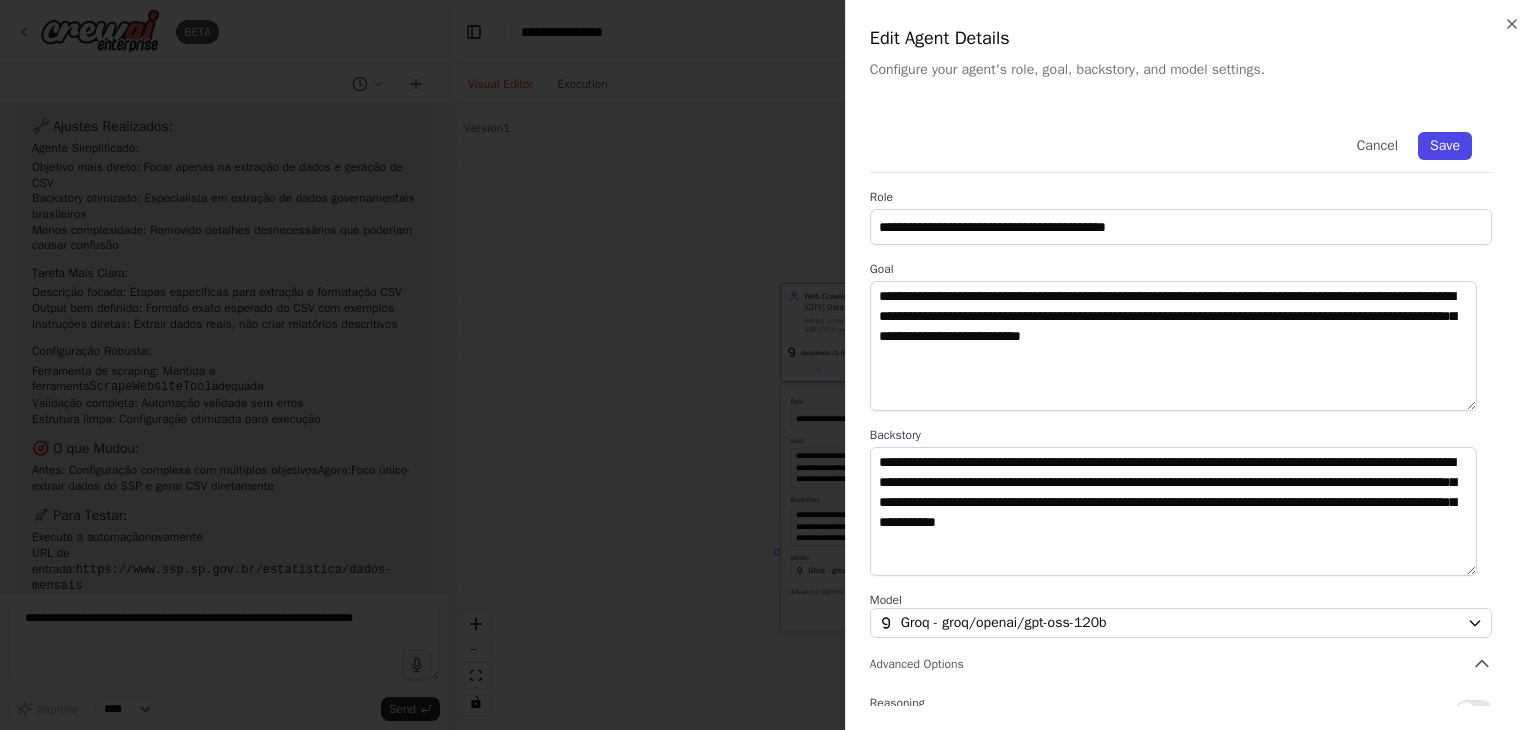 click on "Save" at bounding box center (1445, 146) 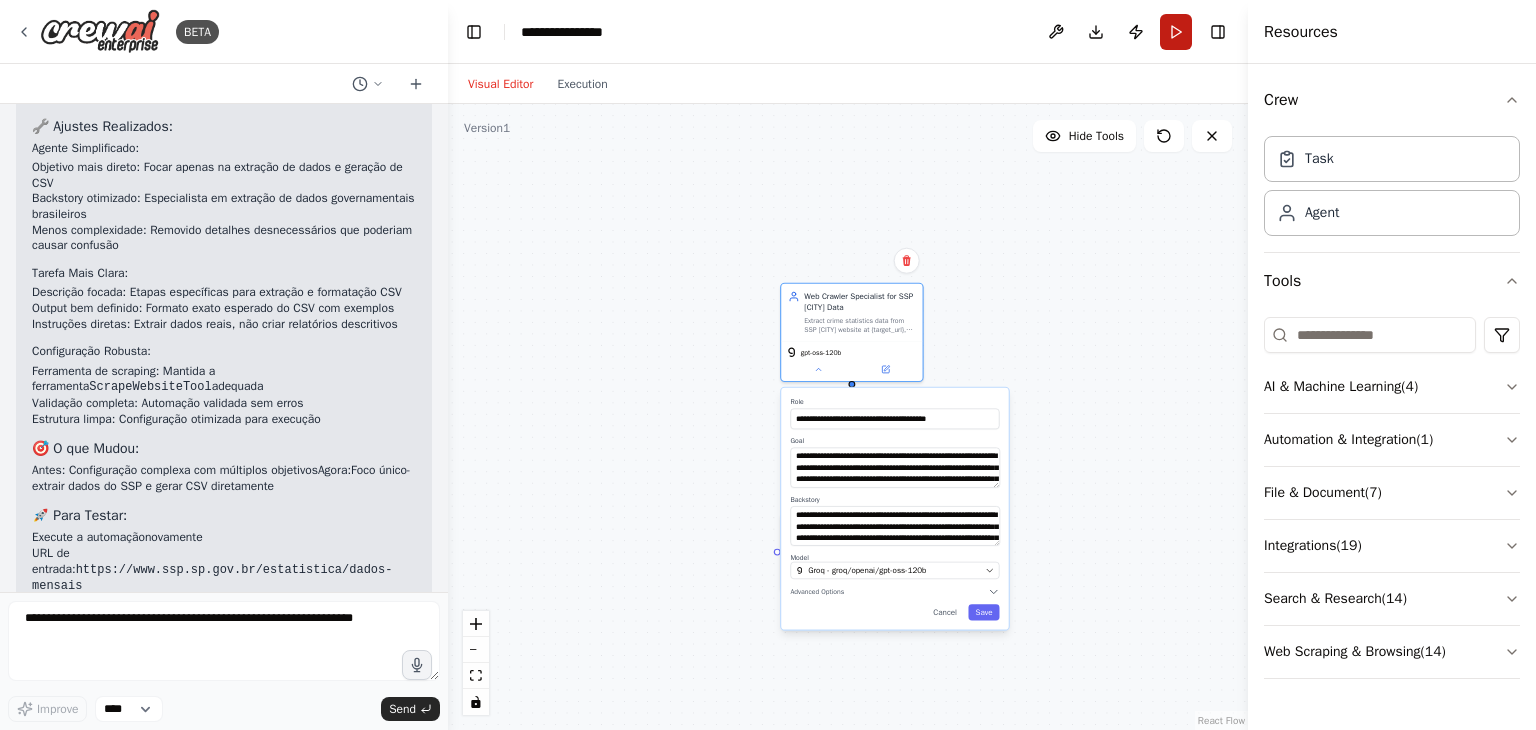 click on "Run" at bounding box center [1176, 32] 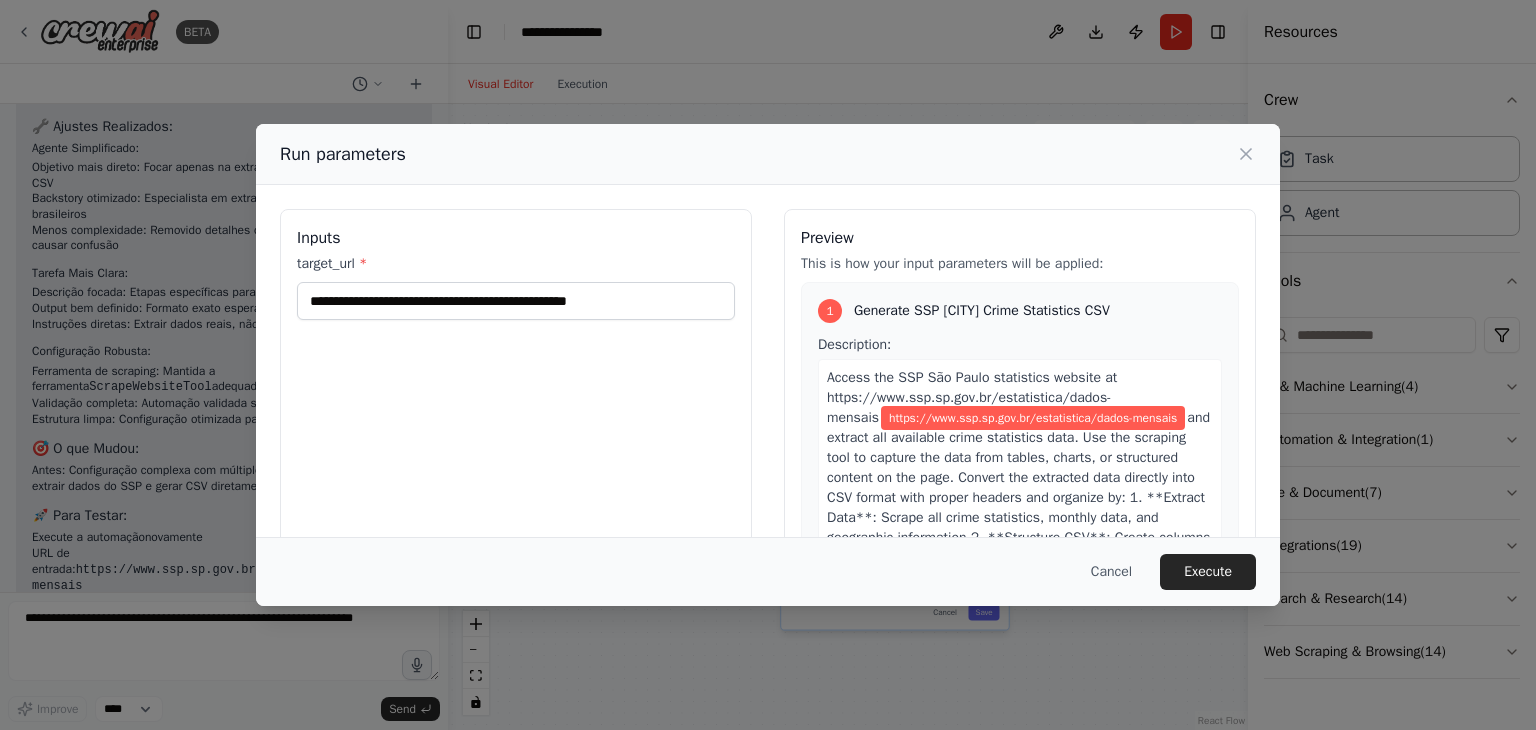 click on "Execute" at bounding box center (1208, 572) 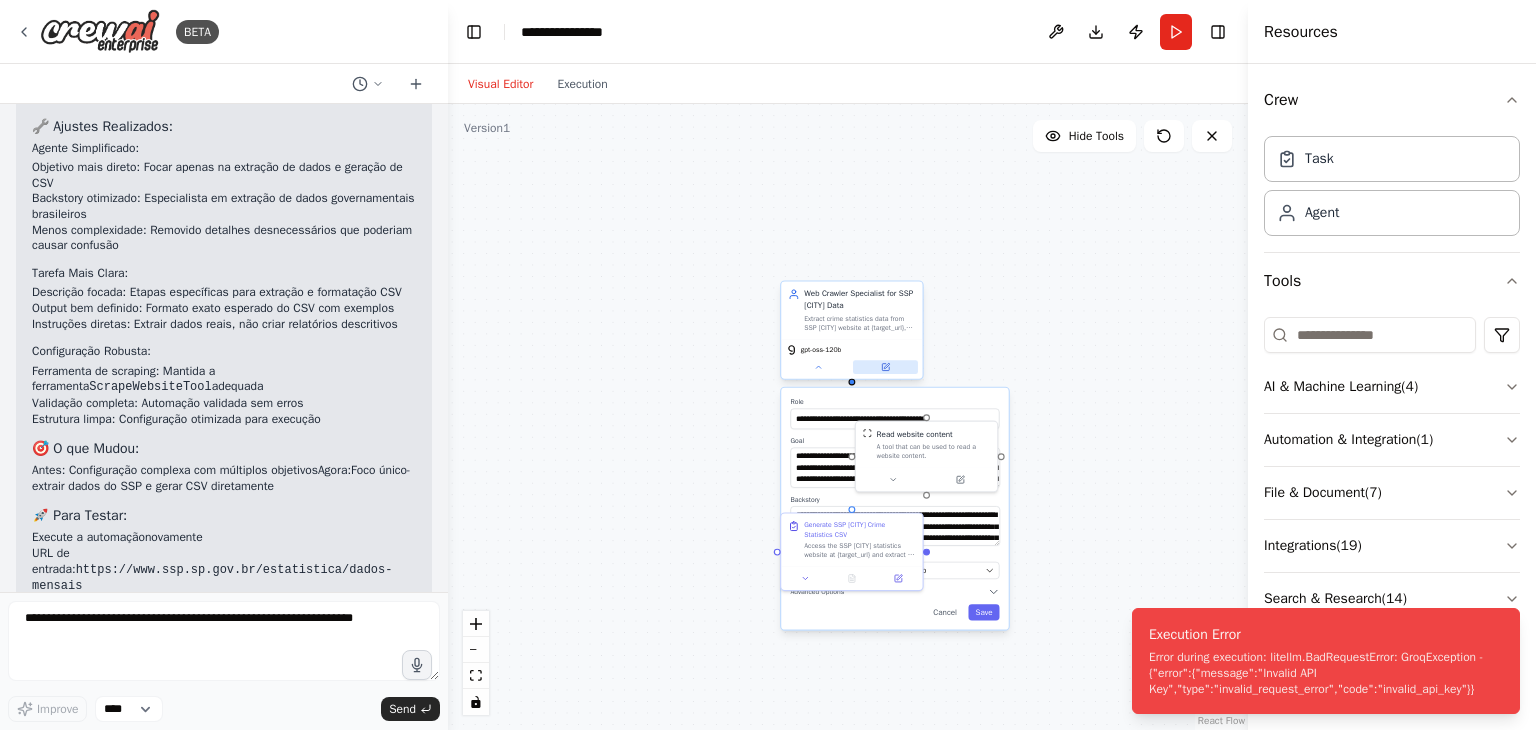click 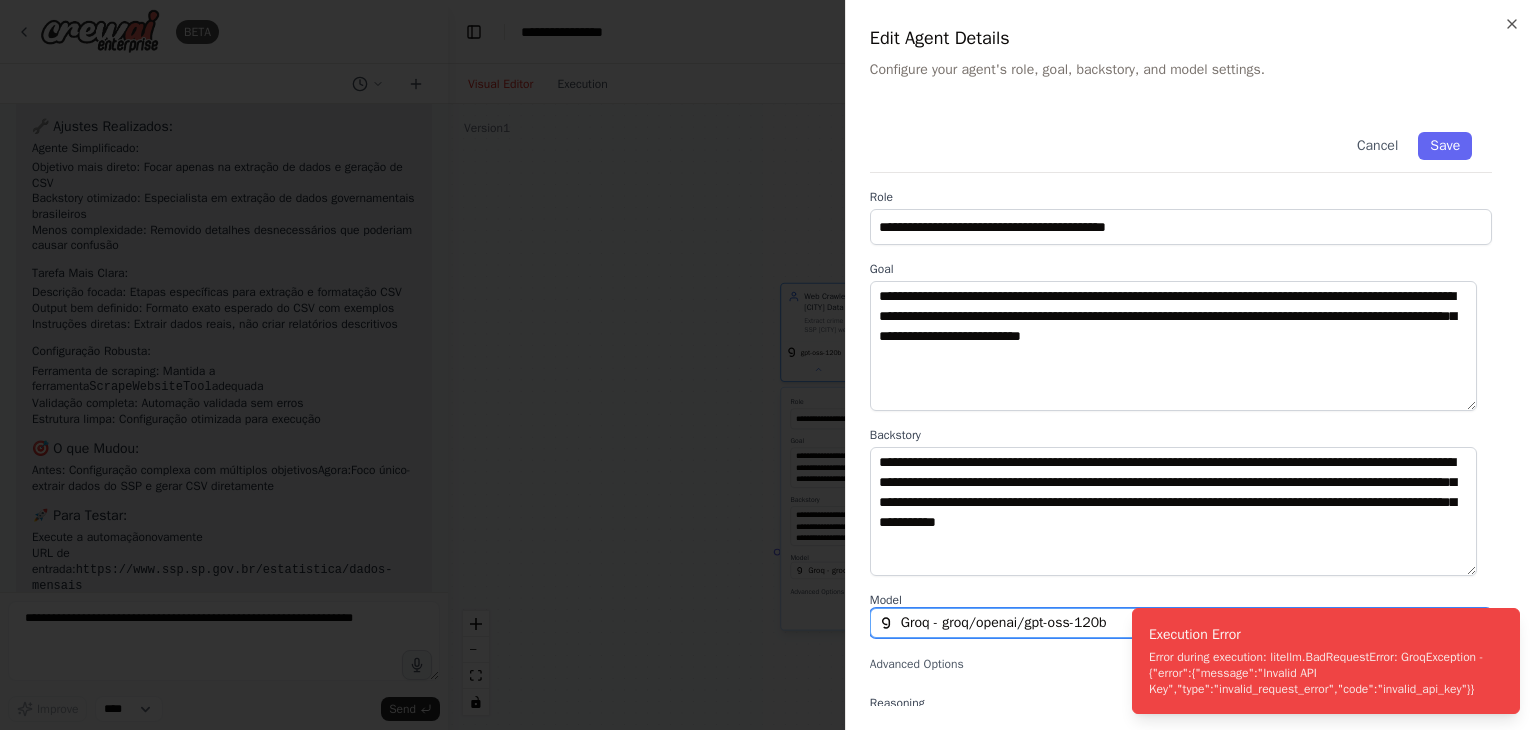 click on "Groq - groq/openai/gpt-oss-120b" at bounding box center (1004, 623) 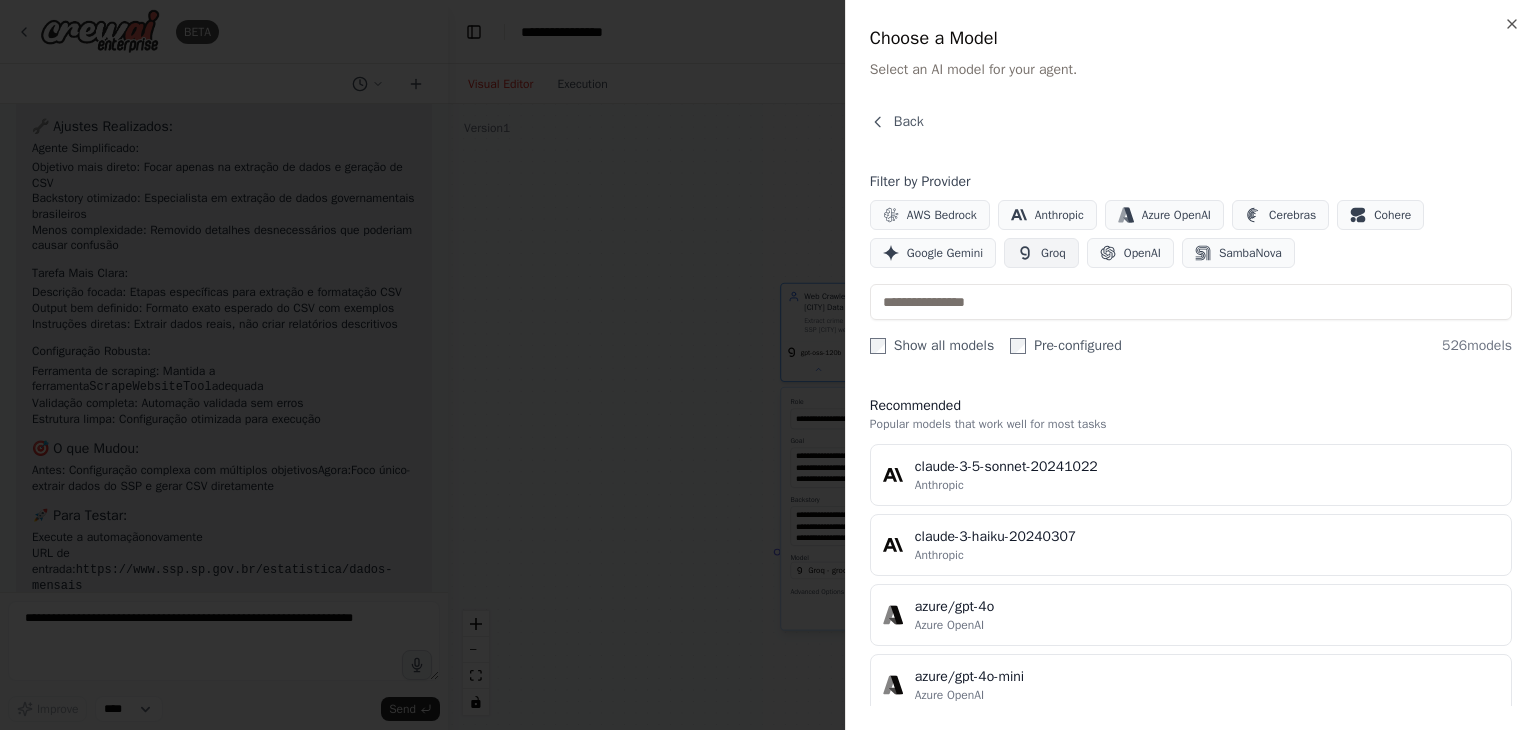 click on "Groq" at bounding box center [1041, 253] 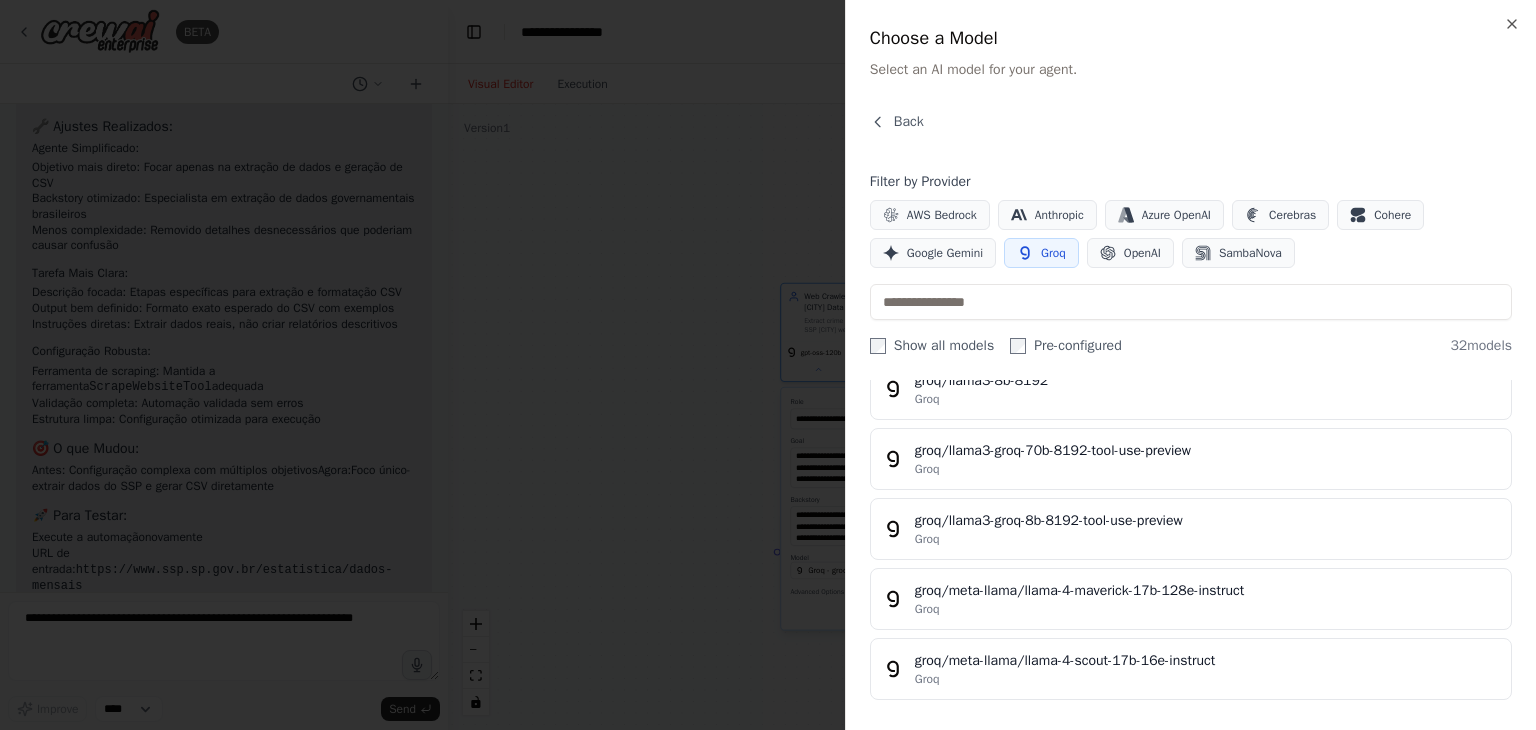 scroll, scrollTop: 1400, scrollLeft: 0, axis: vertical 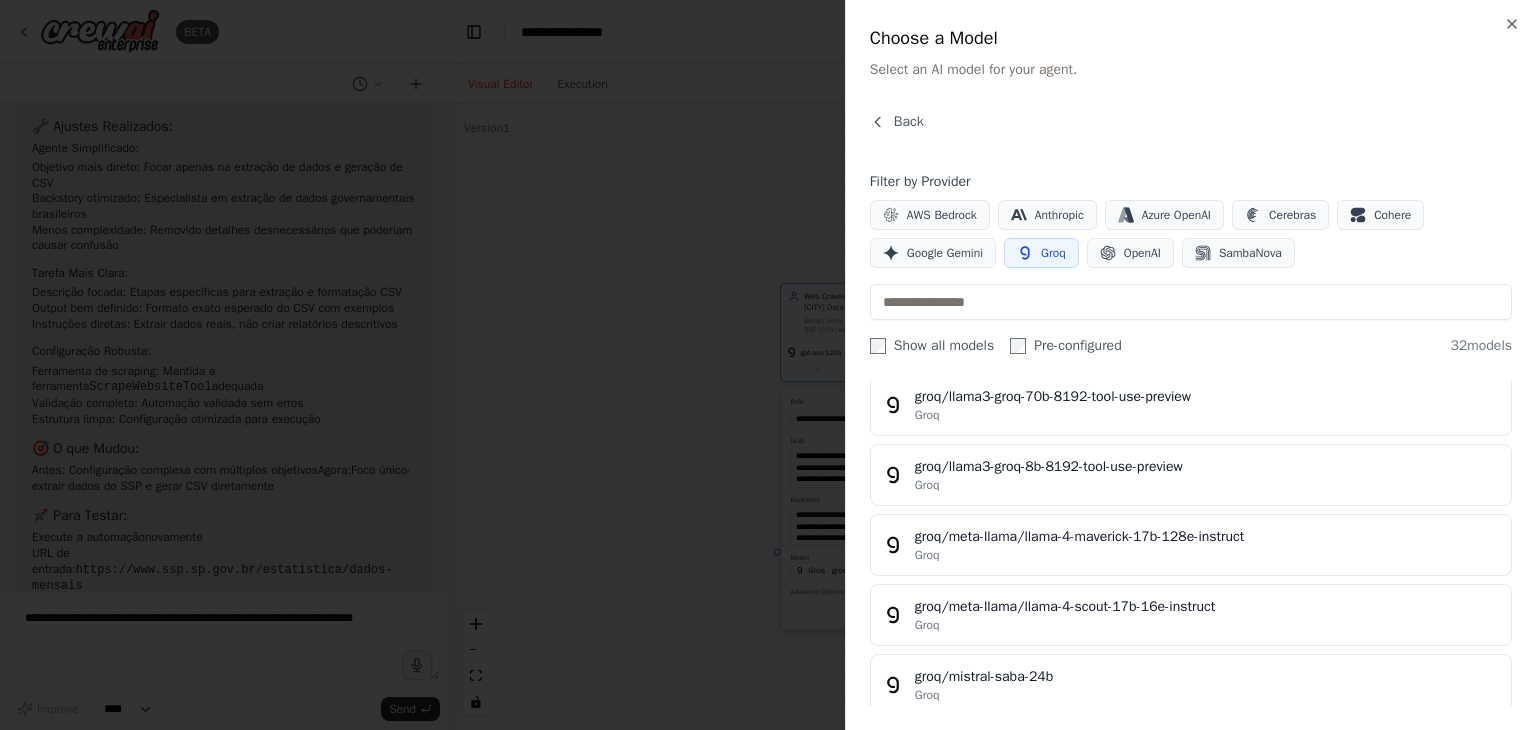 click on "Groq" at bounding box center [1041, 253] 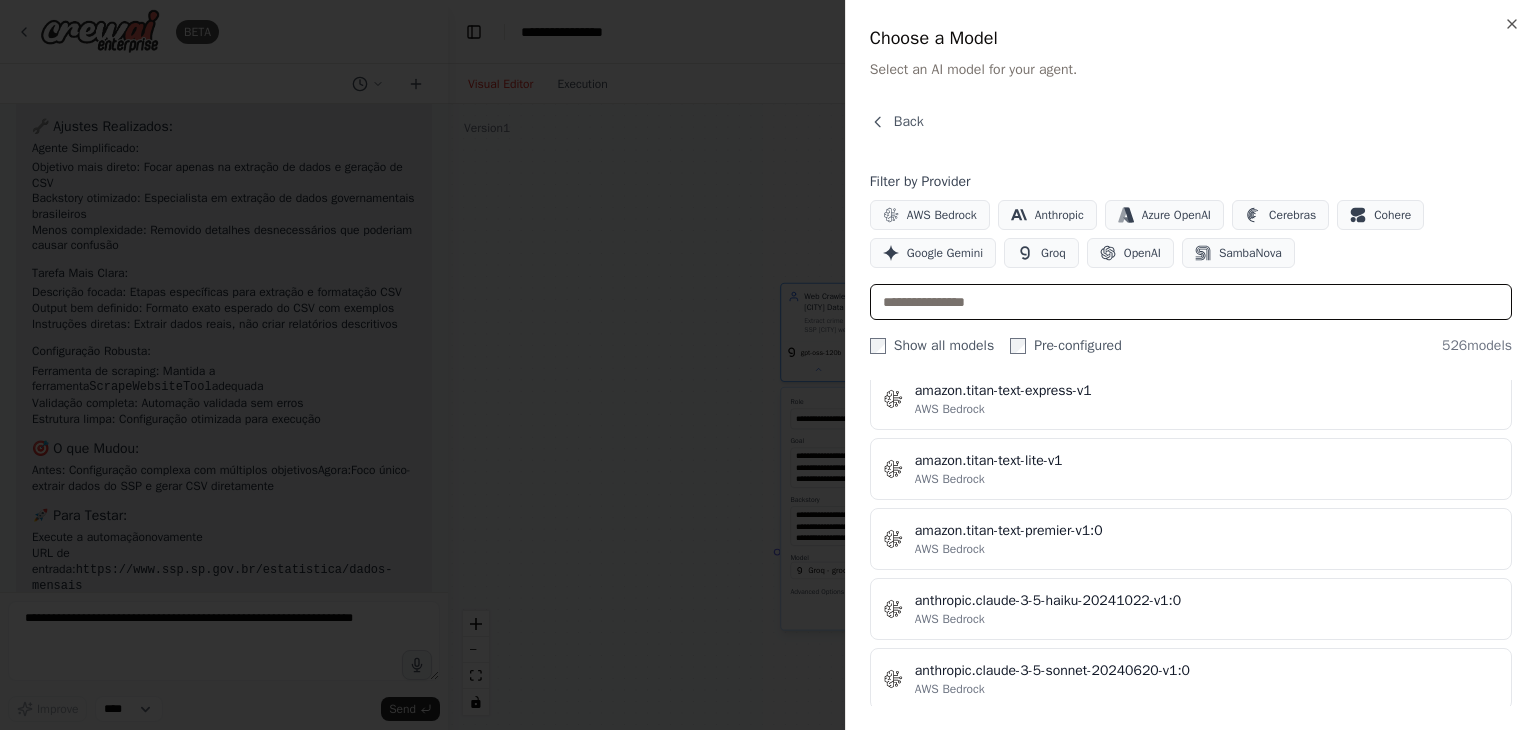 click at bounding box center [1191, 302] 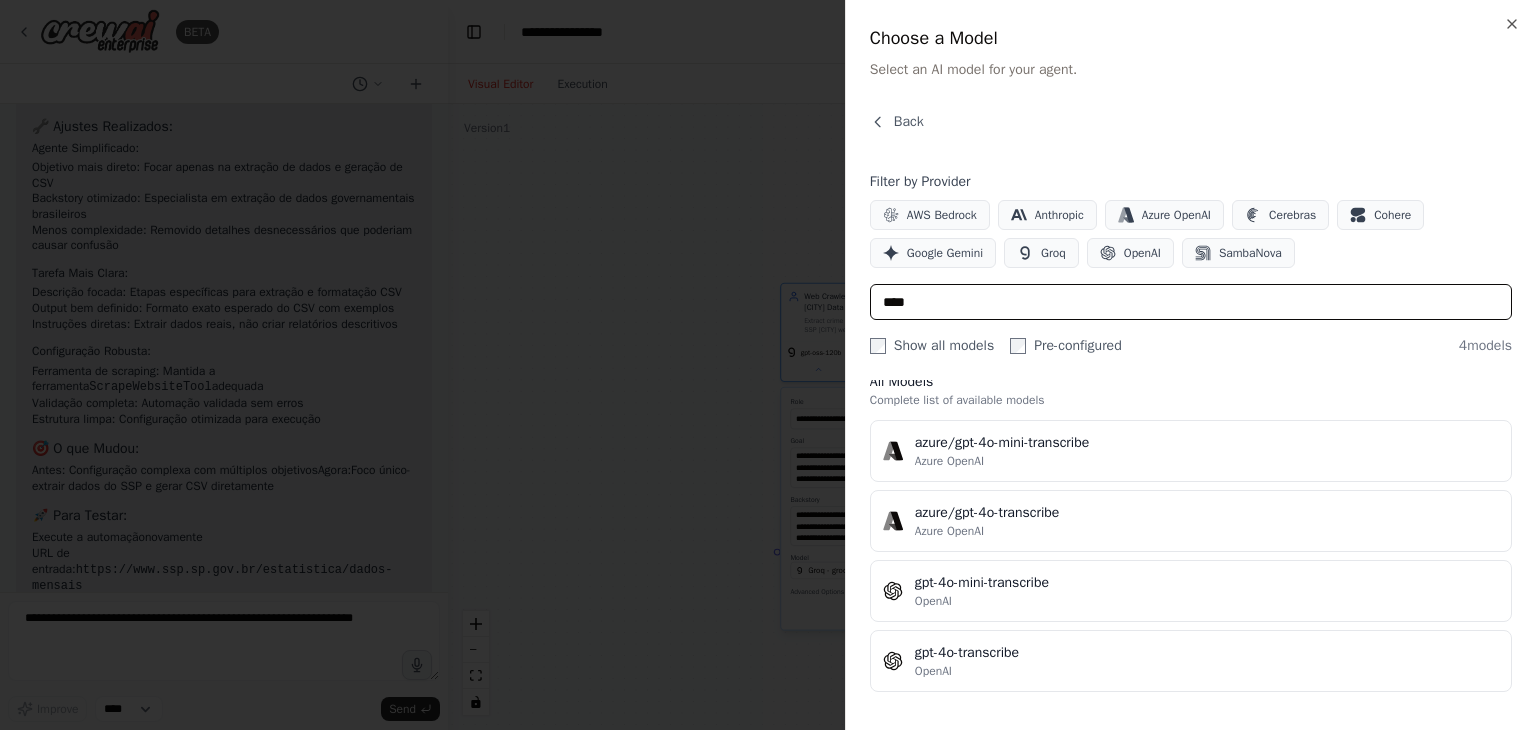 scroll, scrollTop: 0, scrollLeft: 0, axis: both 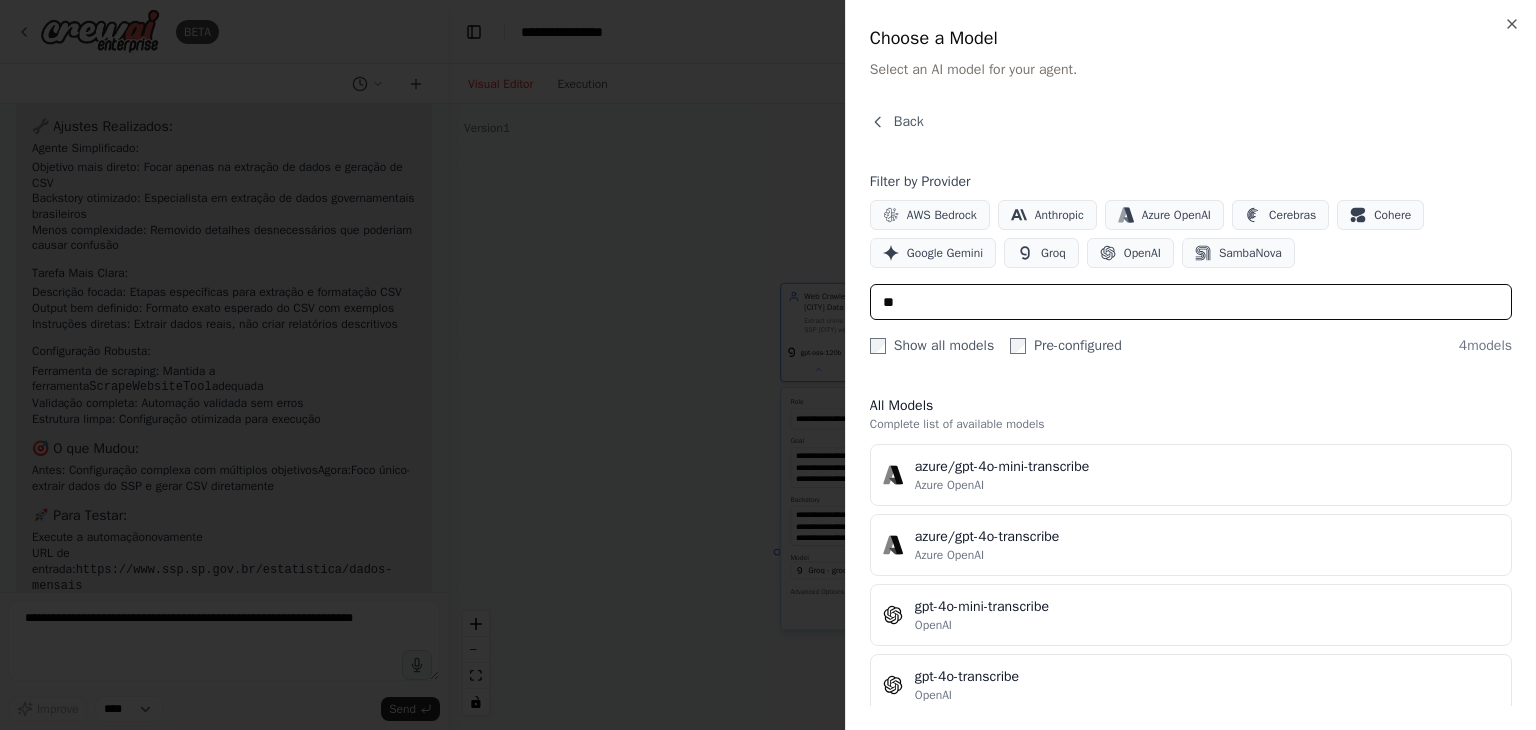 type on "*" 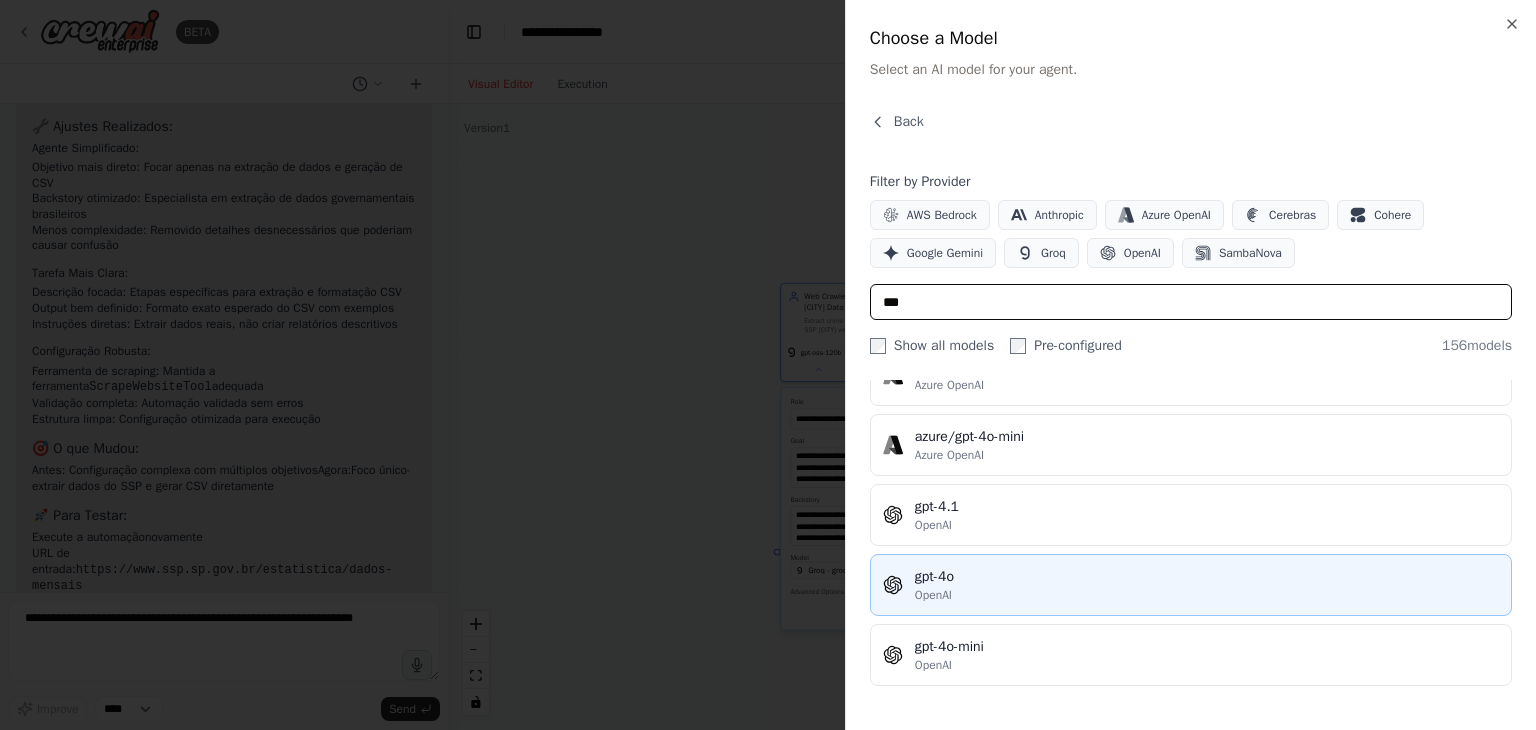 scroll, scrollTop: 200, scrollLeft: 0, axis: vertical 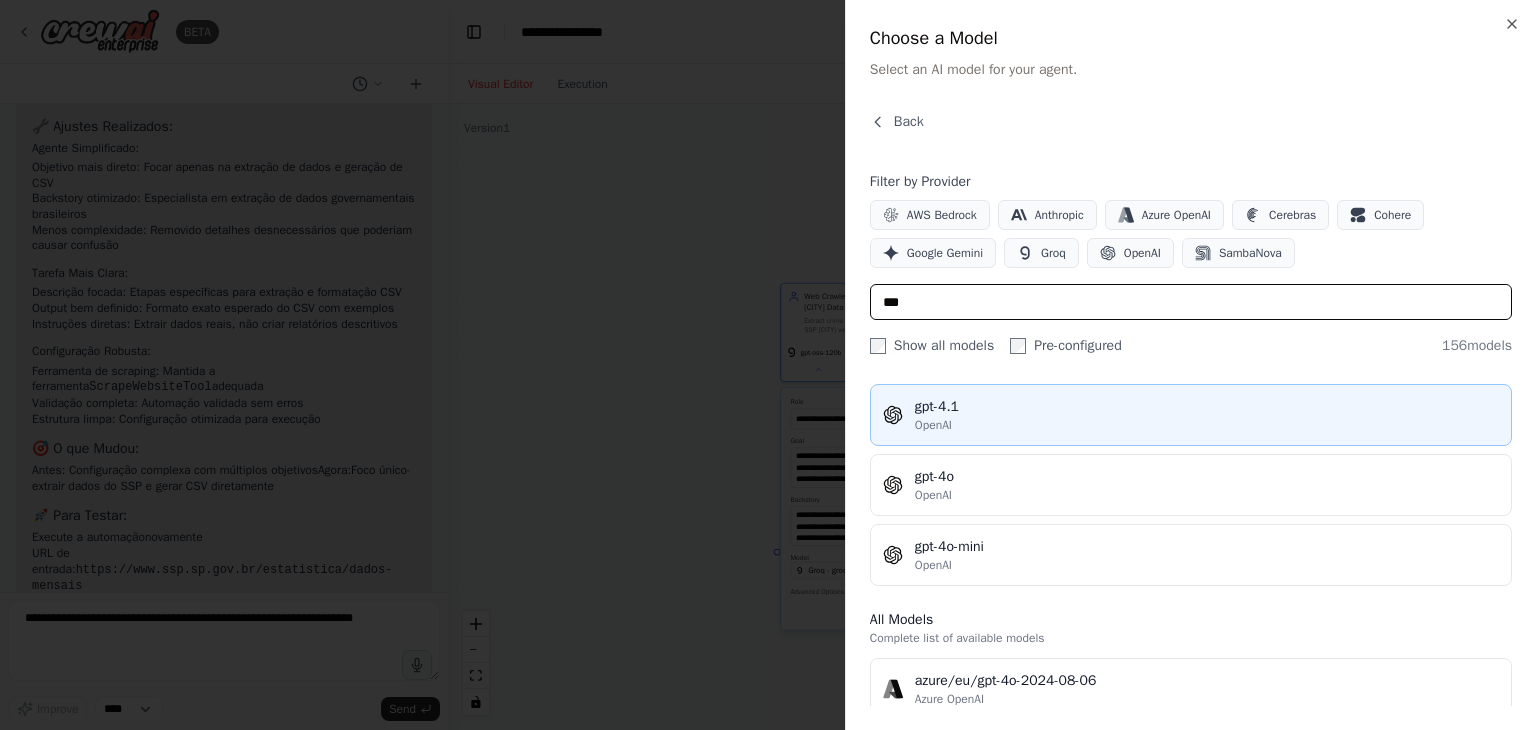 type on "***" 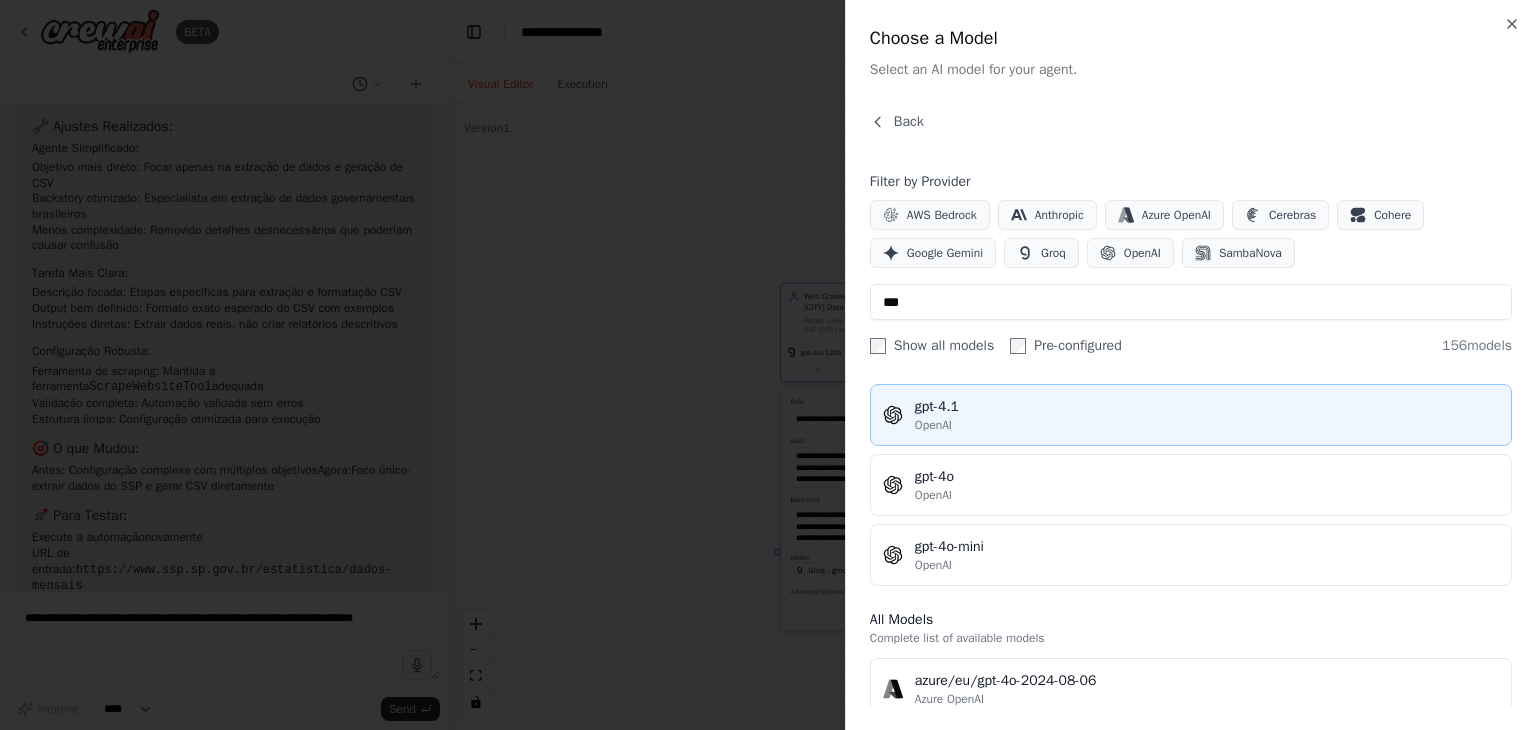 click on "OpenAI" at bounding box center [1207, 425] 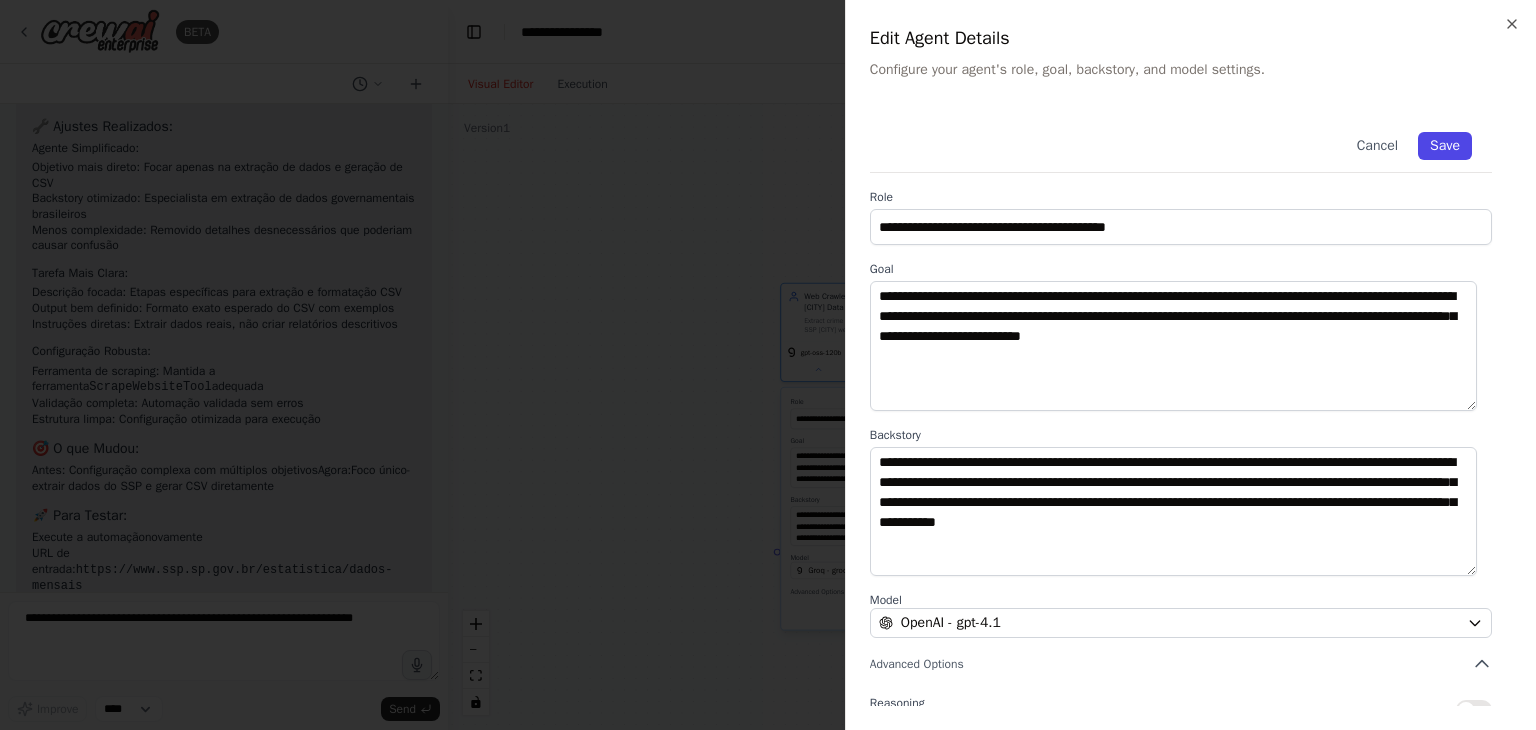 click on "Save" at bounding box center [1445, 146] 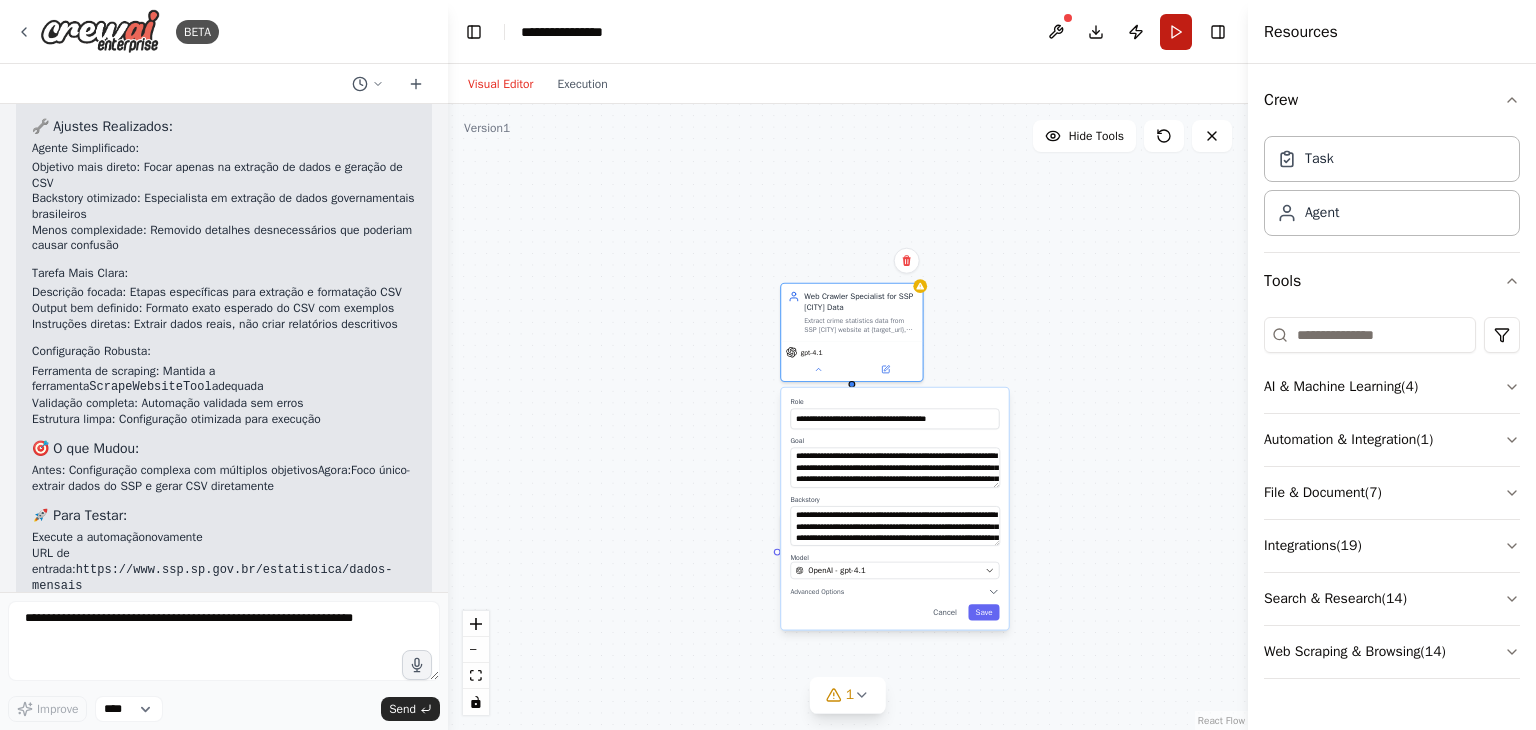 click on "Run" at bounding box center (1176, 32) 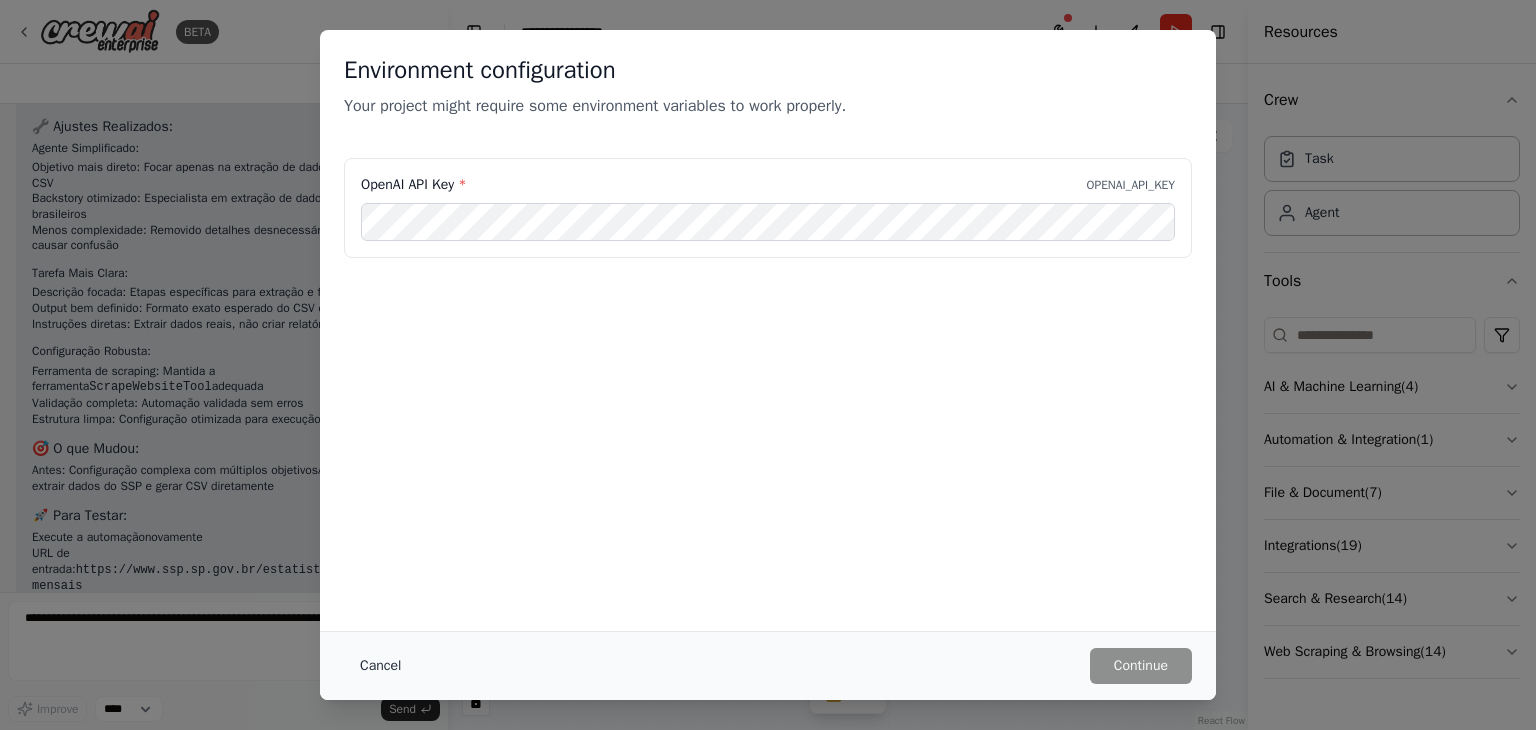 click on "Cancel" at bounding box center [380, 666] 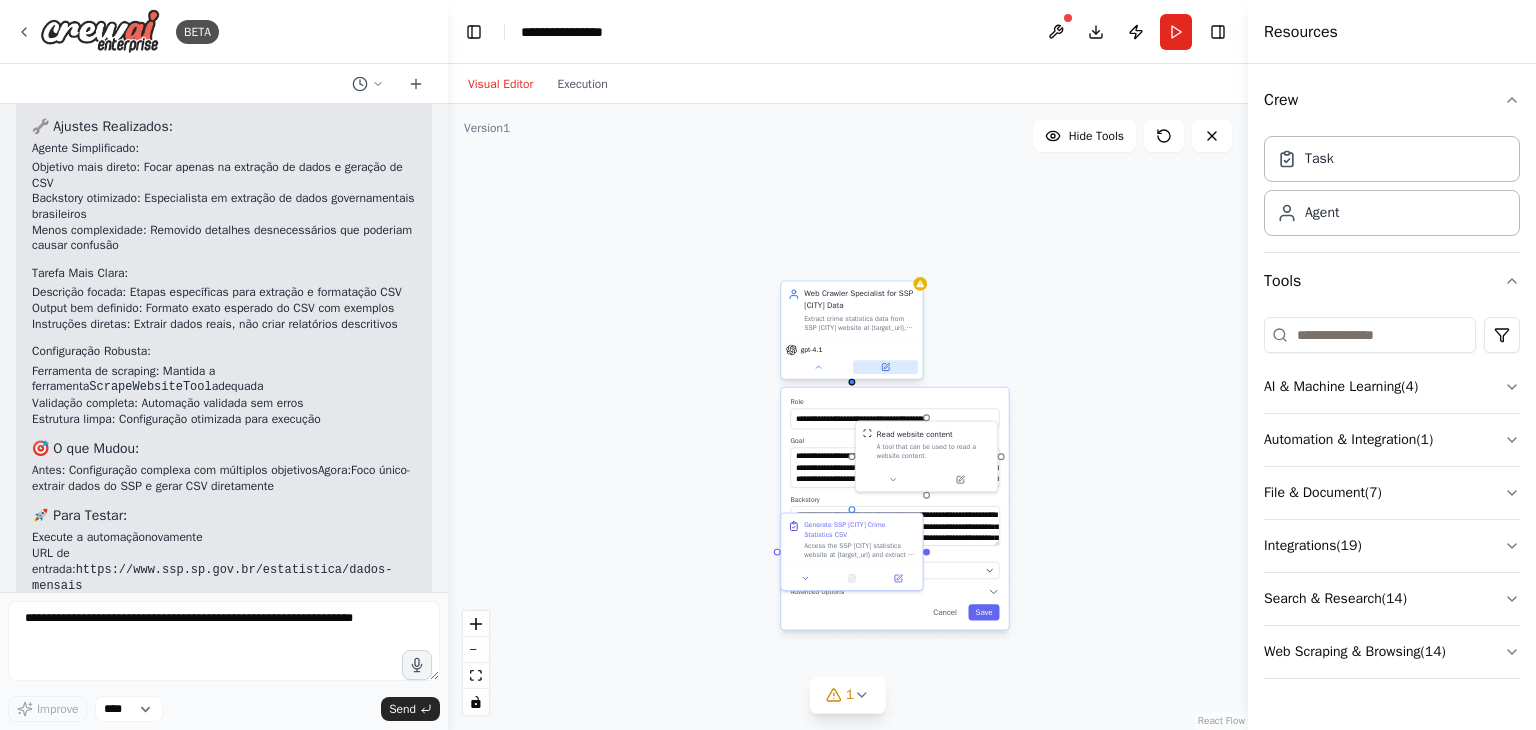 click at bounding box center (885, 367) 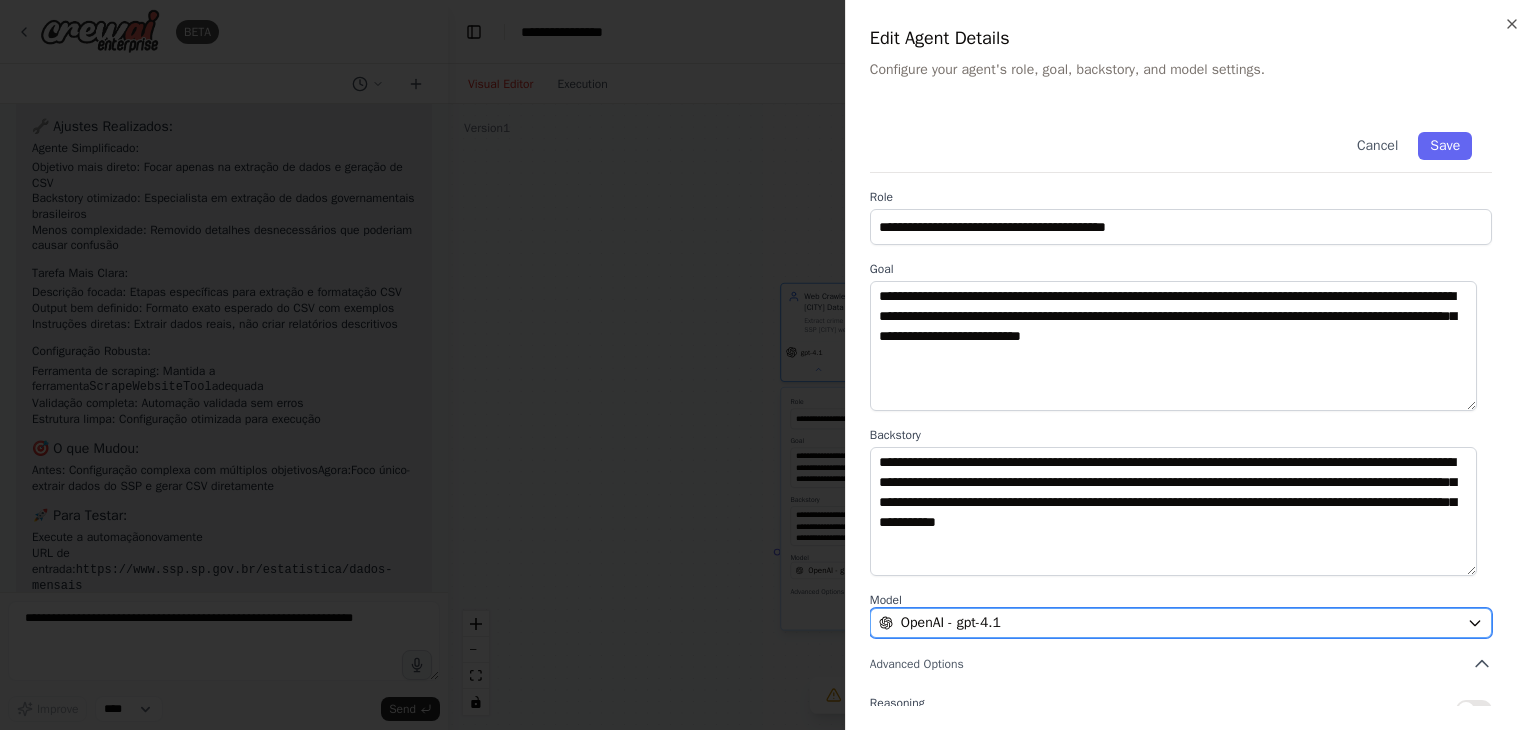 click on "OpenAI - gpt-4.1" at bounding box center (951, 623) 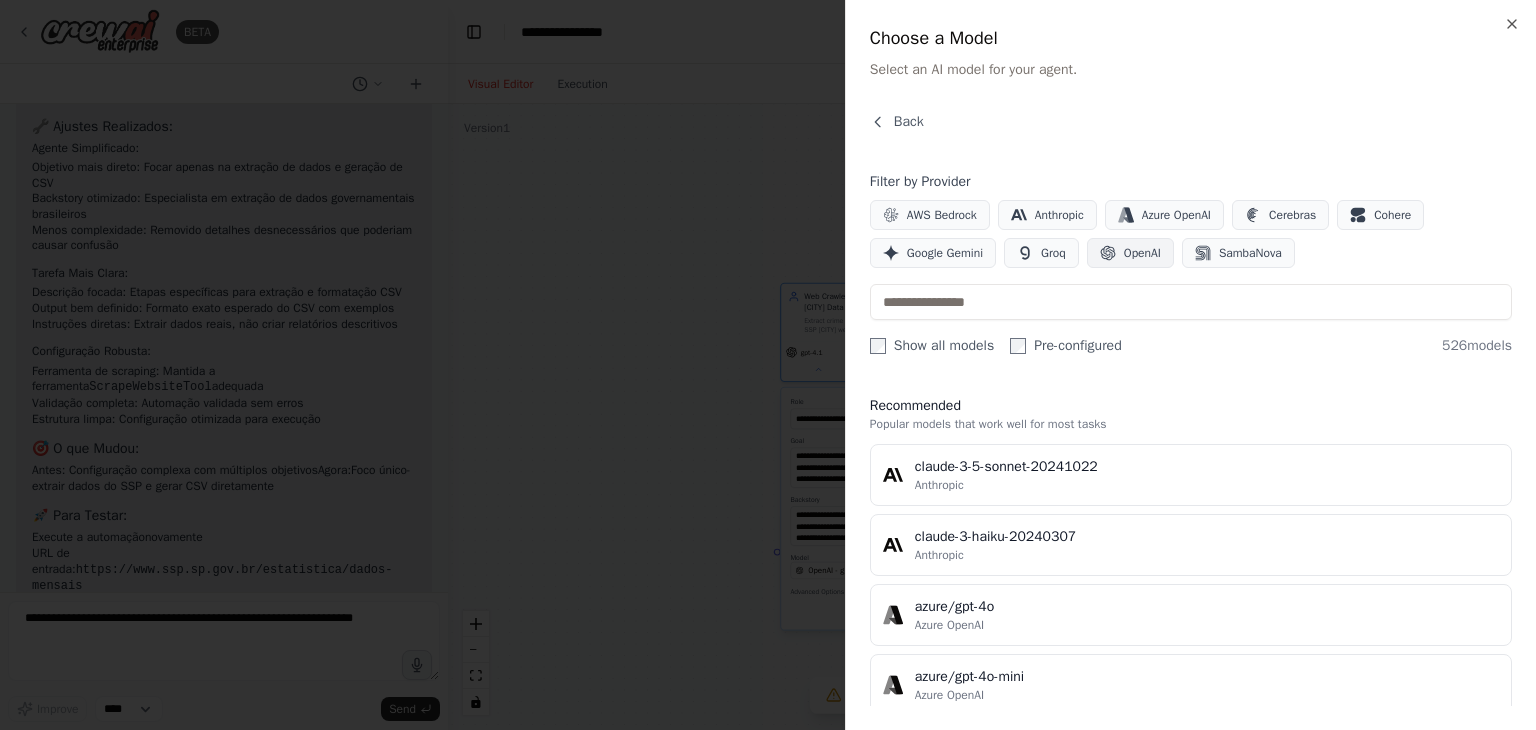 click on "OpenAI" at bounding box center [1142, 253] 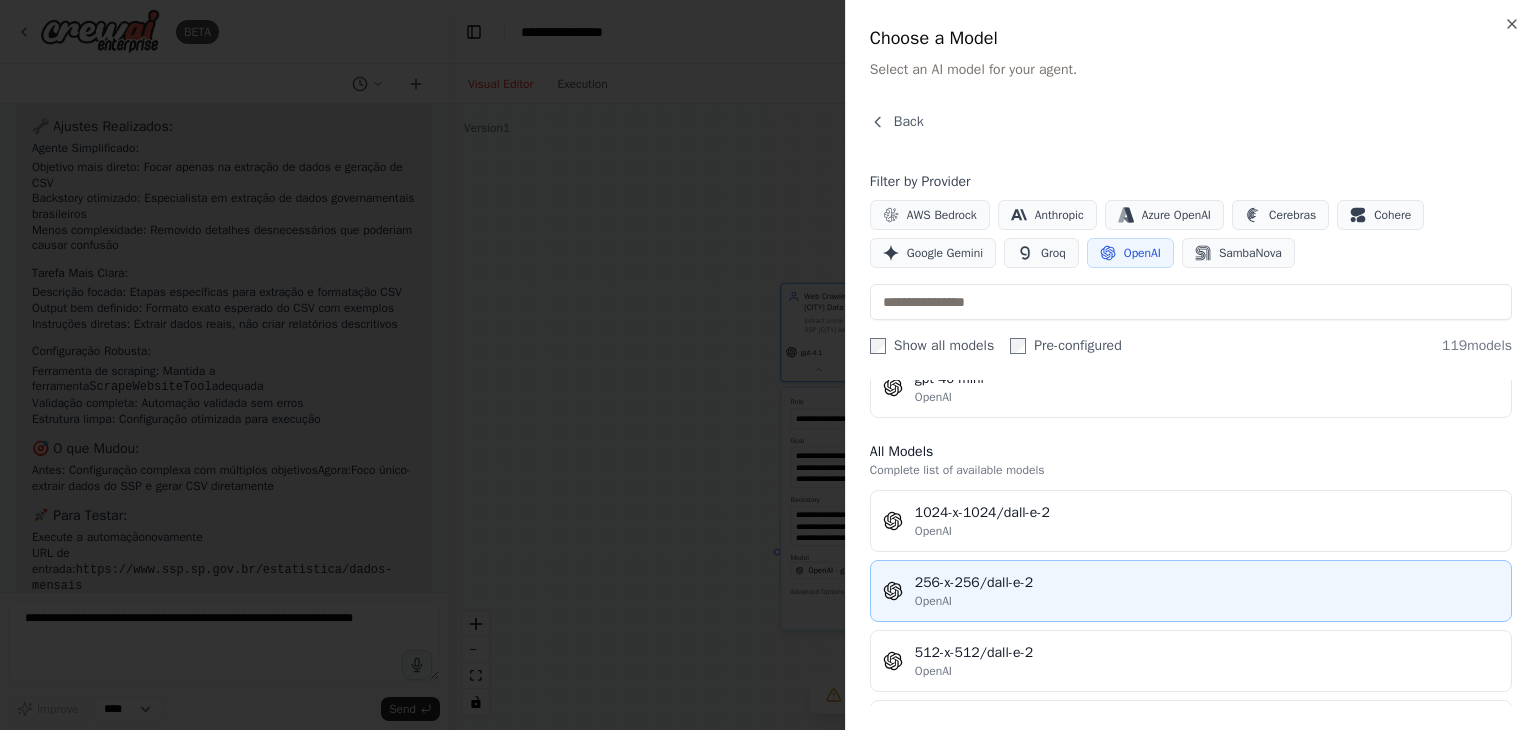 scroll, scrollTop: 0, scrollLeft: 0, axis: both 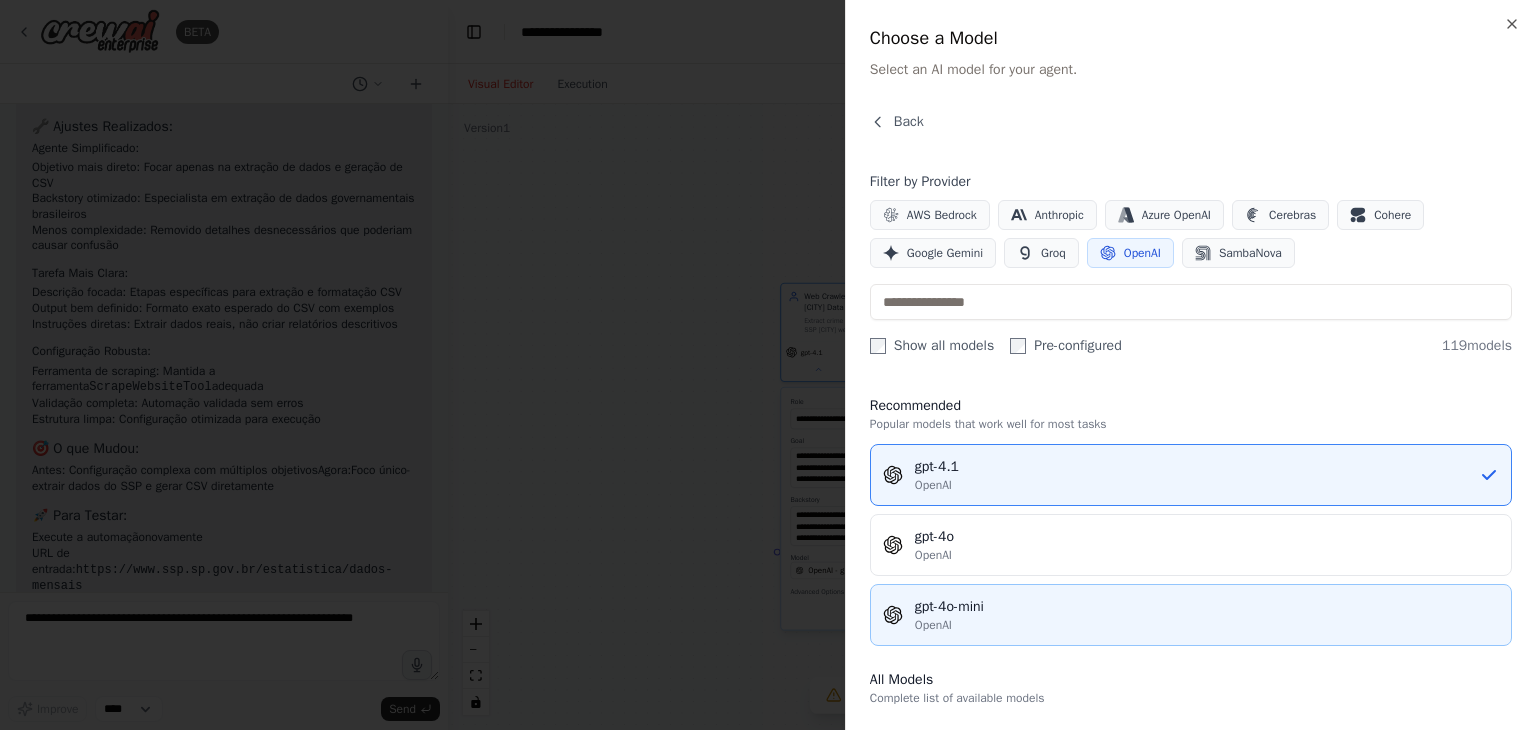 click on "OpenAI" at bounding box center (1207, 625) 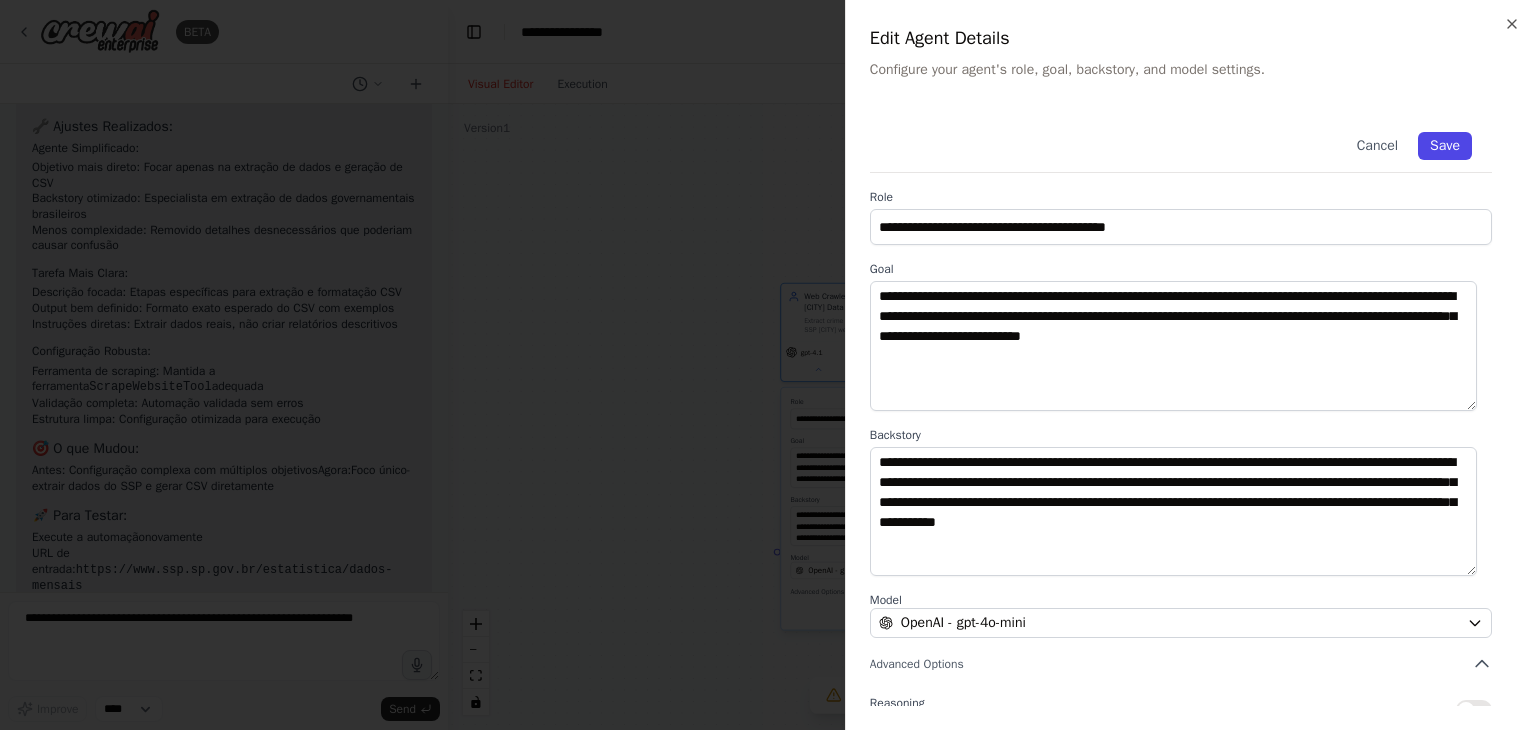click on "Save" at bounding box center [1445, 146] 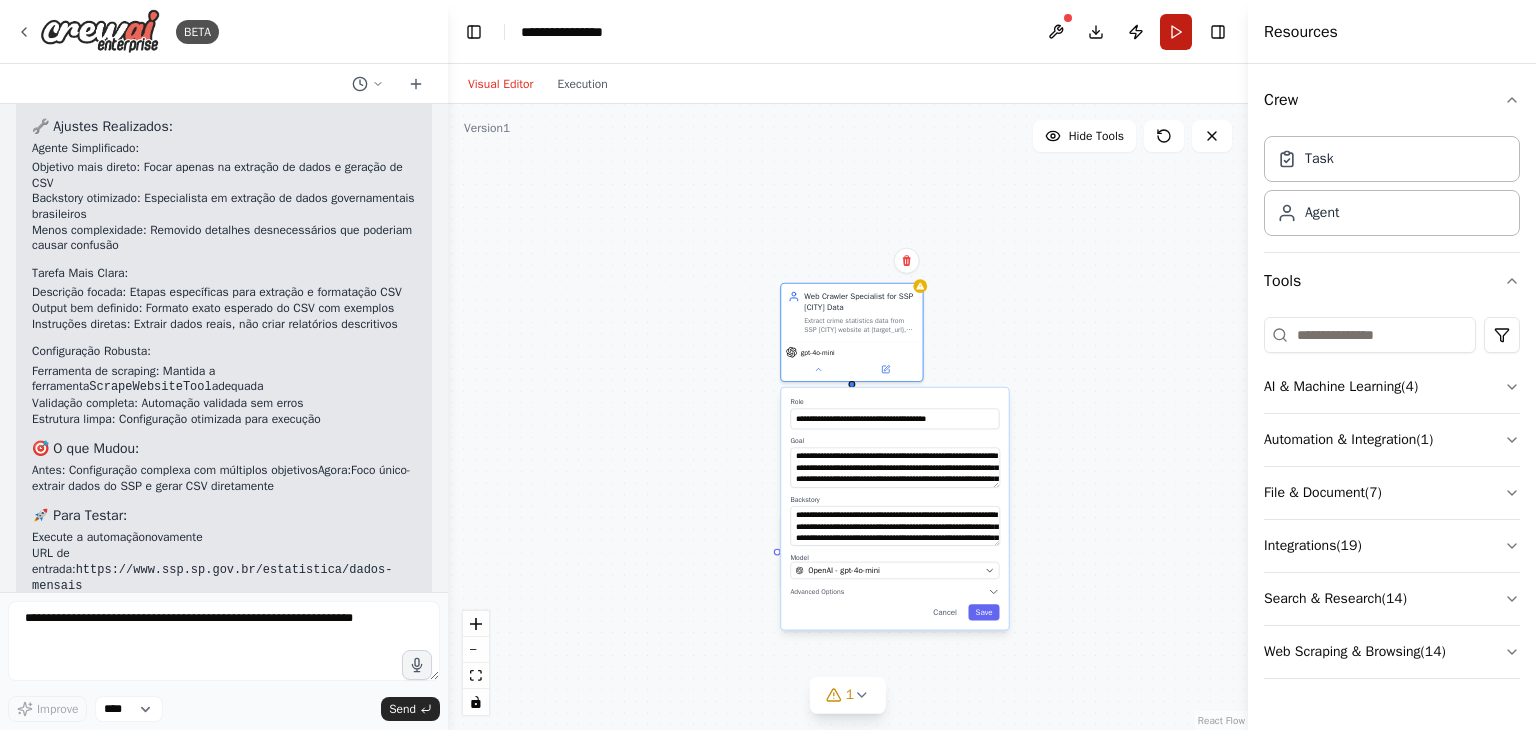 click on "Run" at bounding box center [1176, 32] 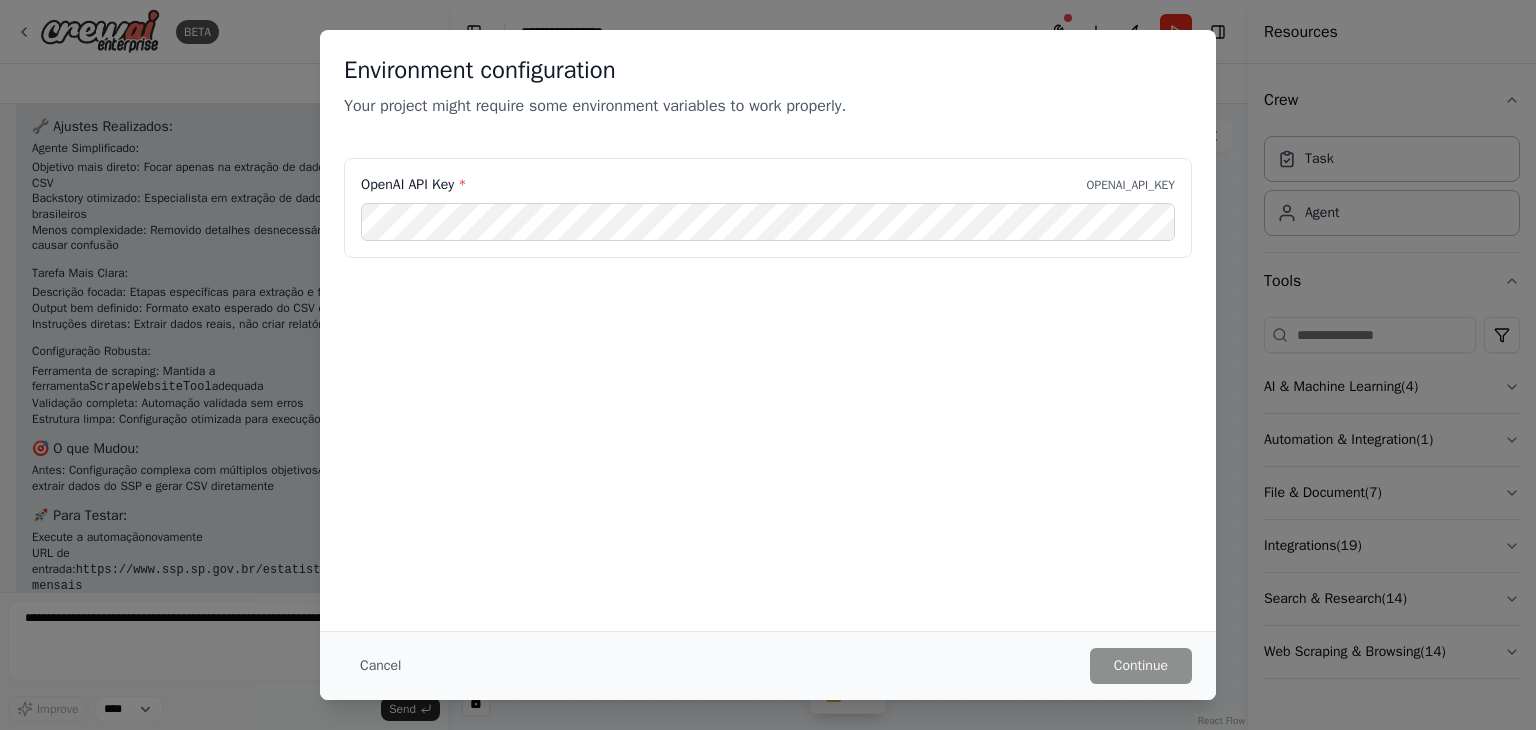 click on "Cancel" at bounding box center (380, 666) 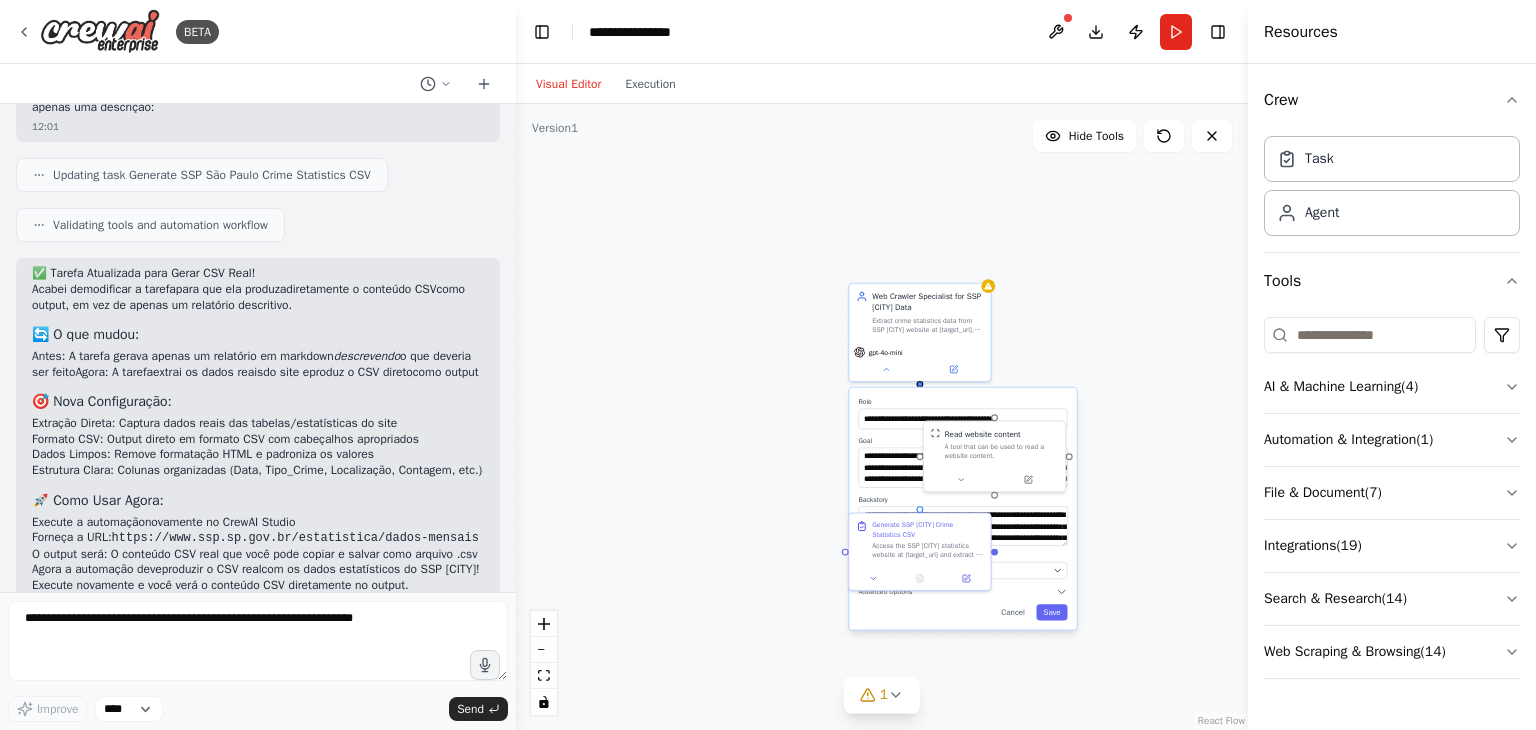 scroll, scrollTop: 3912, scrollLeft: 0, axis: vertical 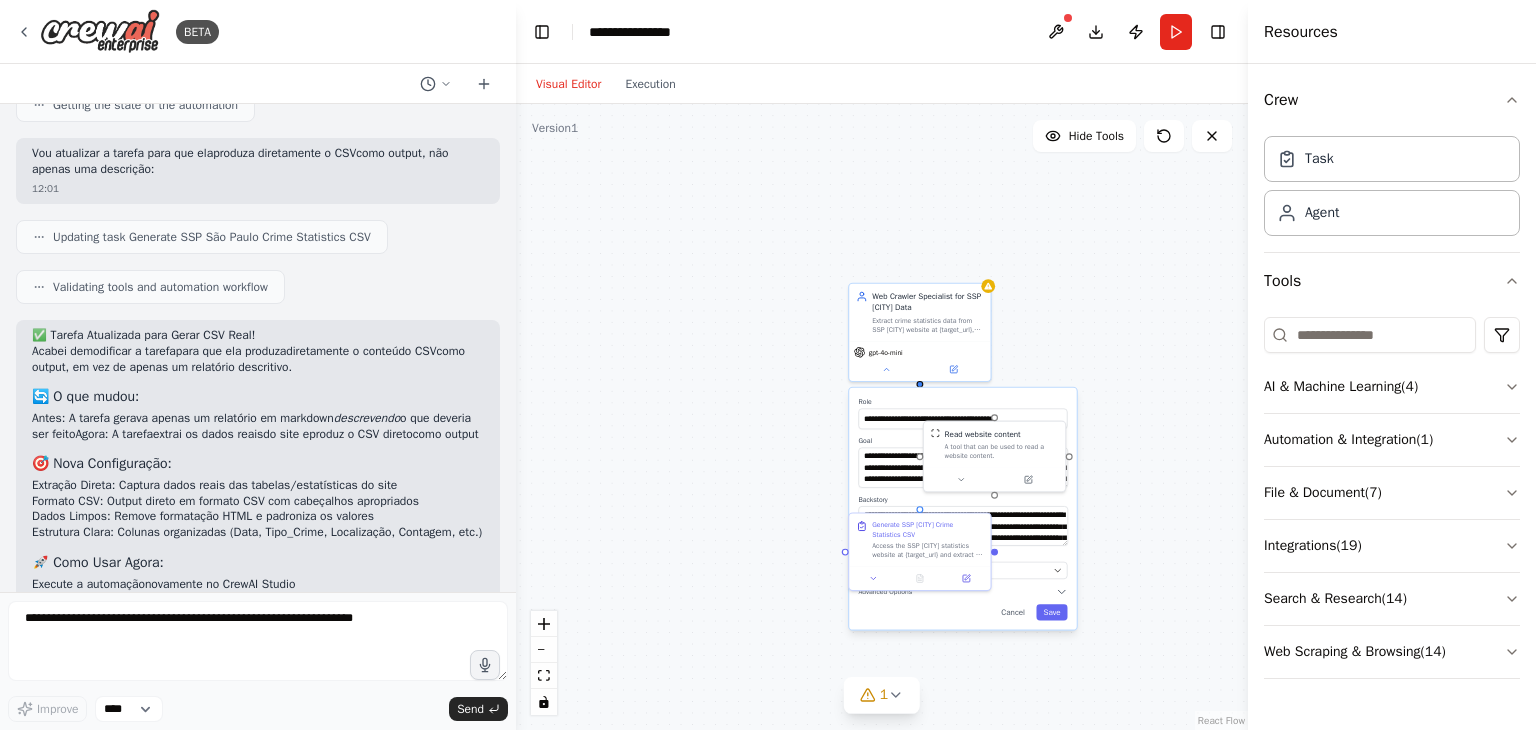 drag, startPoint x: 441, startPoint y: 446, endPoint x: 519, endPoint y: -14, distance: 466.5662 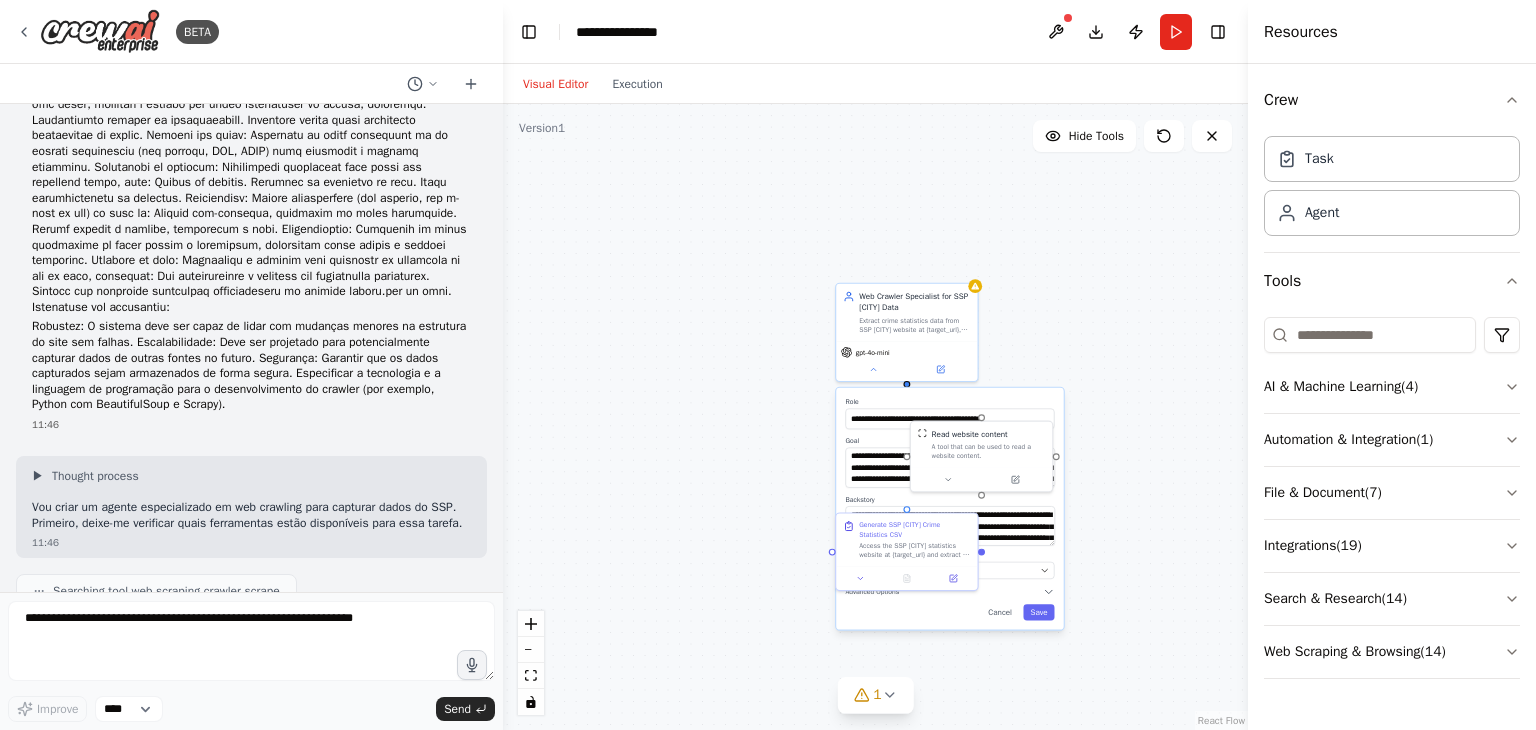 drag, startPoint x: 510, startPoint y: 460, endPoint x: 503, endPoint y: 3, distance: 457.05362 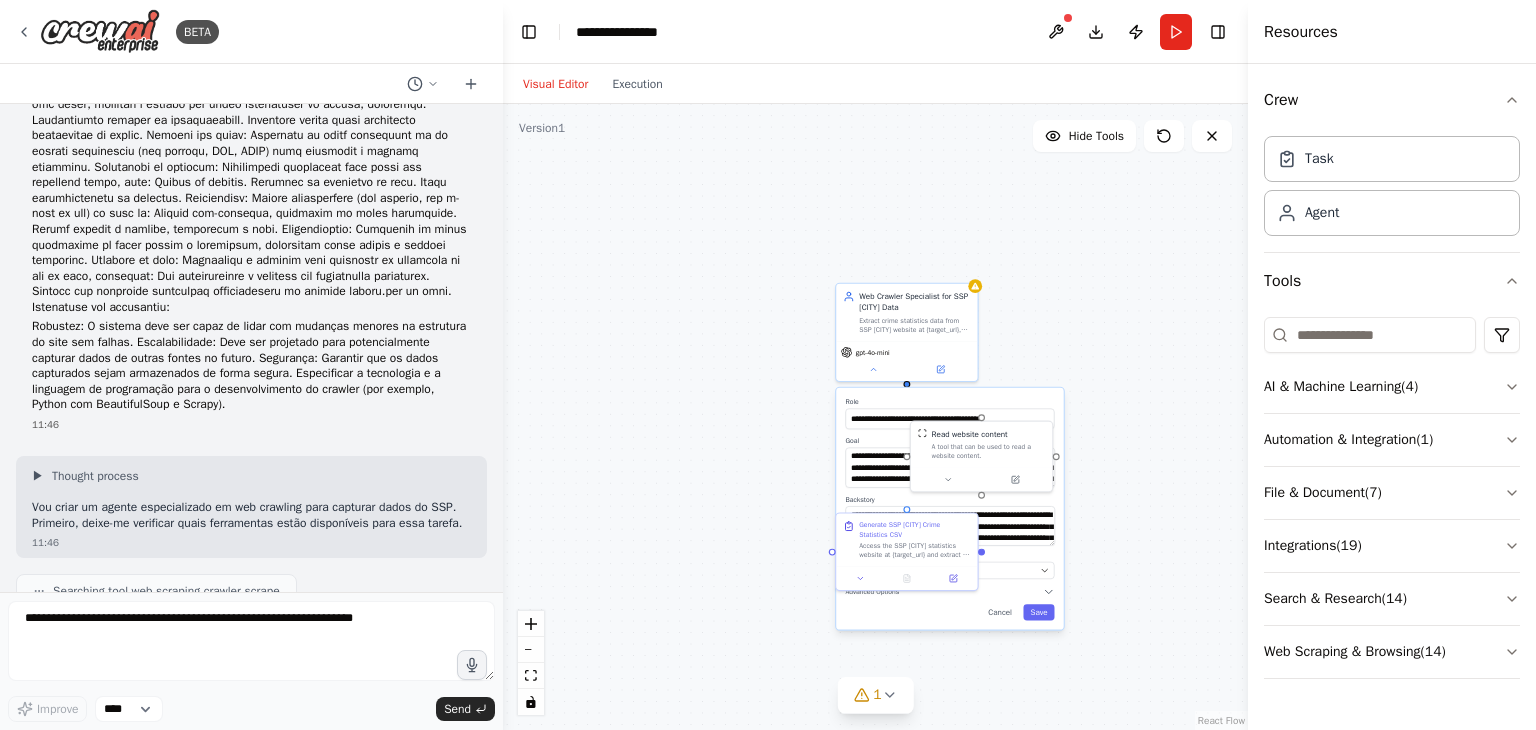 click on "BETA Criar um agente de inteligência artificial (IA) de crawler para capturar dados do SSP (Secretaria de Segurança Pública de São Paulo) disponíveis em https://www.ssp.sp.gov.br/estatistica/dados-mensais, com as seguintes especificações:
Robustez: O sistema deve ser capaz de lidar com mudanças menores na estrutura do site sem falhas.
Escalabilidade: Deve ser projetado para potencialmente capturar dados de outras fontes no futuro.
Segurança: Garantir que os dados capturados sejam armazenados de forma segura.
Especificar a tecnologia e a linguagem de programação para o desenvolvimento do crawler (por exemplo, Python com BeautifulSoup e Scrapy). 11:46 ▶ Thought process Vou criar um agente especializado em web crawling para capturar dados do SSP. Primeiro, deixe-me verificar quais ferramentas estão disponíveis para essa tarefa. 11:46 Searching tool web scraping crawler scrape Agora vou verificar as ferramentas prontas para uso para ter certeza de que posso utilizá-las: 11:46 11:46 11:46 11:46" at bounding box center (768, 365) 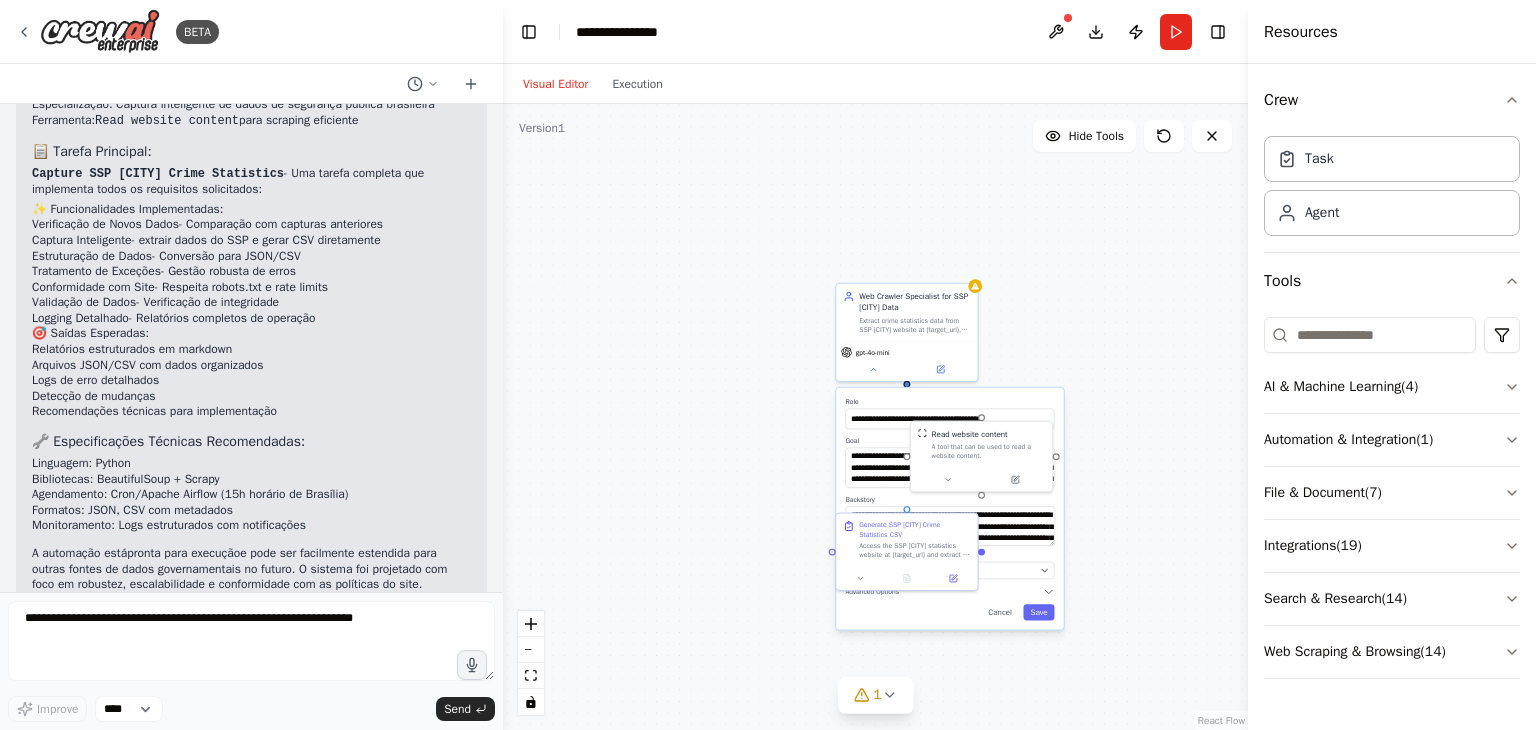 scroll, scrollTop: 1444, scrollLeft: 0, axis: vertical 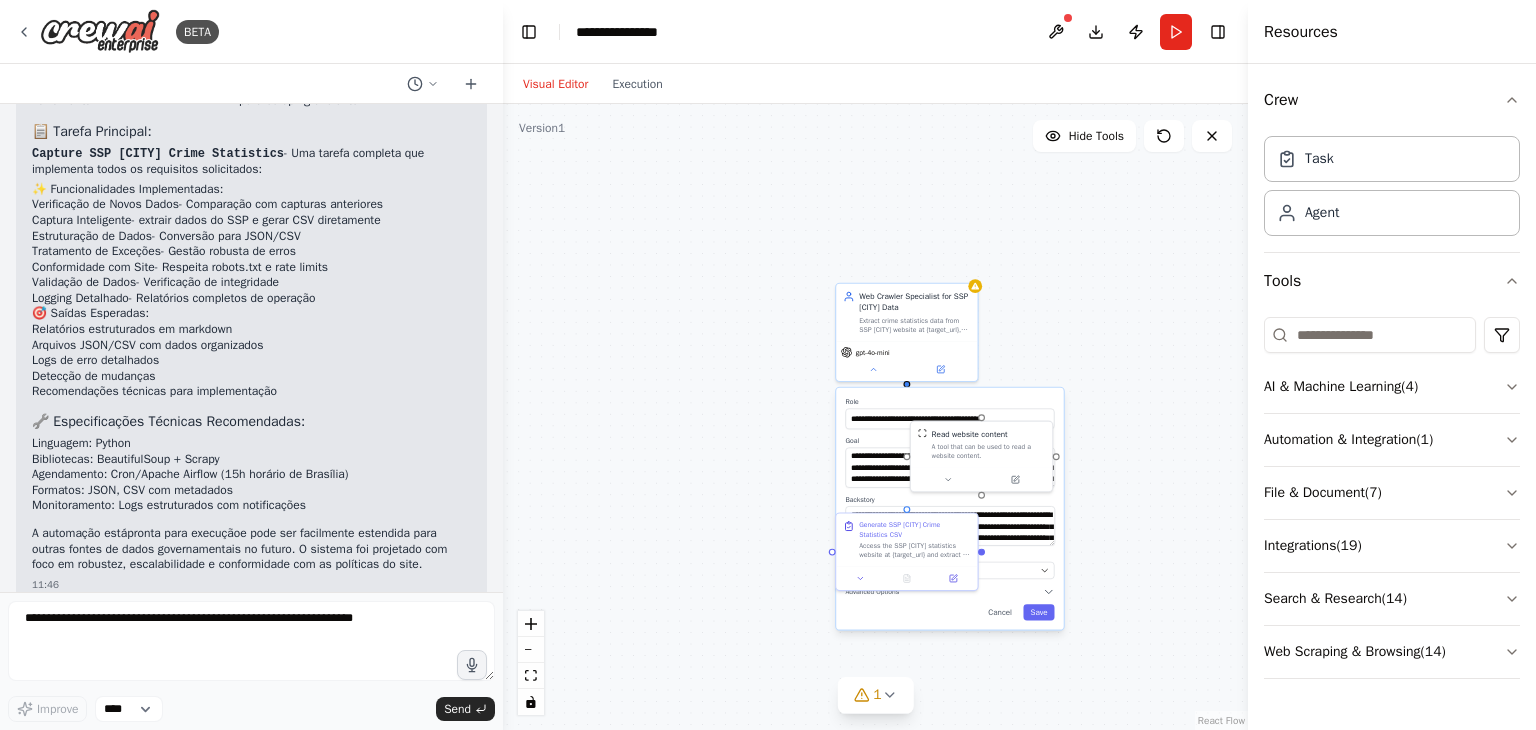 drag, startPoint x: 487, startPoint y: 256, endPoint x: 485, endPoint y: 285, distance: 29.068884 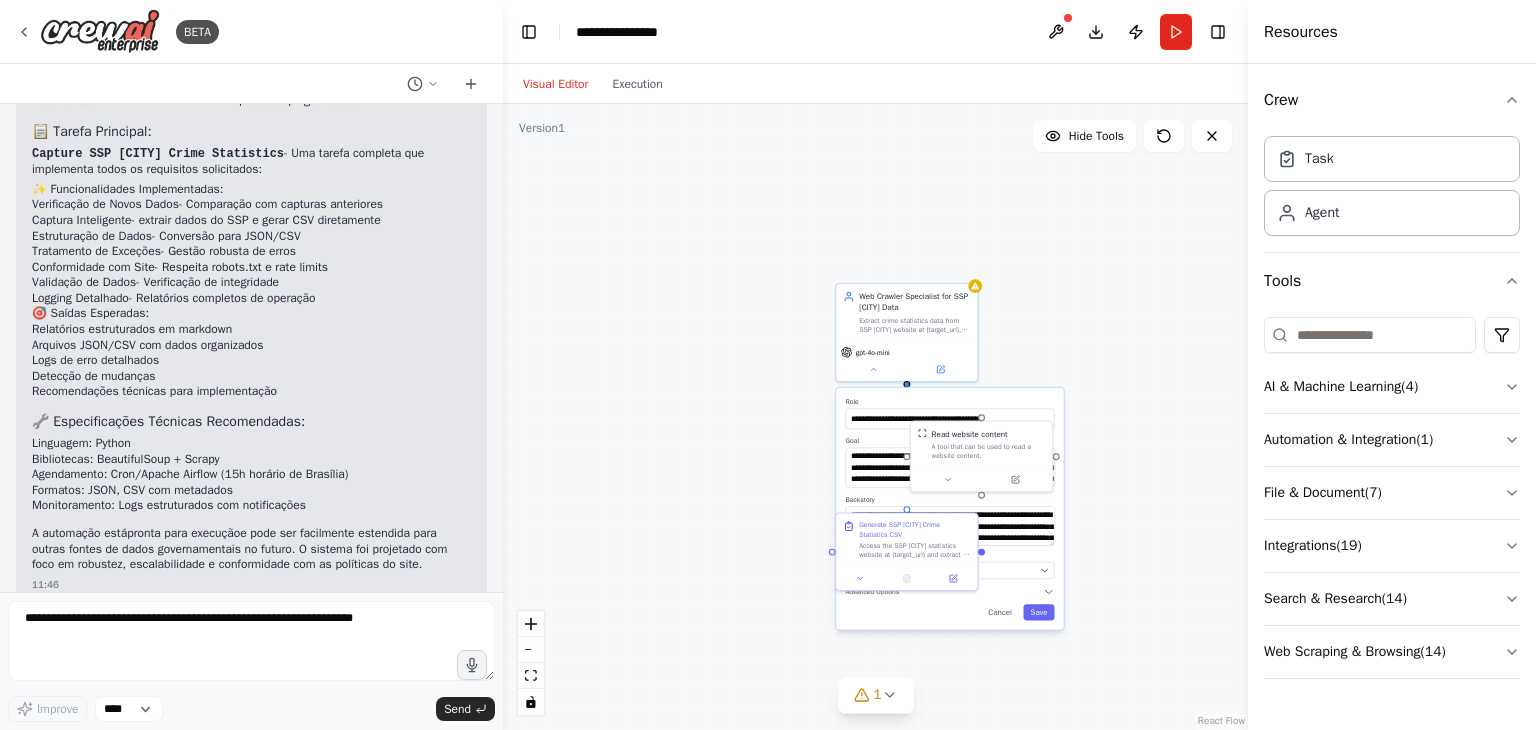 click on "Criar um agente de inteligência artificial (IA) de crawler para capturar dados do SSP (Secretaria de Segurança Pública de [CITY]) disponíveis em https://www.ssp.sp.gov.br/estatistica/dados-mensais, com as seguintes especificações:
Robustez: O sistema deve ser capaz de lidar com mudanças menores na estrutura do site sem falhas.
Escalabilidade: Deve ser projetado para potencialmente capturar dados de outras fontes no futuro.
Segurança: Garantir que os dados capturados sejam armazenados de forma segura.
Especificar a tecnologia e a linguagem de programação para o desenvolvimento do crawler (por exemplo, Python com BeautifulSoup e Scrapy). 11:46 ▶ Thought process Vou criar um agente especializado em web crawling para capturar dados do SSP. Primeiro, deixe-me verificar quais ferramentas estão disponíveis para essa tarefa. 11:46 Searching tool web scraping crawler scrape Agora vou verificar as ferramentas prontas para uso para ter certeza de que posso utilizá-las: 11:46 11:46 11:46 11:46" at bounding box center (251, 348) 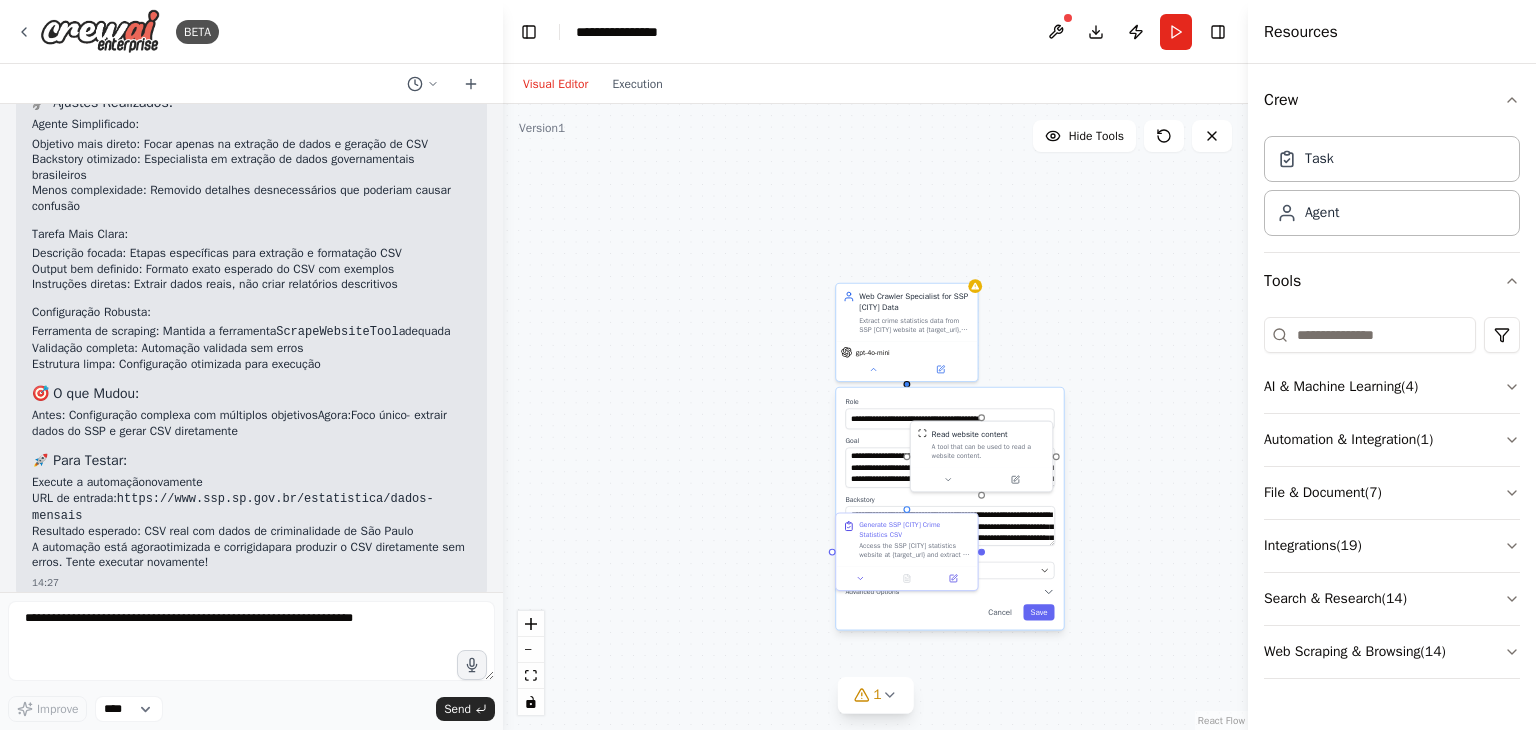 scroll, scrollTop: 5256, scrollLeft: 0, axis: vertical 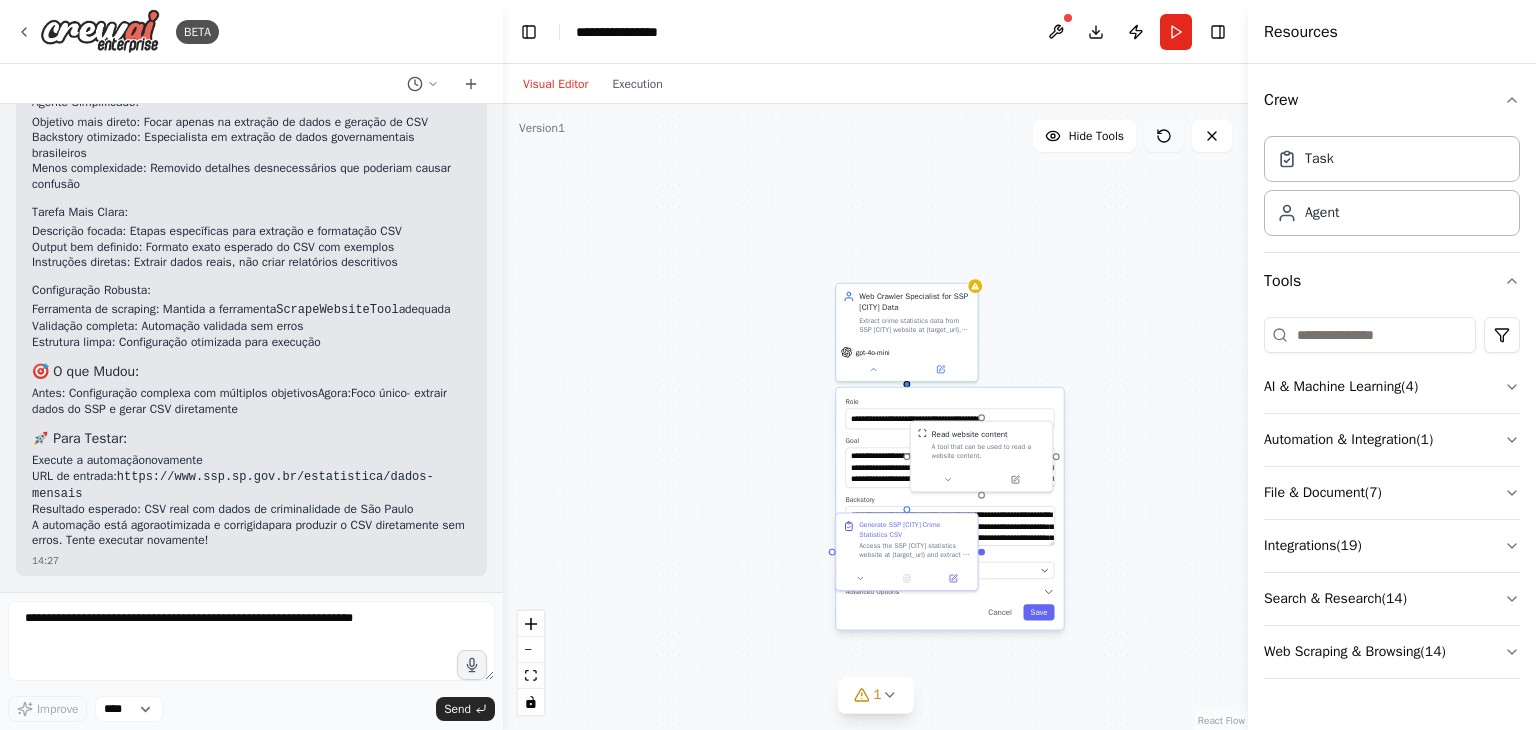 click 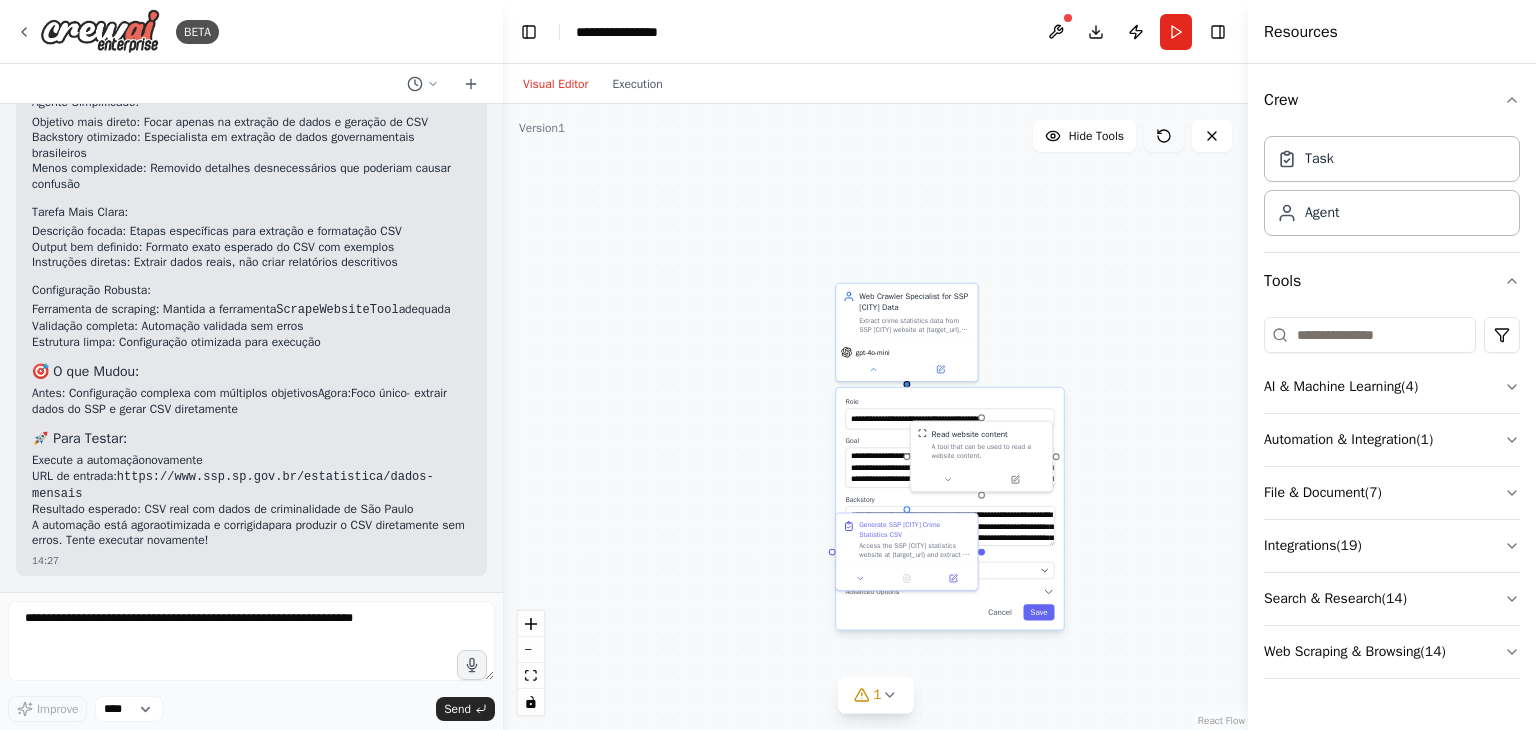 click 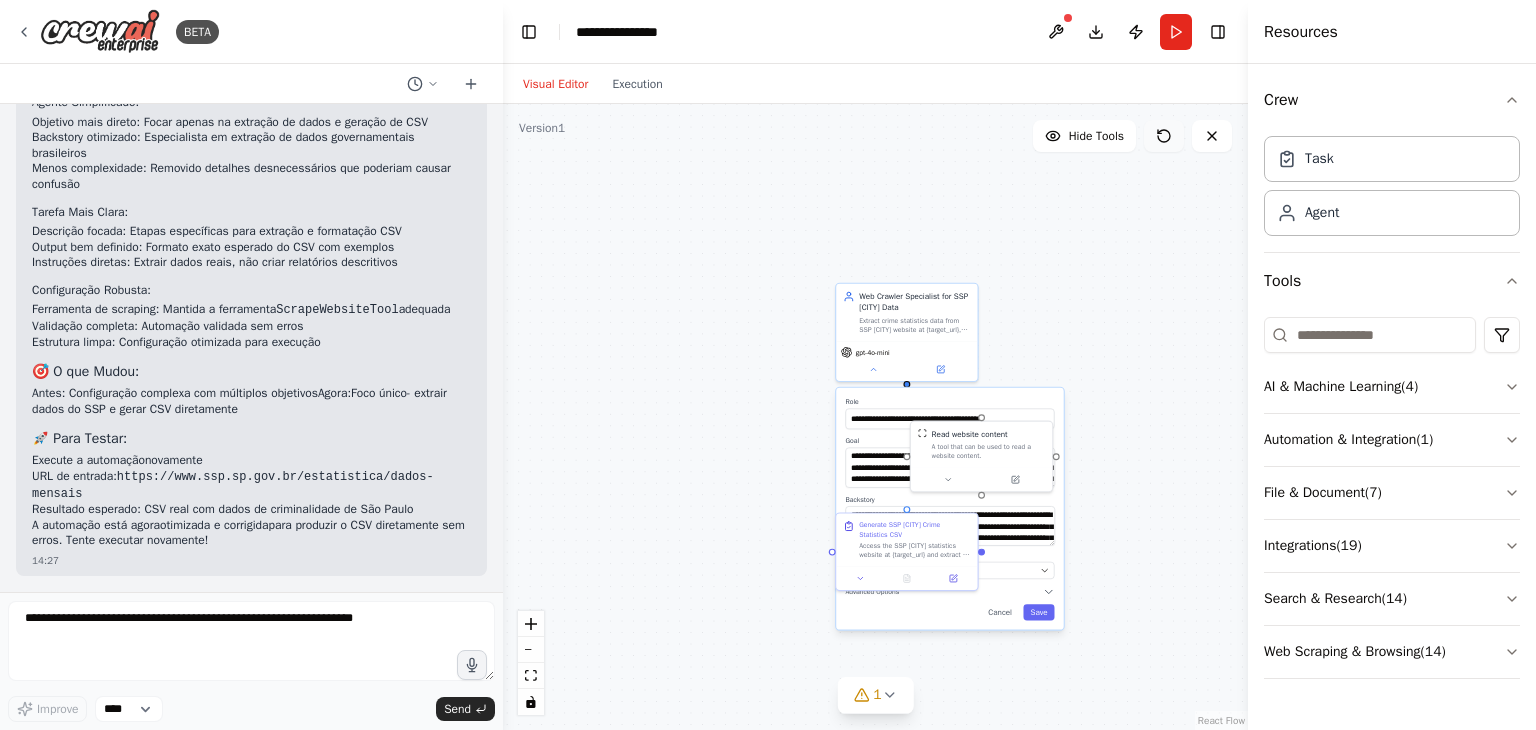 click 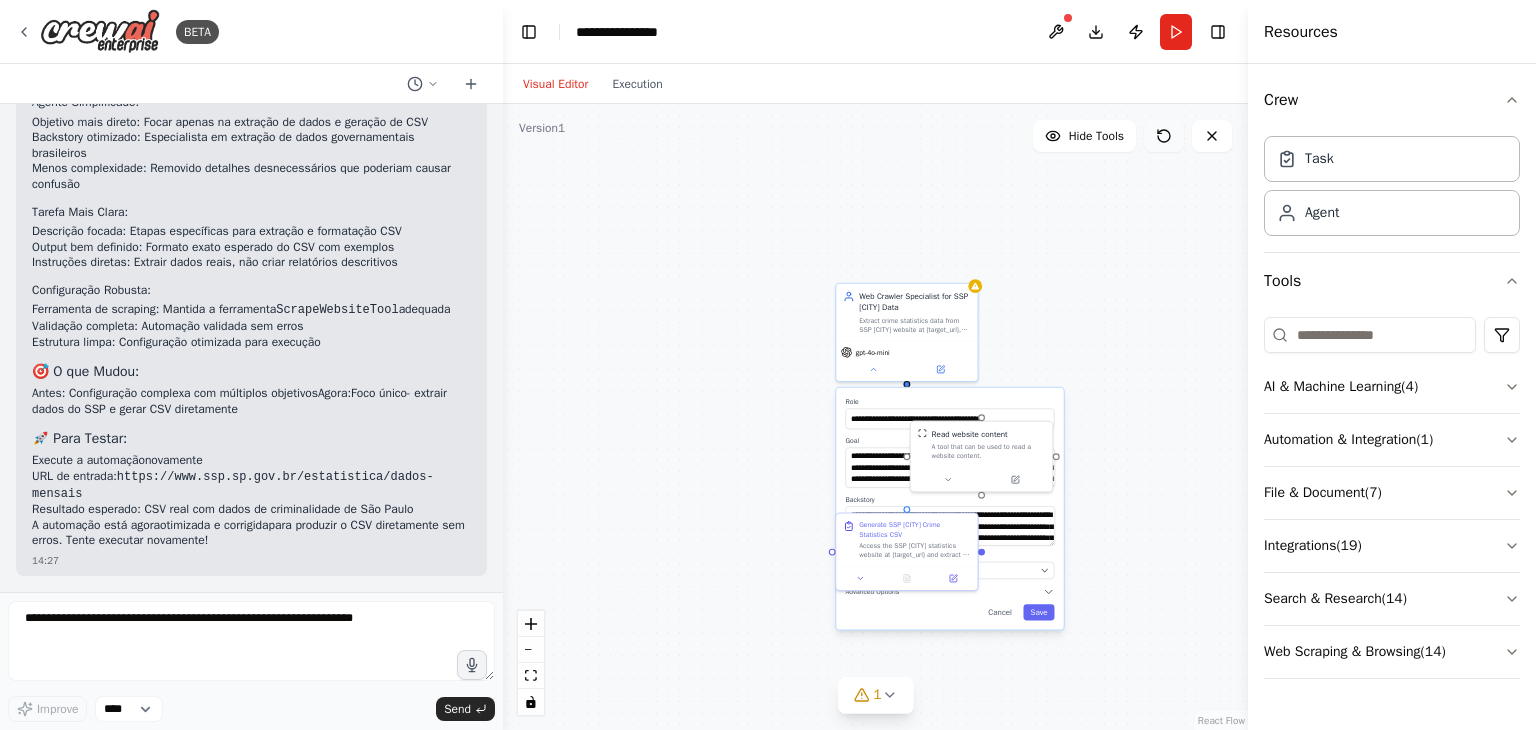 click 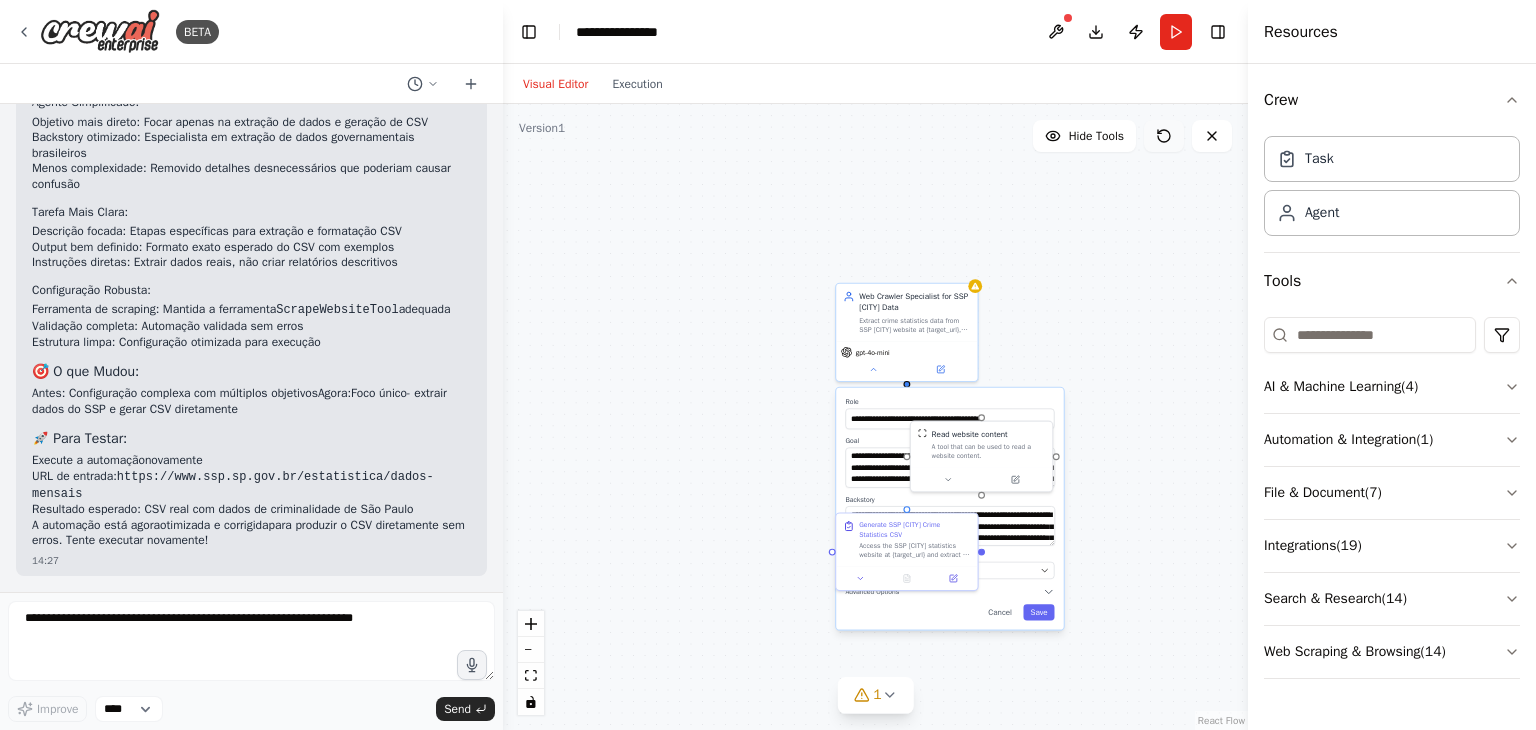 click 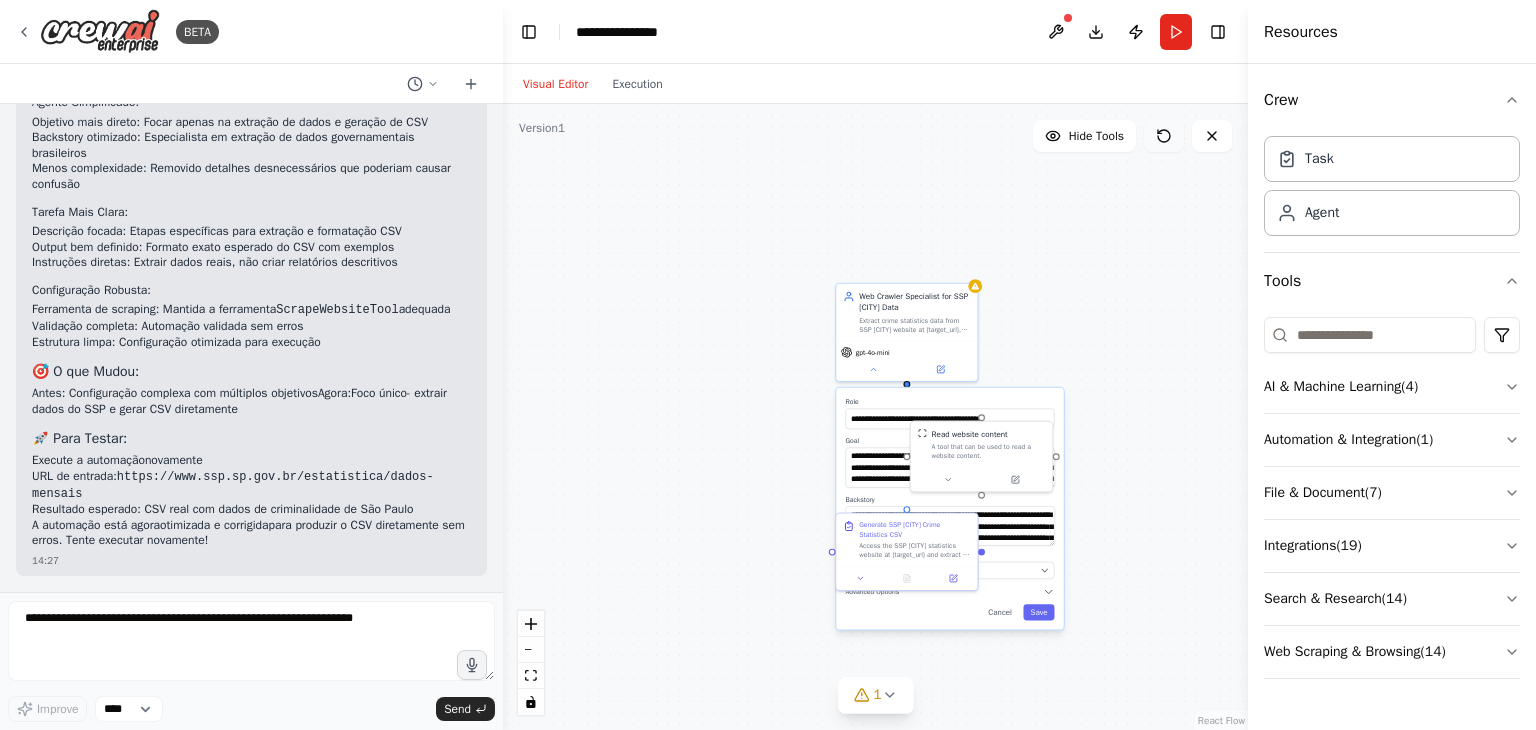 click 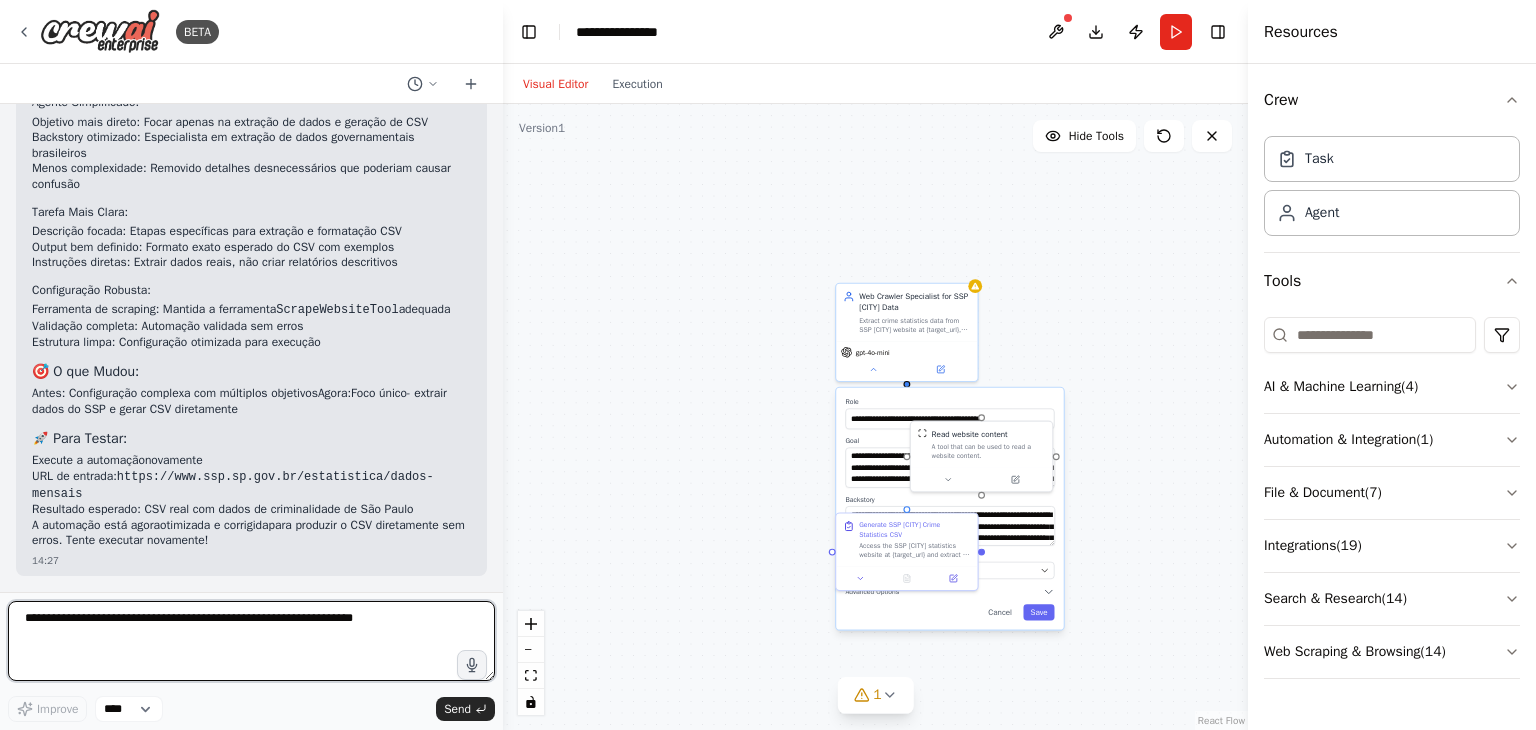 click at bounding box center [251, 641] 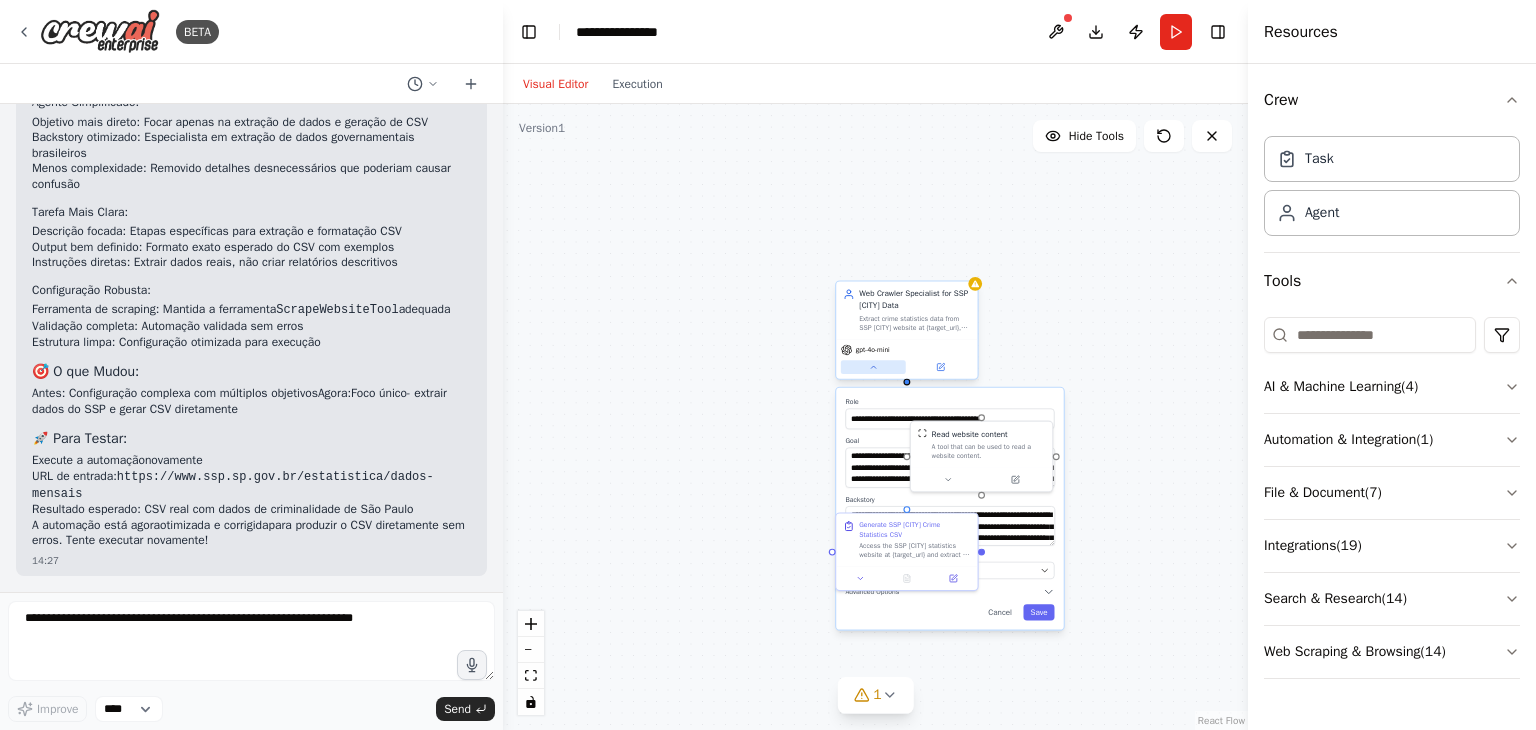 click at bounding box center [873, 367] 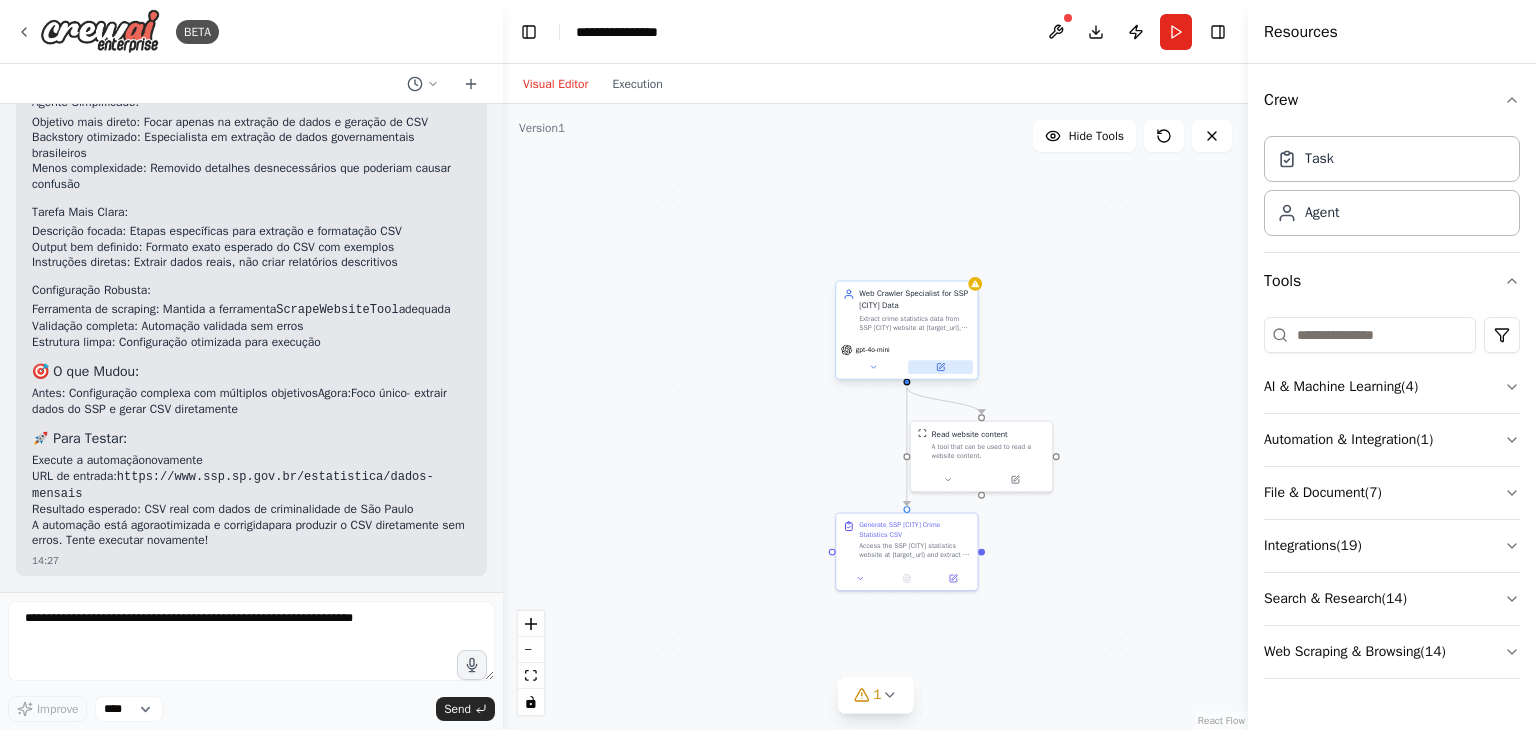 click 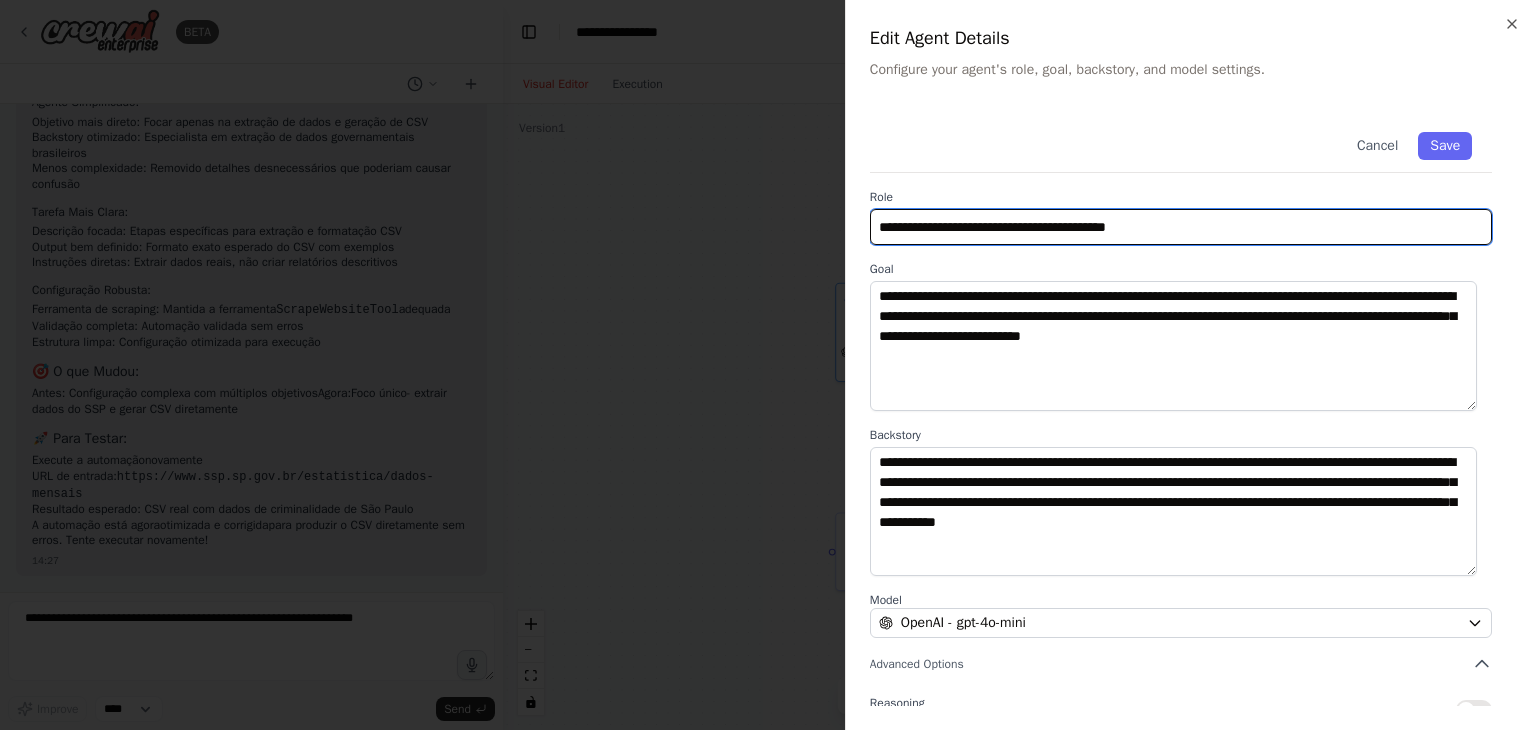 drag, startPoint x: 1208, startPoint y: 222, endPoint x: 589, endPoint y: 269, distance: 620.78174 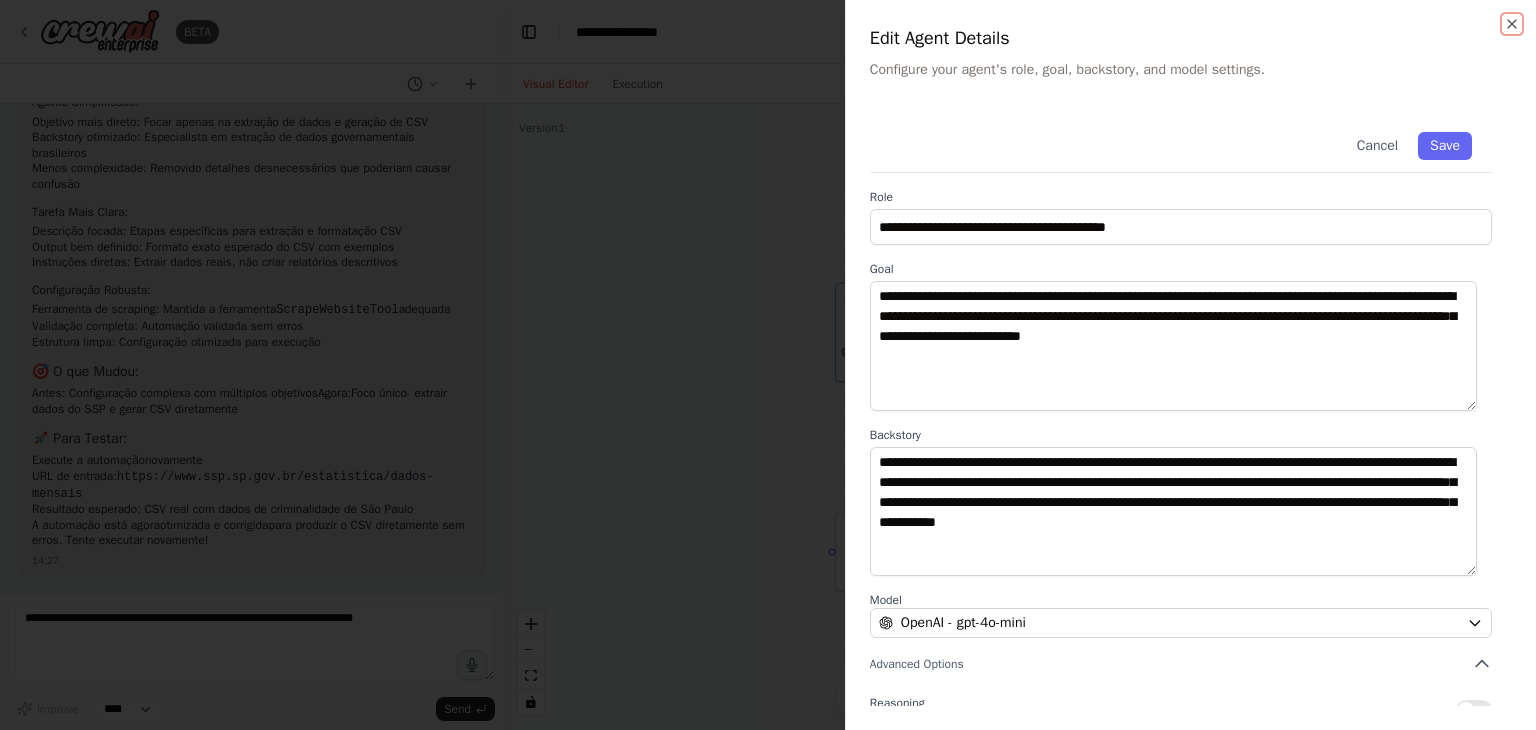 click 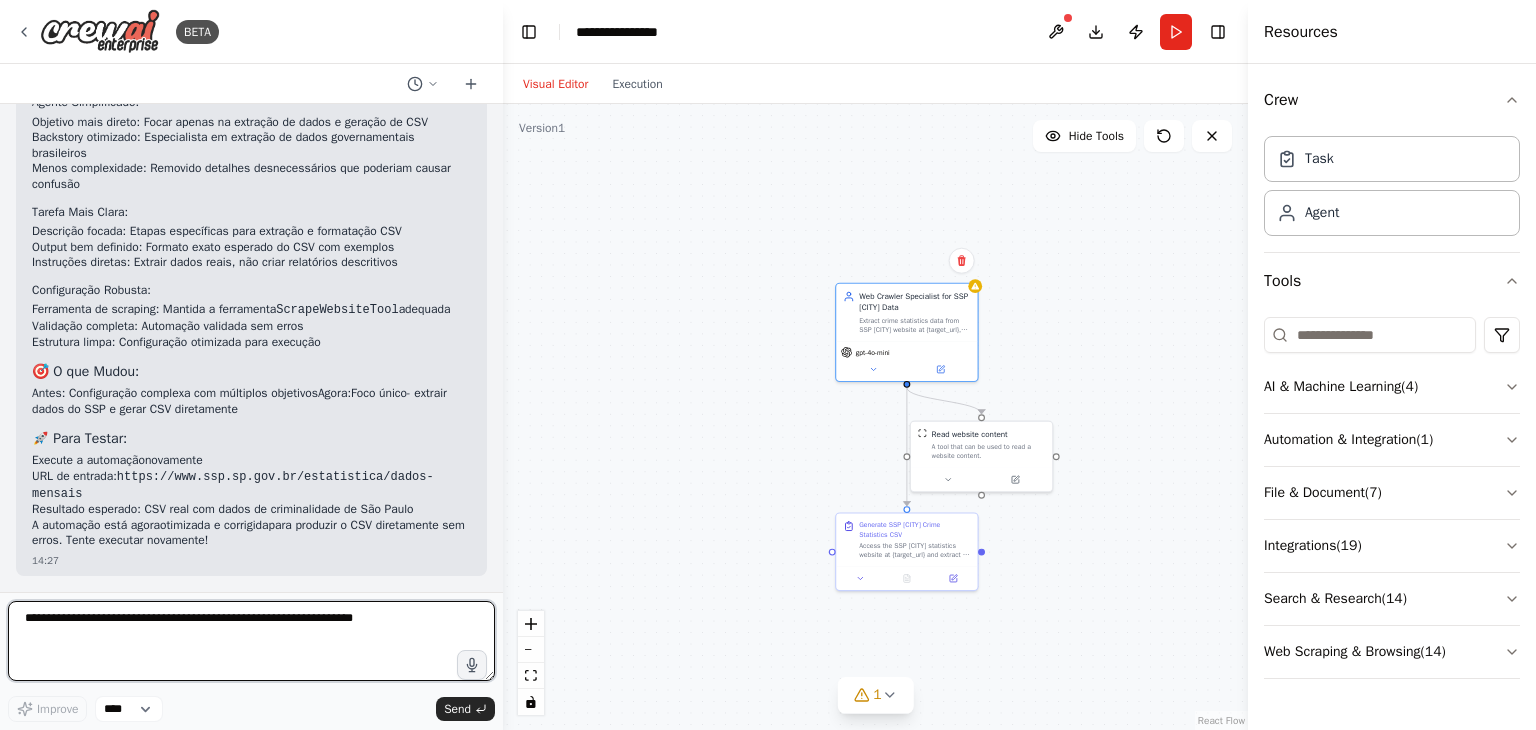 click at bounding box center (251, 641) 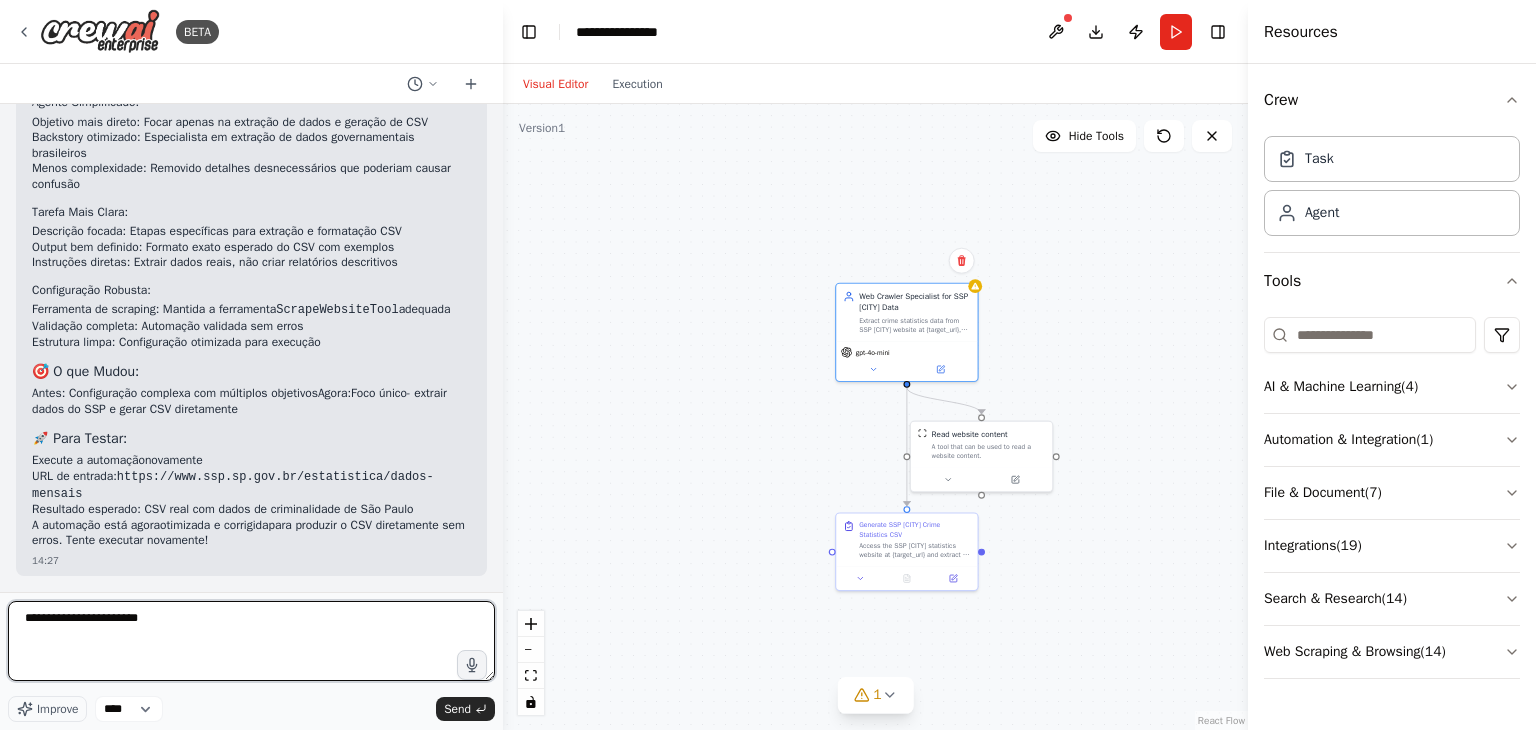 paste on "**********" 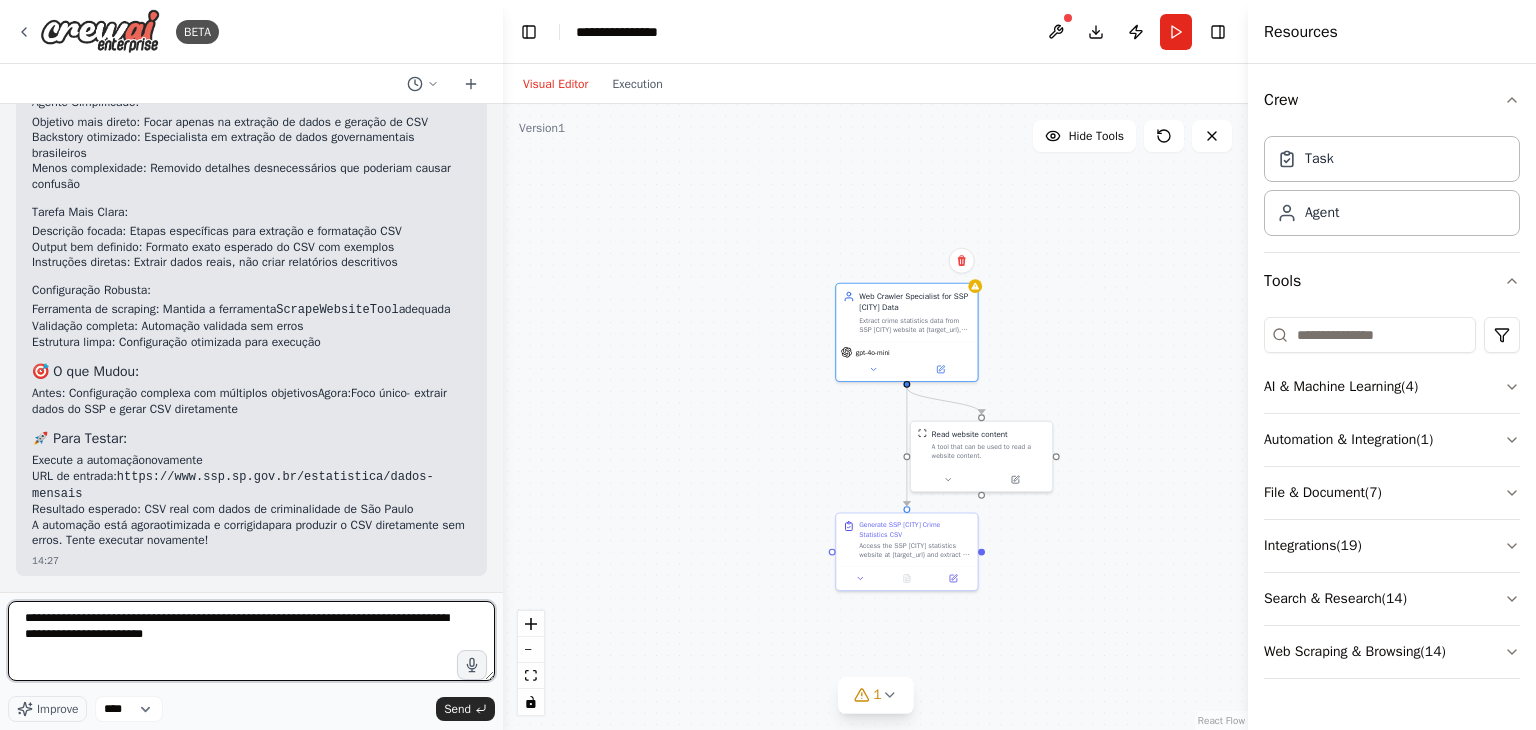 type on "**********" 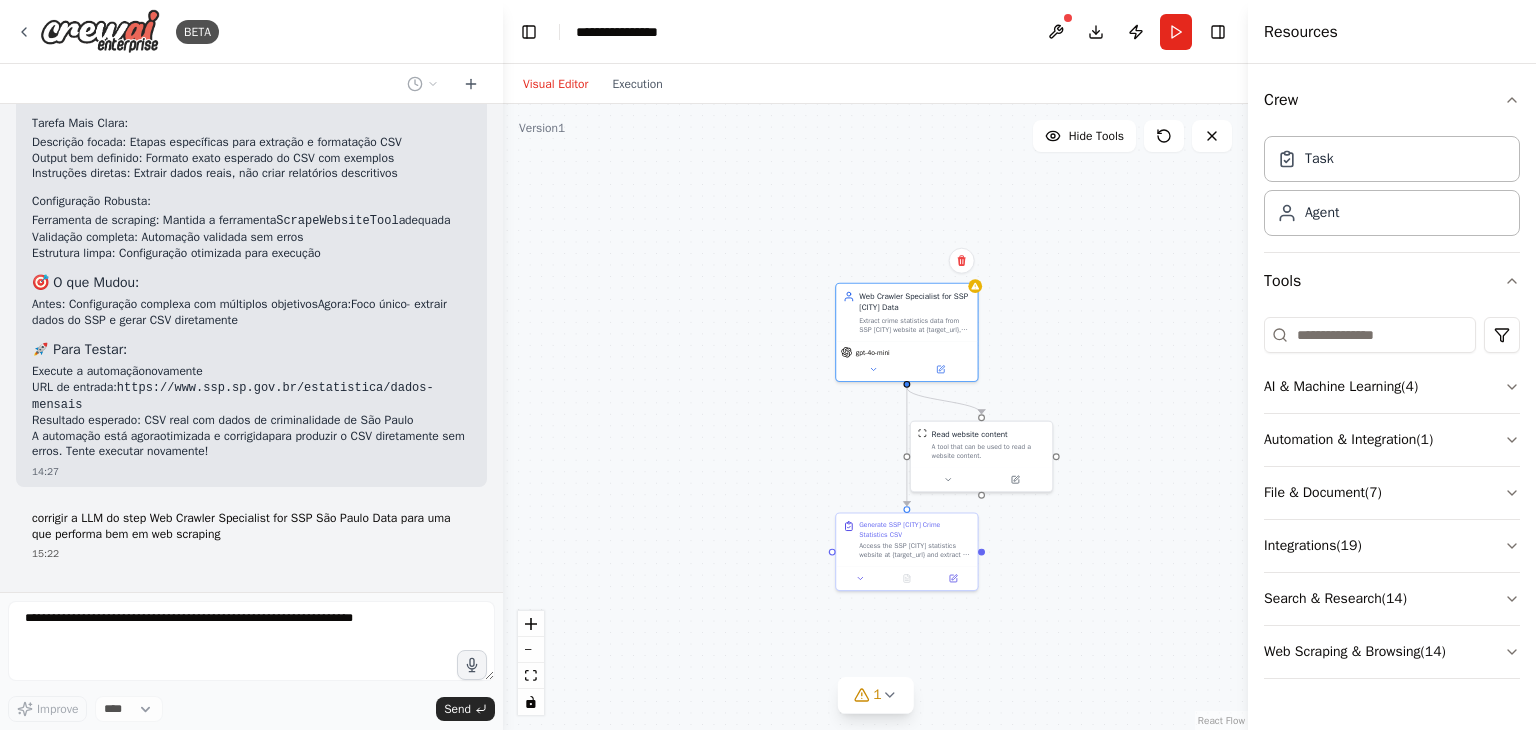 scroll, scrollTop: 5391, scrollLeft: 0, axis: vertical 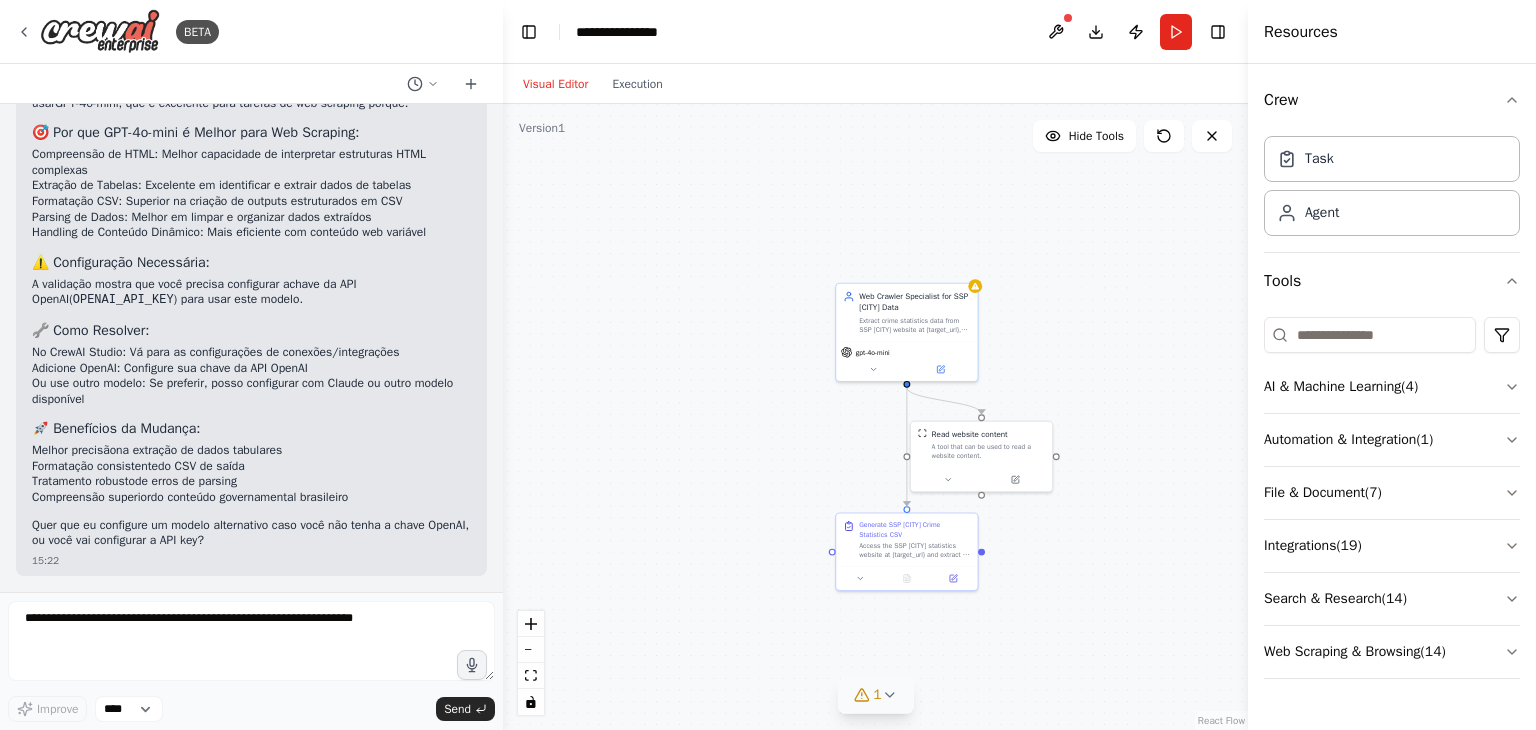 click on "1" at bounding box center (877, 695) 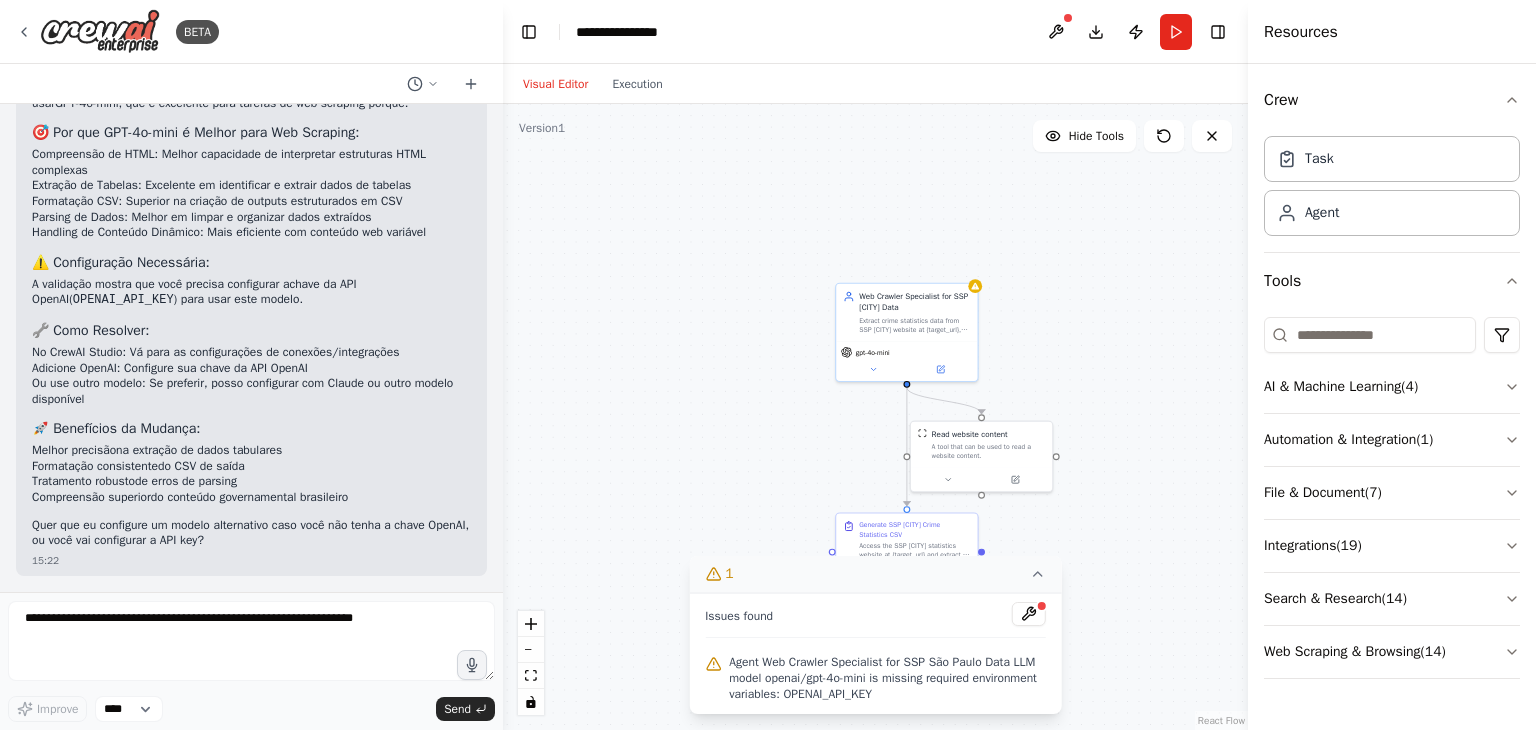 click 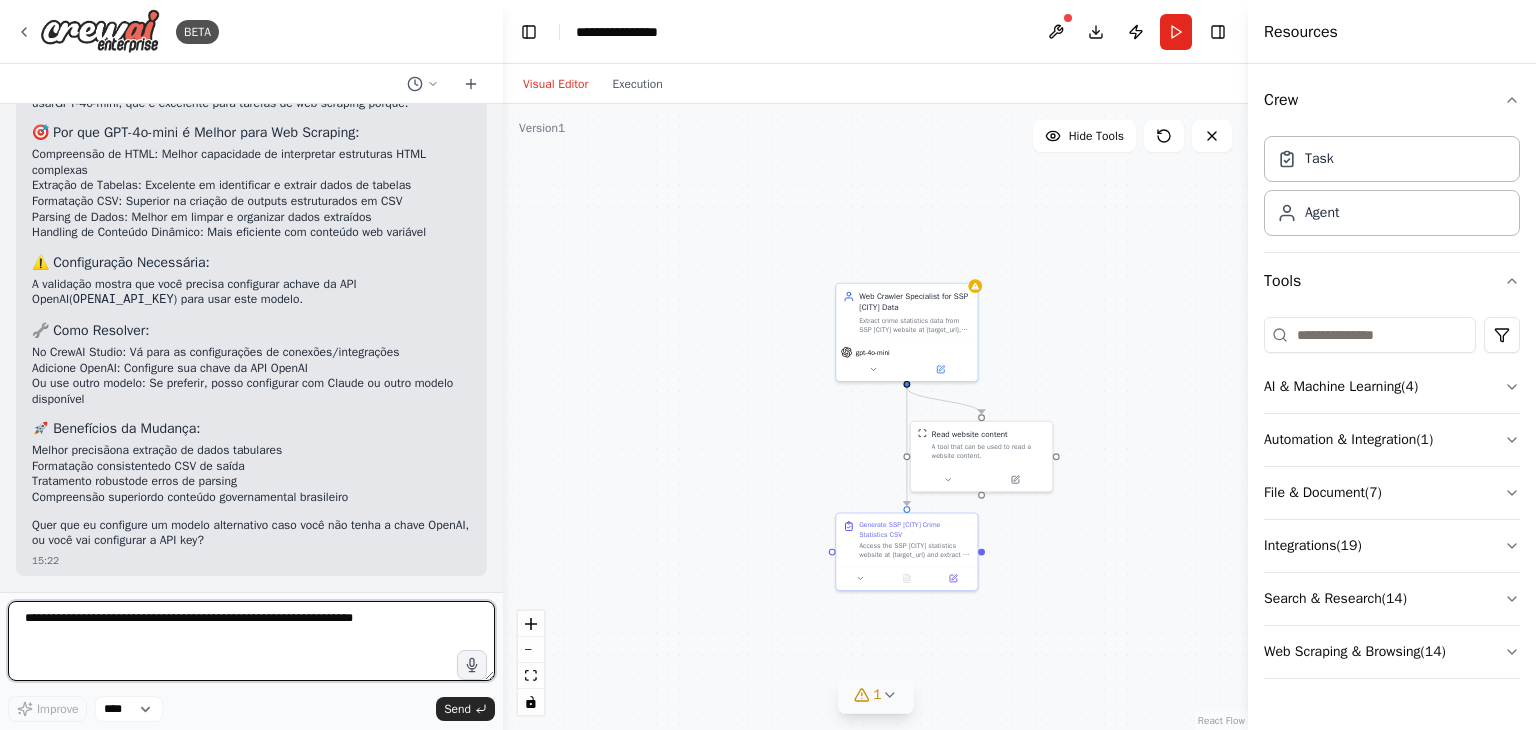 click at bounding box center (251, 641) 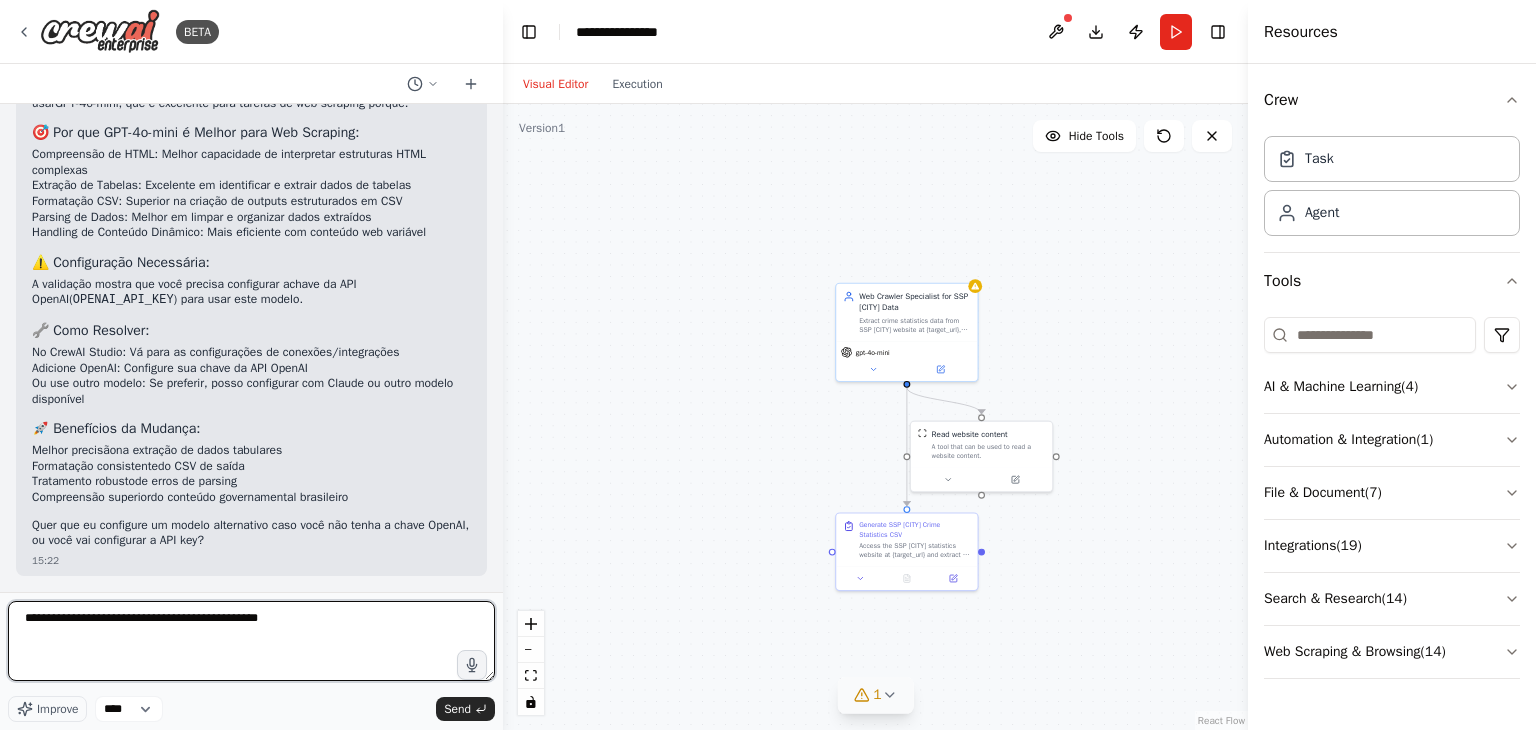 type on "**********" 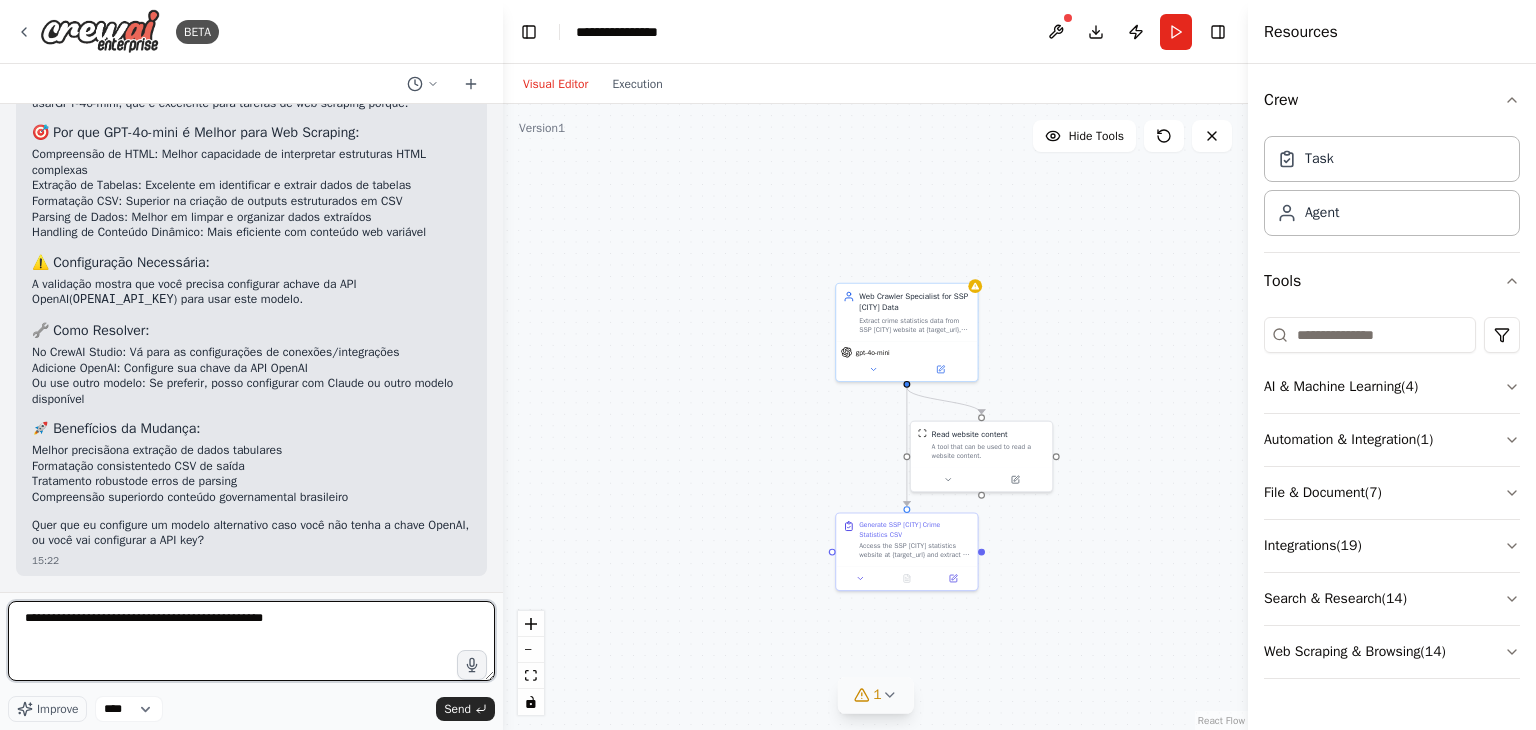 type 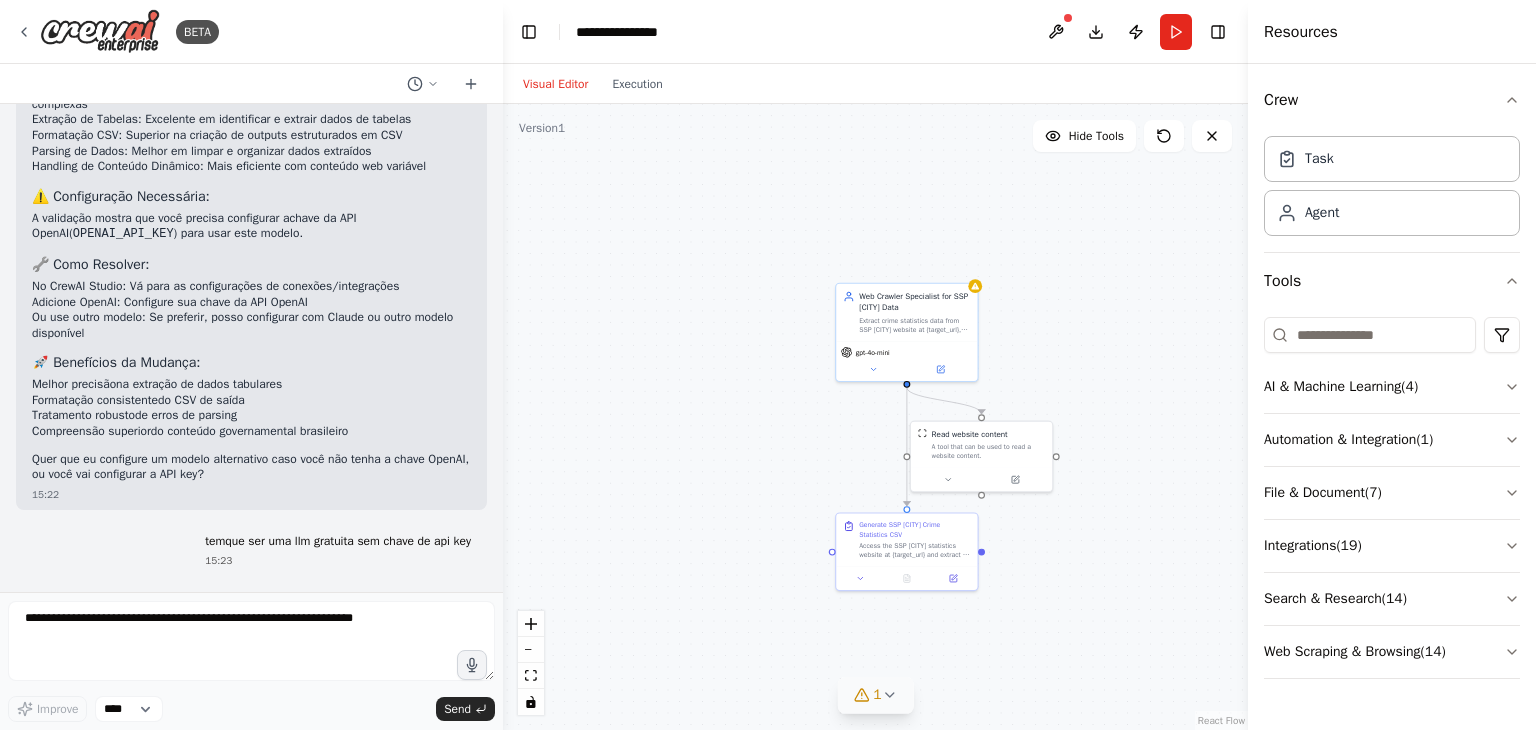 scroll, scrollTop: 6211, scrollLeft: 0, axis: vertical 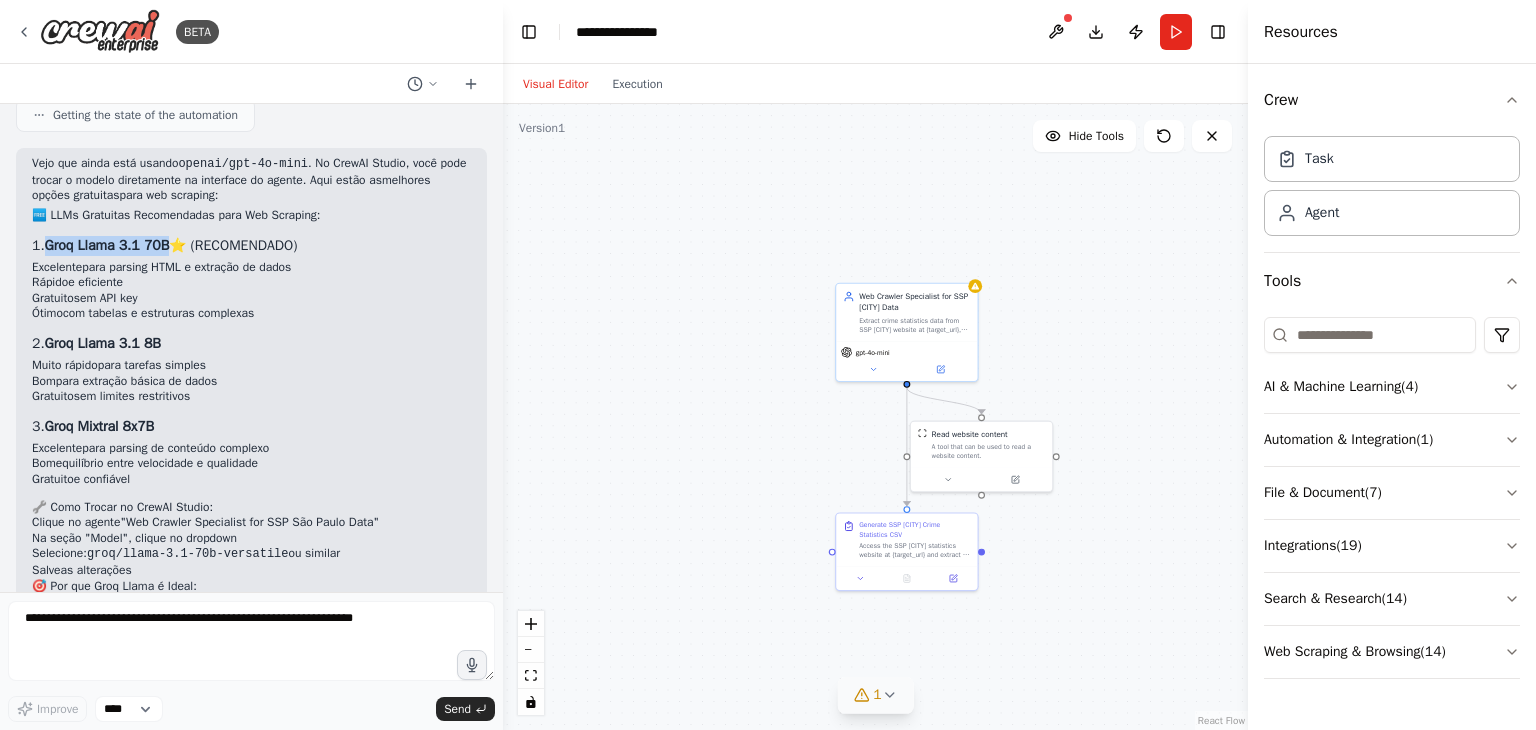 drag, startPoint x: 44, startPoint y: 280, endPoint x: 180, endPoint y: 283, distance: 136.03308 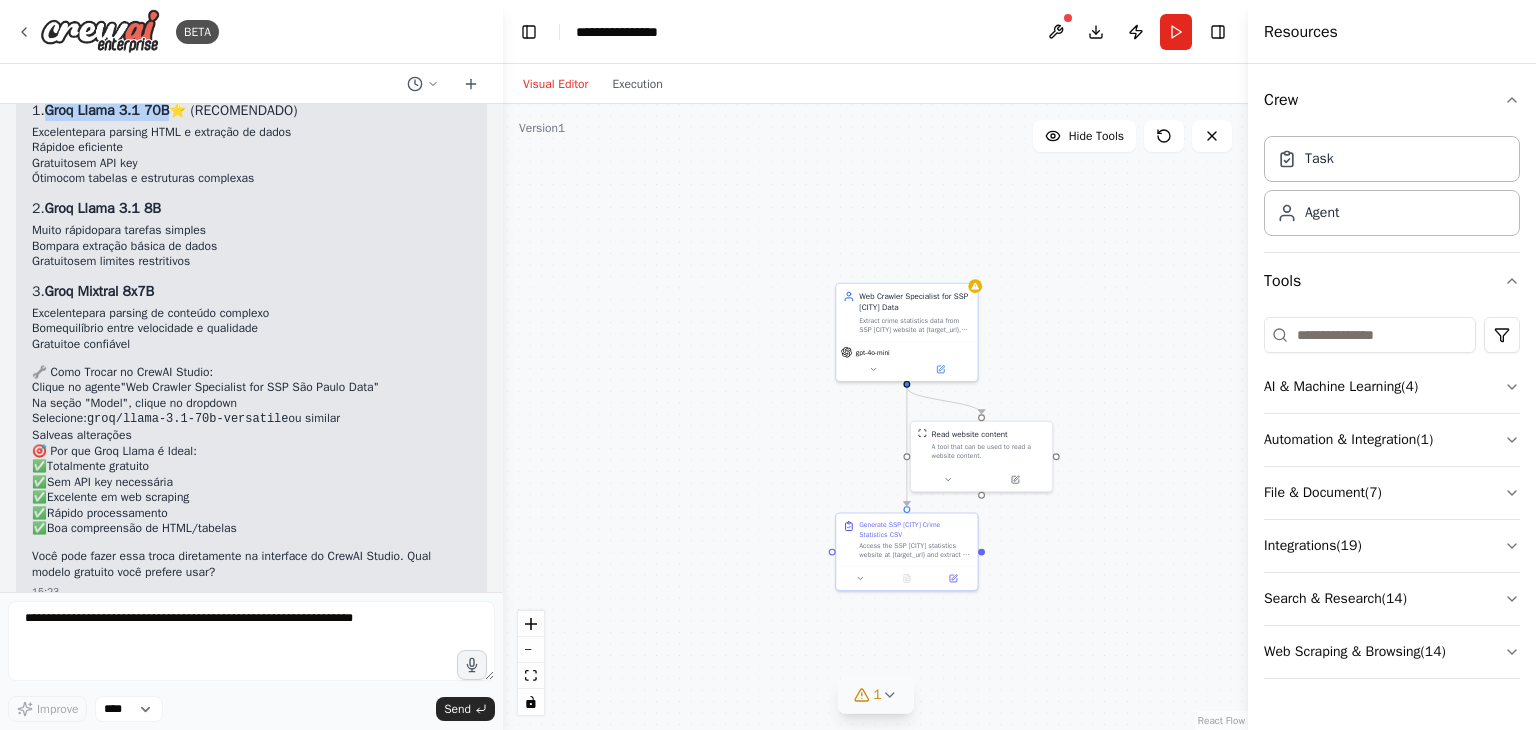 scroll, scrollTop: 7002, scrollLeft: 0, axis: vertical 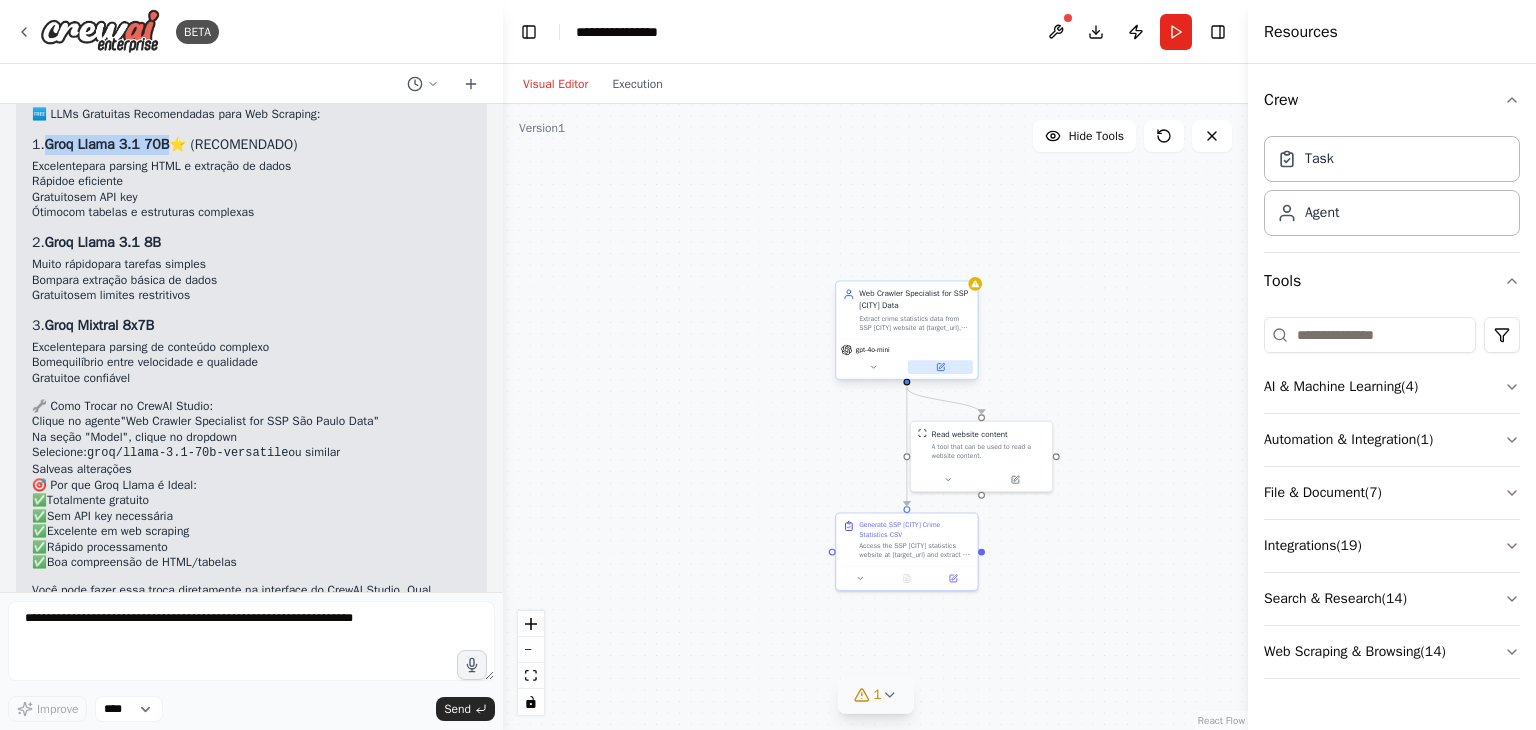 click at bounding box center (940, 367) 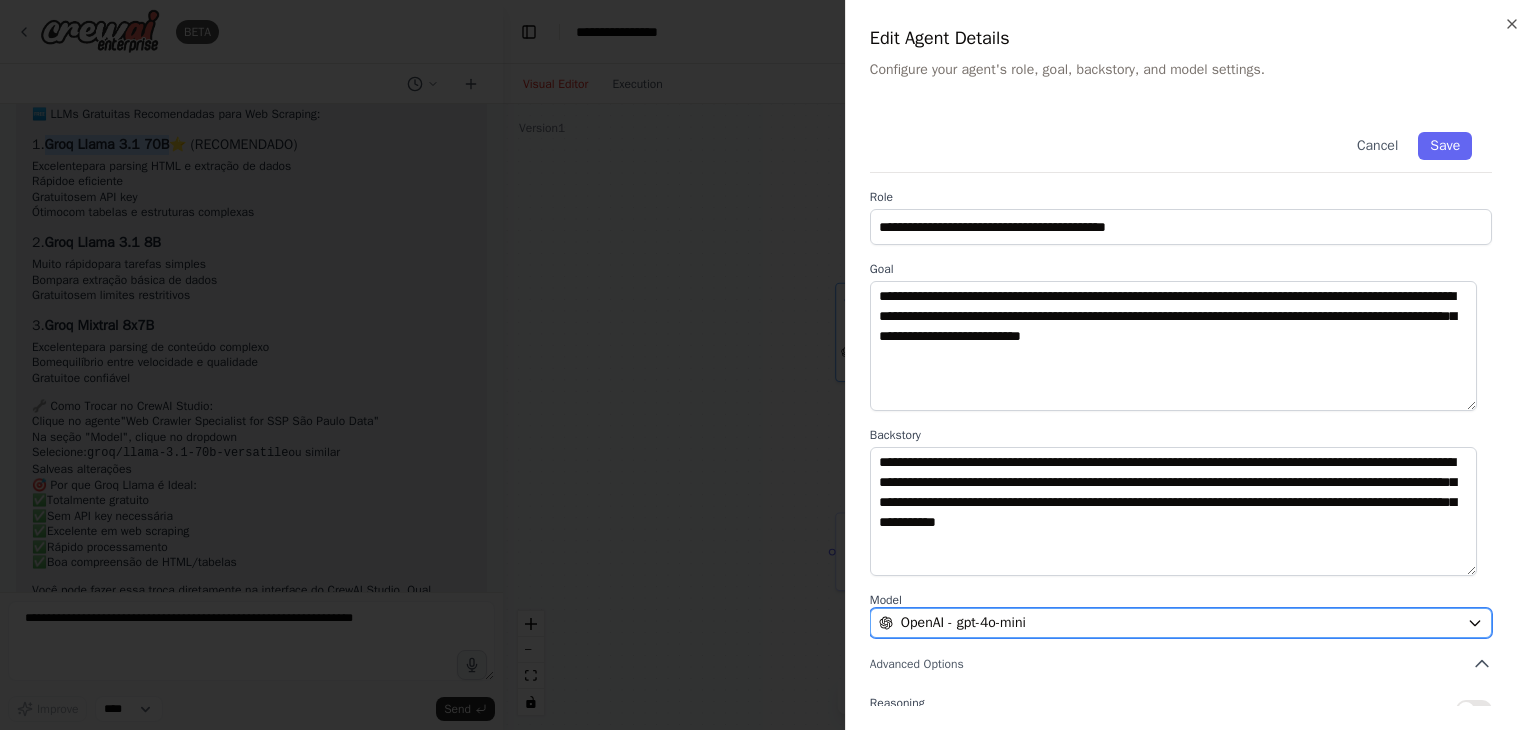 click on "OpenAI - gpt-4o-mini" at bounding box center [963, 623] 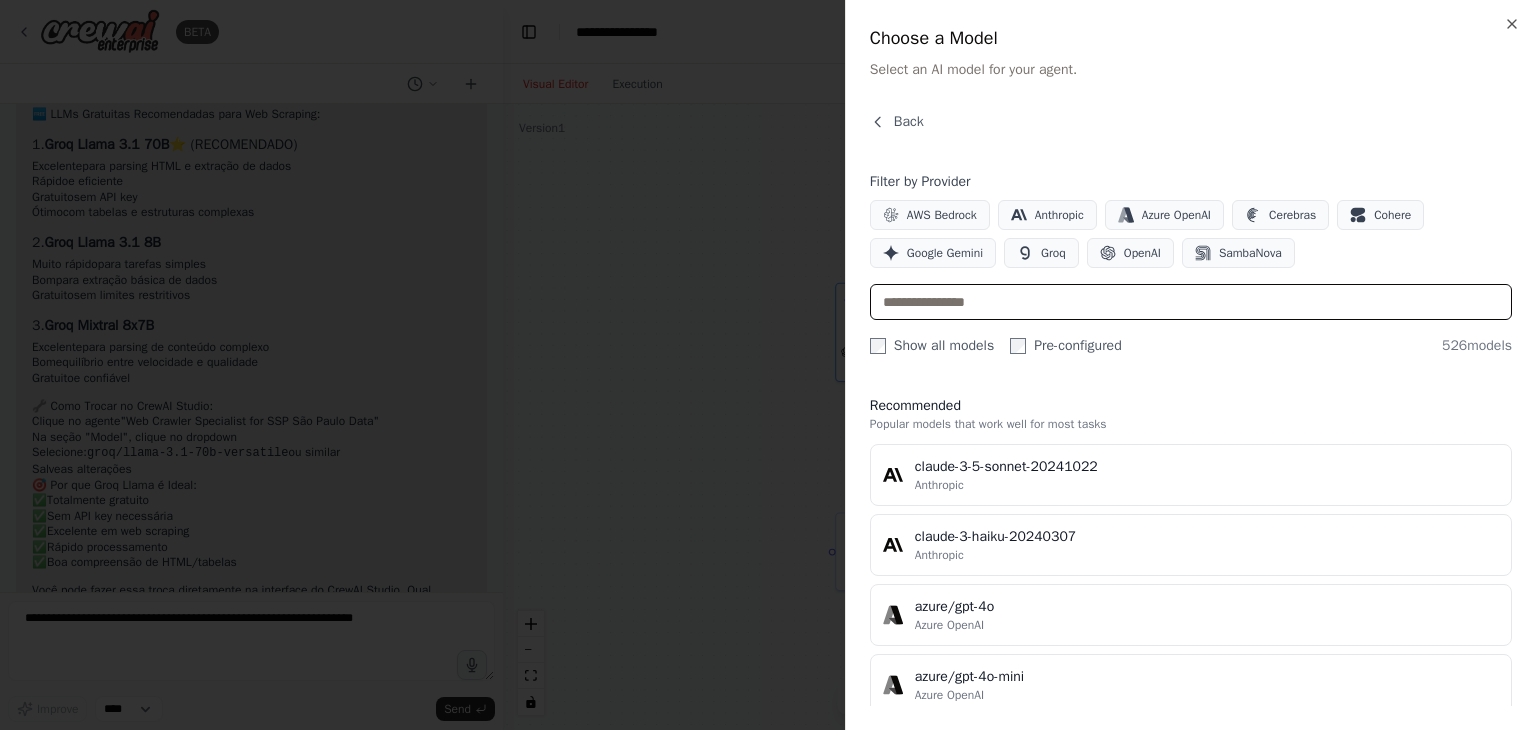 click at bounding box center (1191, 302) 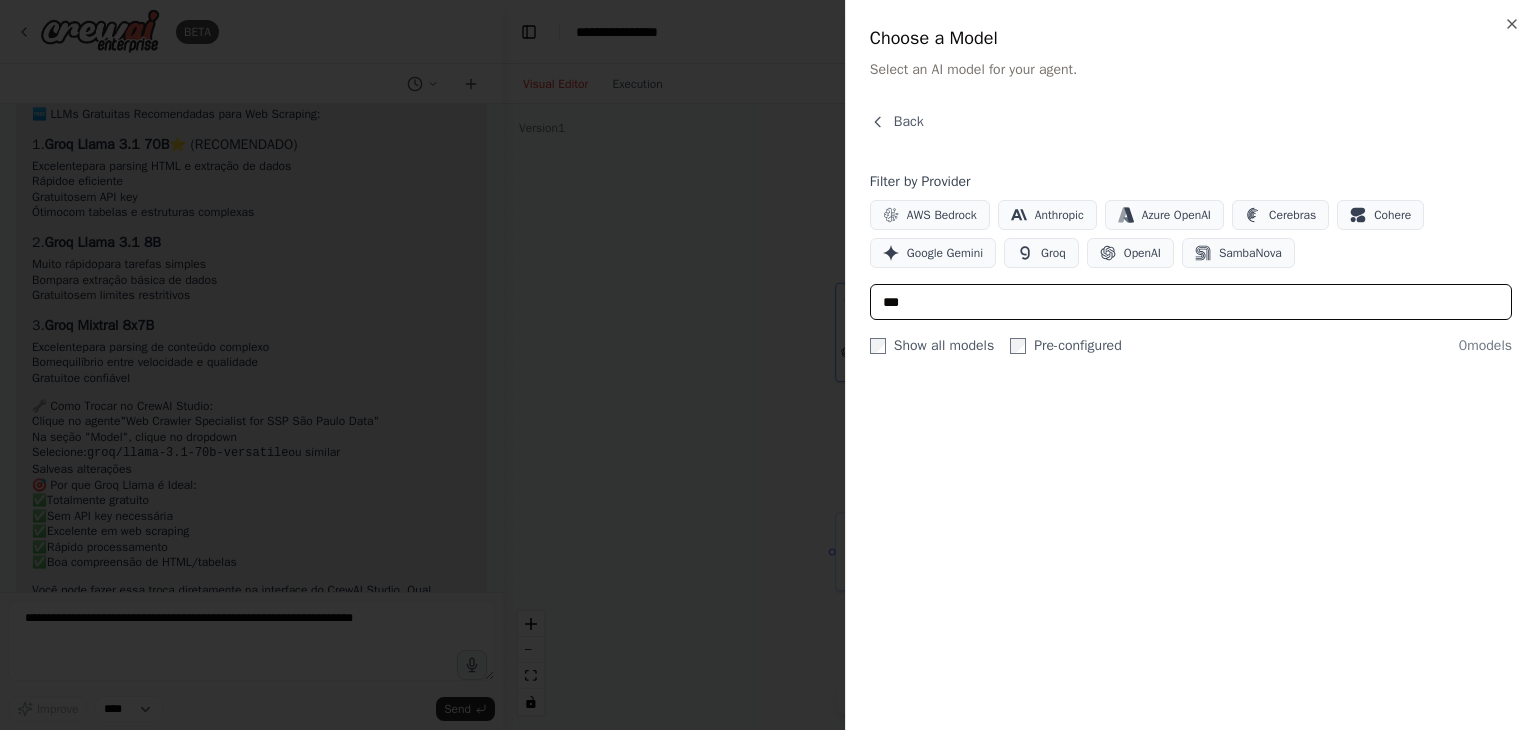 type on "*" 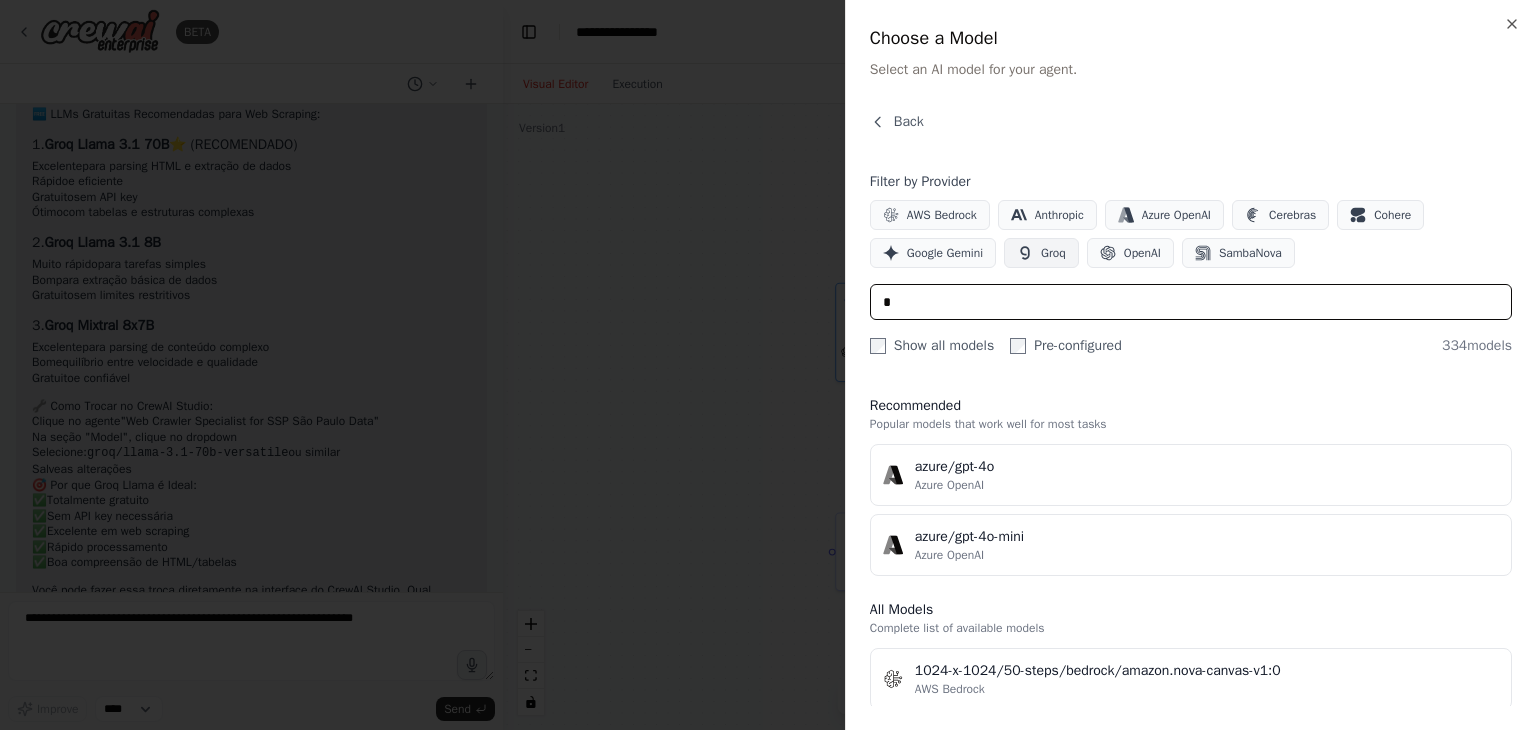 type 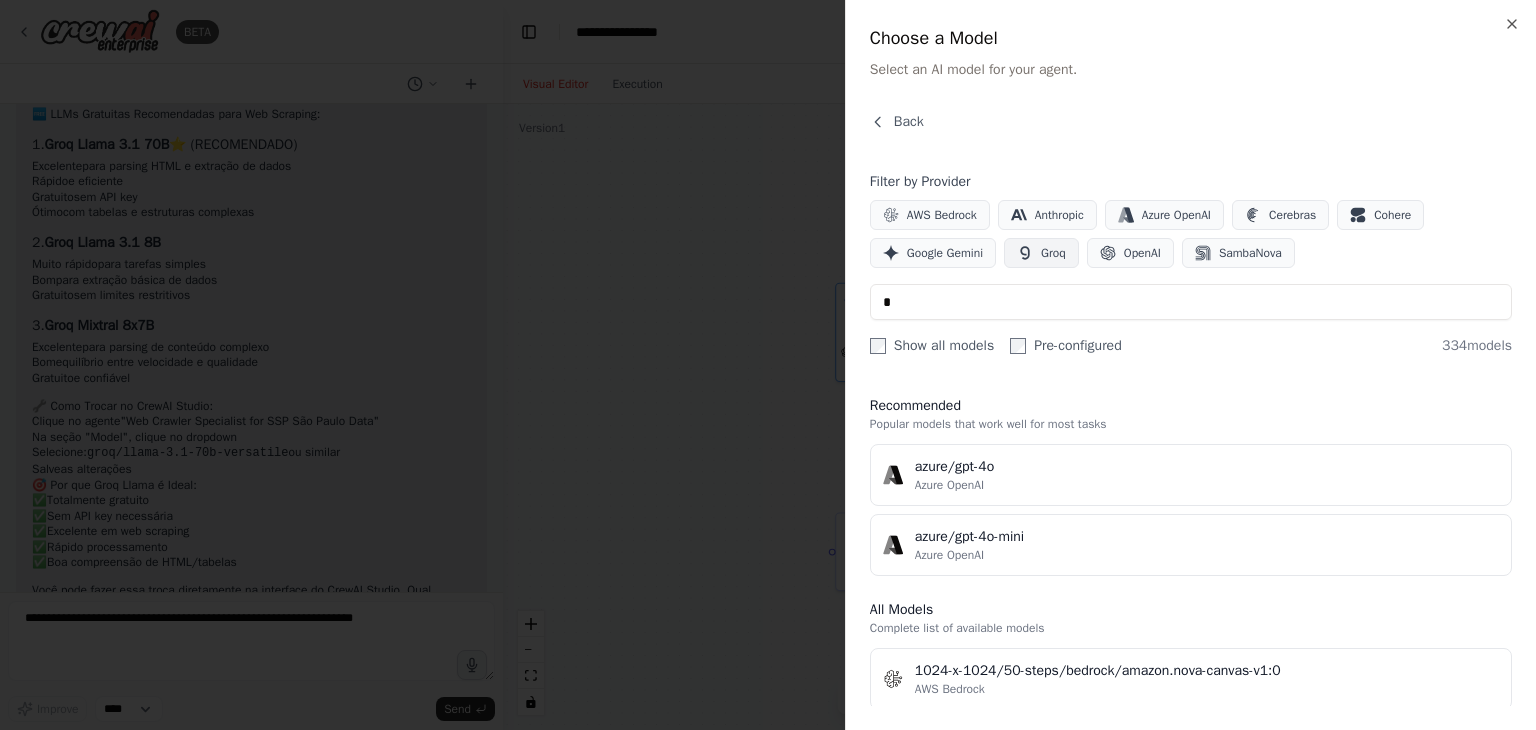 click on "Groq" at bounding box center (1053, 253) 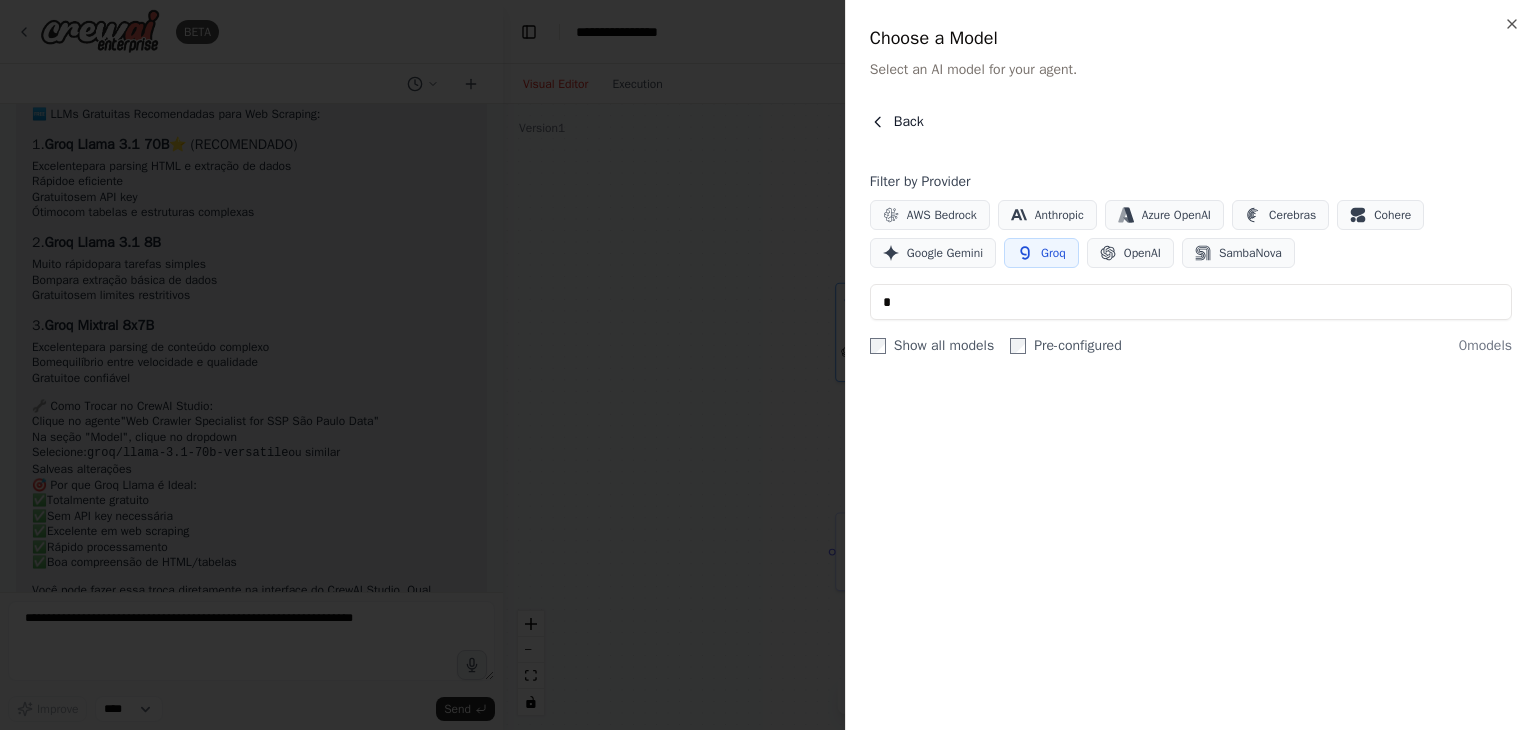 click 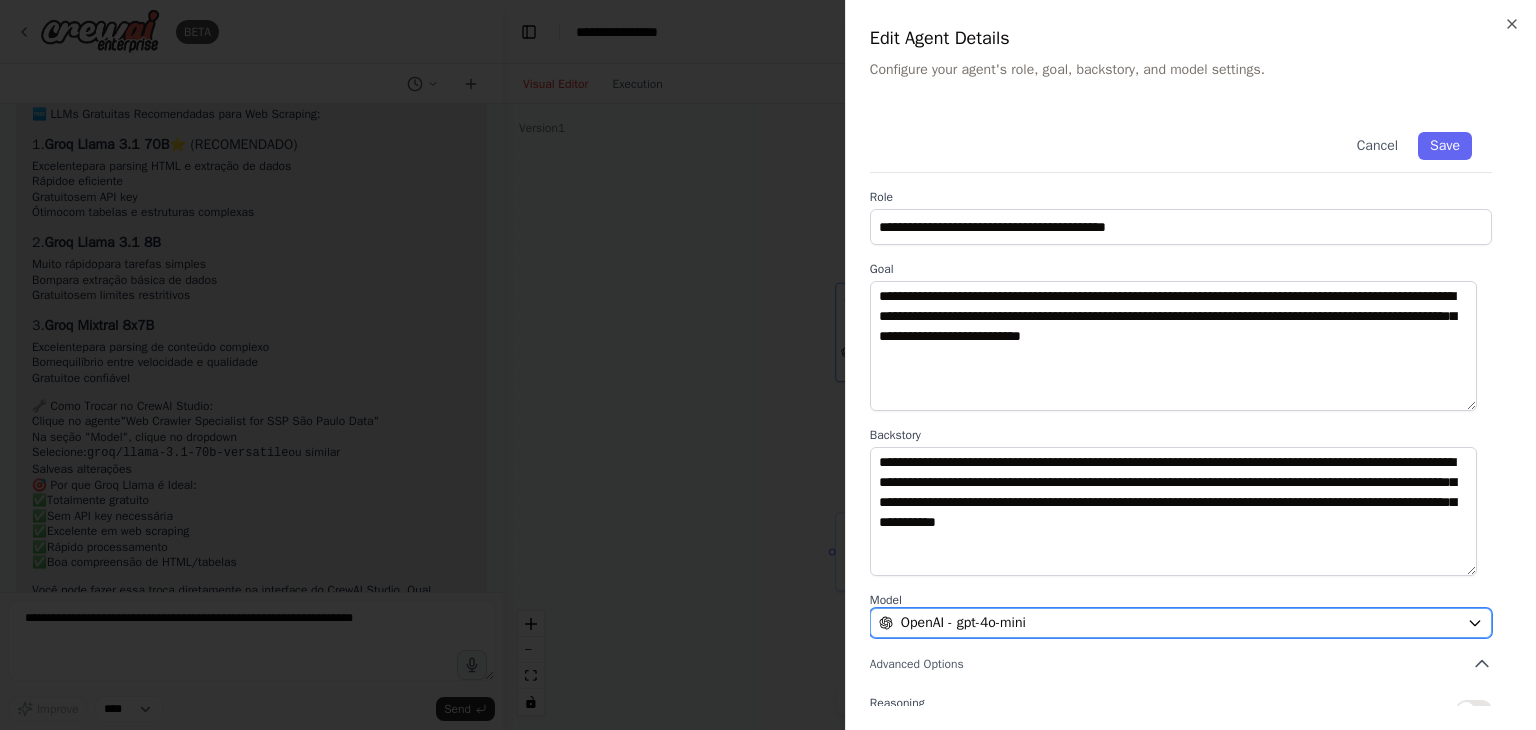 click on "OpenAI - gpt-4o-mini" at bounding box center [1181, 623] 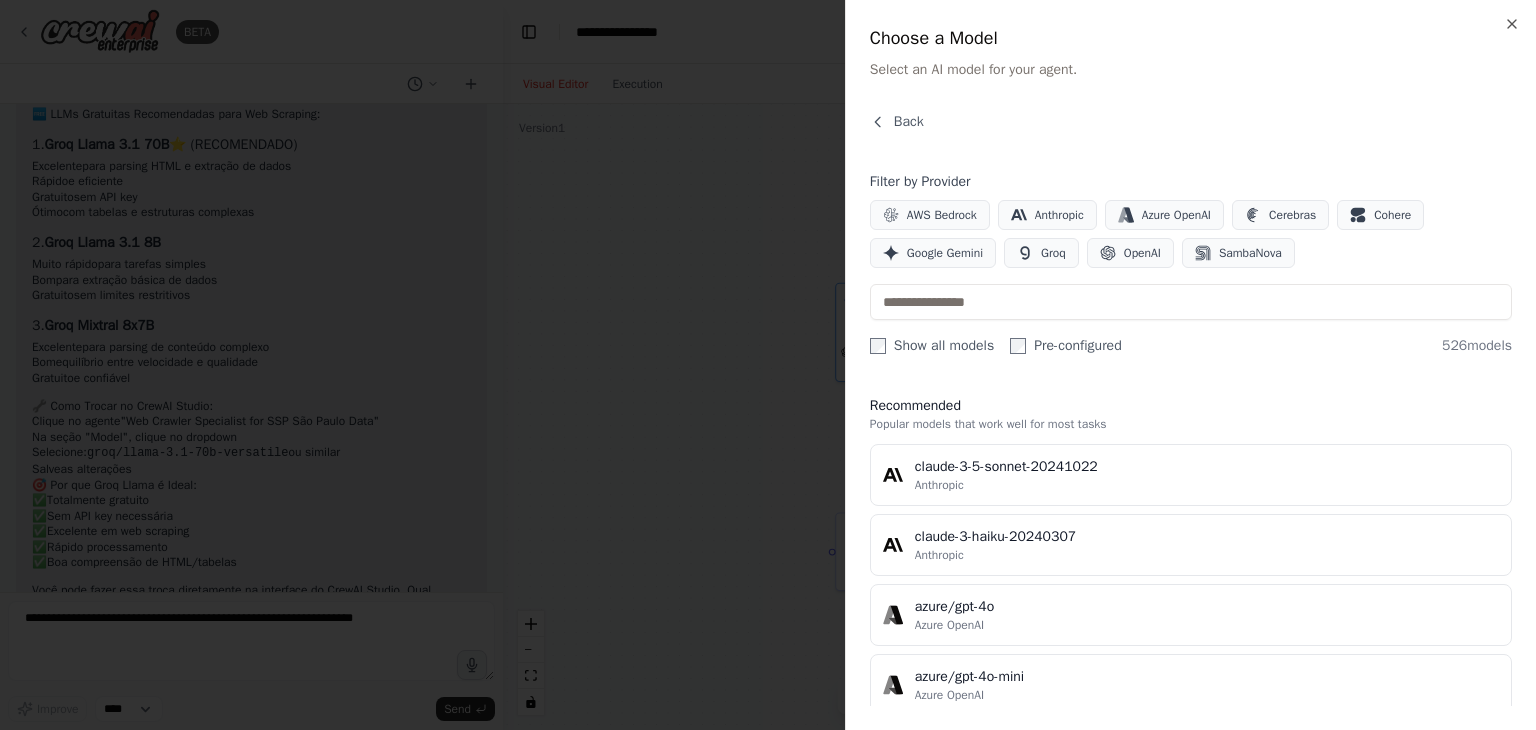 click on "Filter by Provider AWS Bedrock Anthropic Azure OpenAI Cerebras Cohere Google Gemini Groq OpenAI SambaNova Show all models Pre-configured 526  models" at bounding box center (1191, 264) 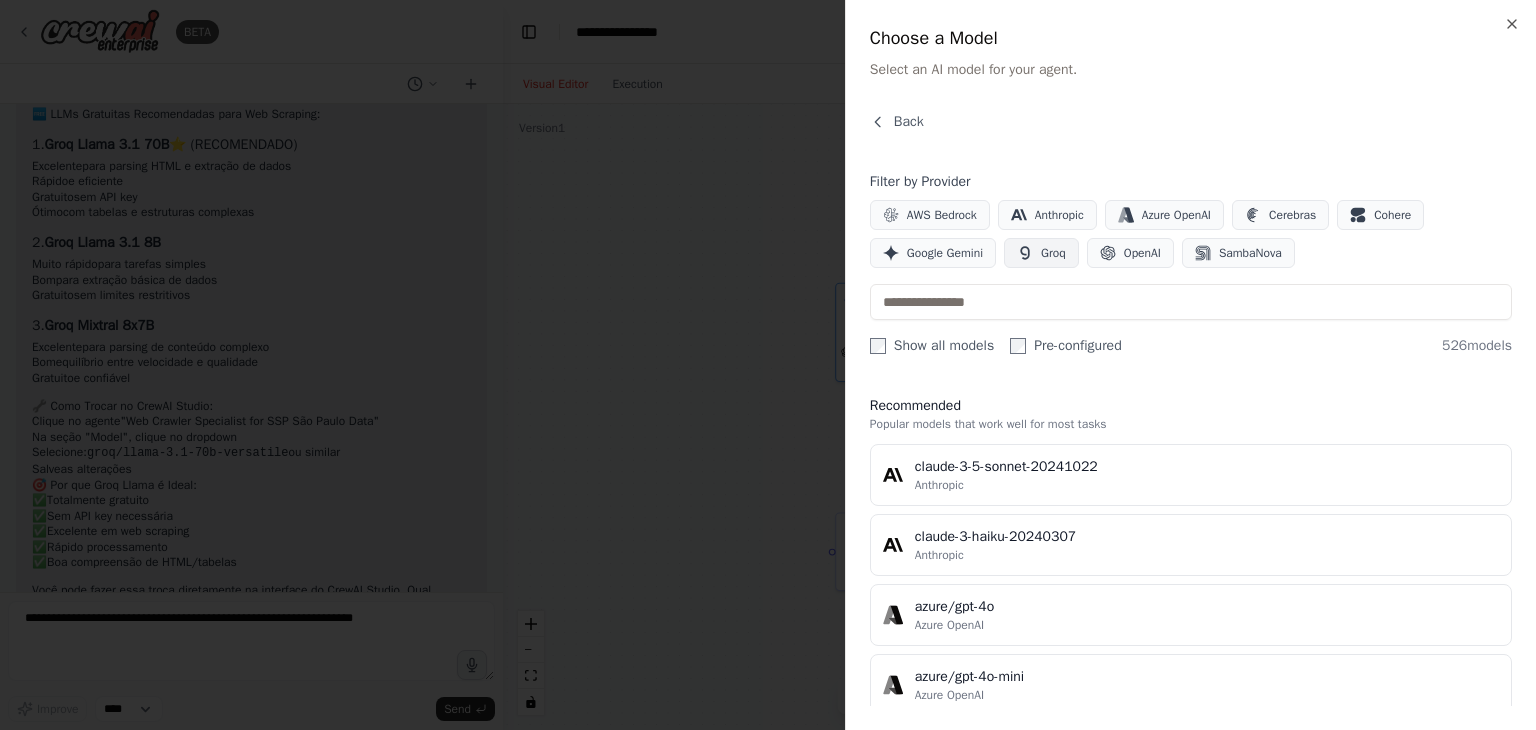 click on "Groq" at bounding box center [1053, 253] 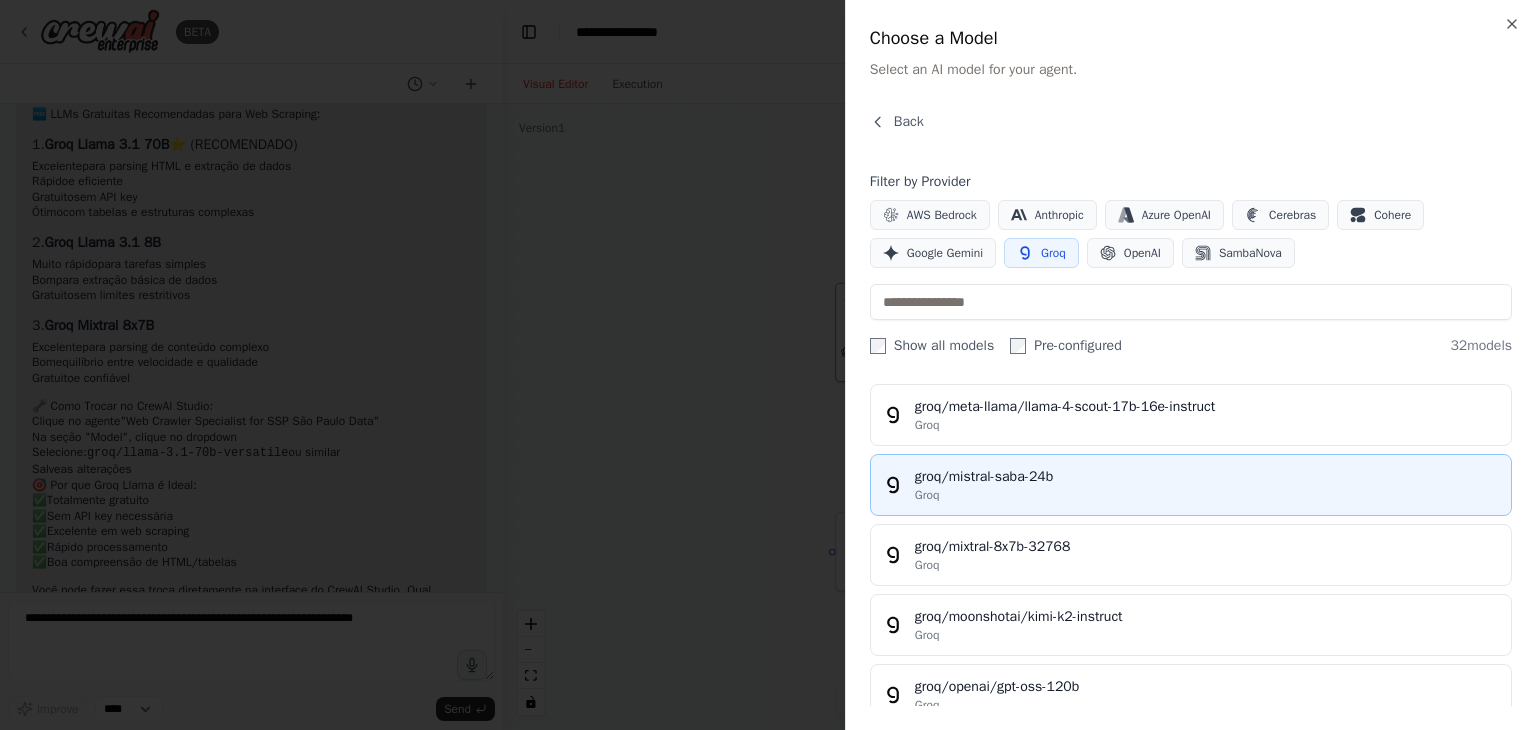 scroll, scrollTop: 1700, scrollLeft: 0, axis: vertical 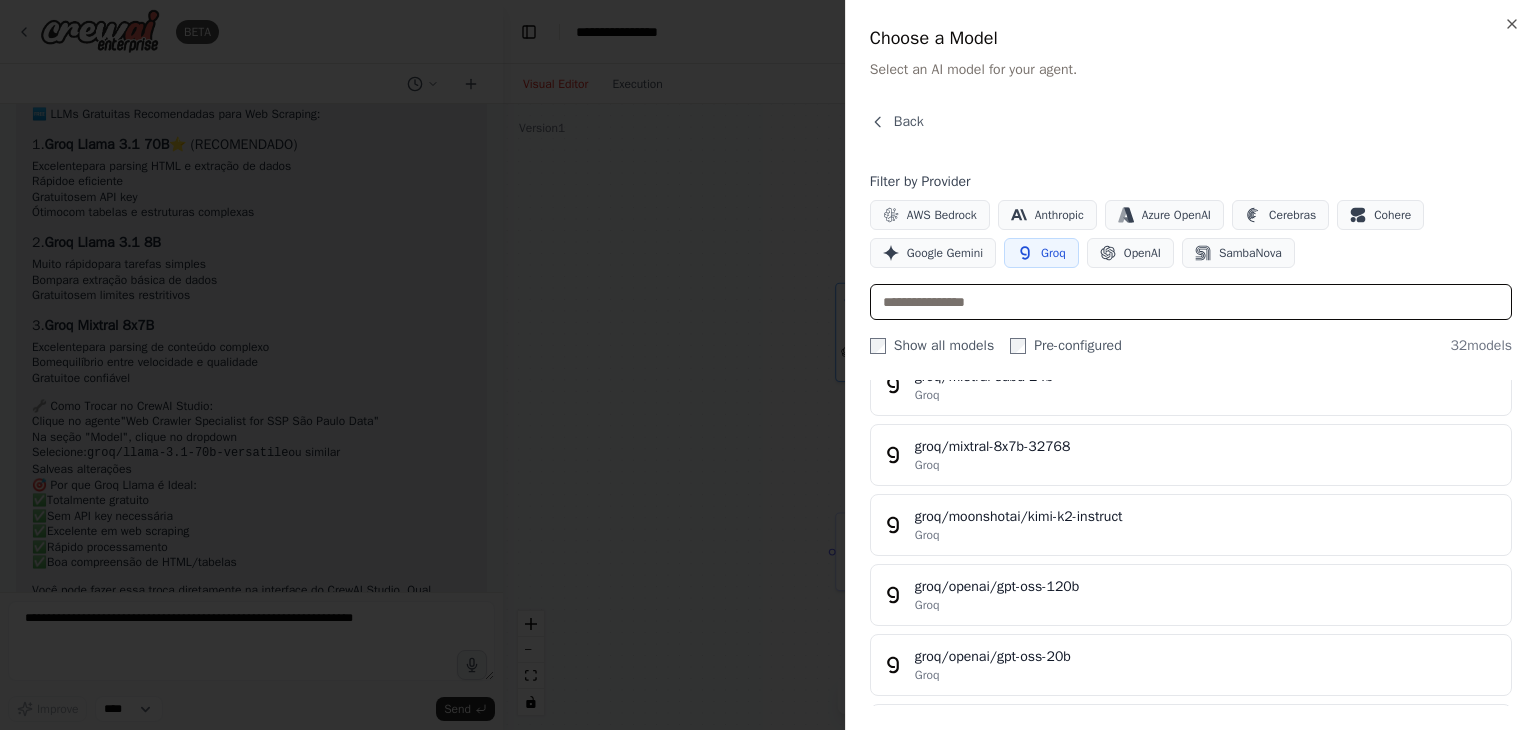 click at bounding box center [1191, 302] 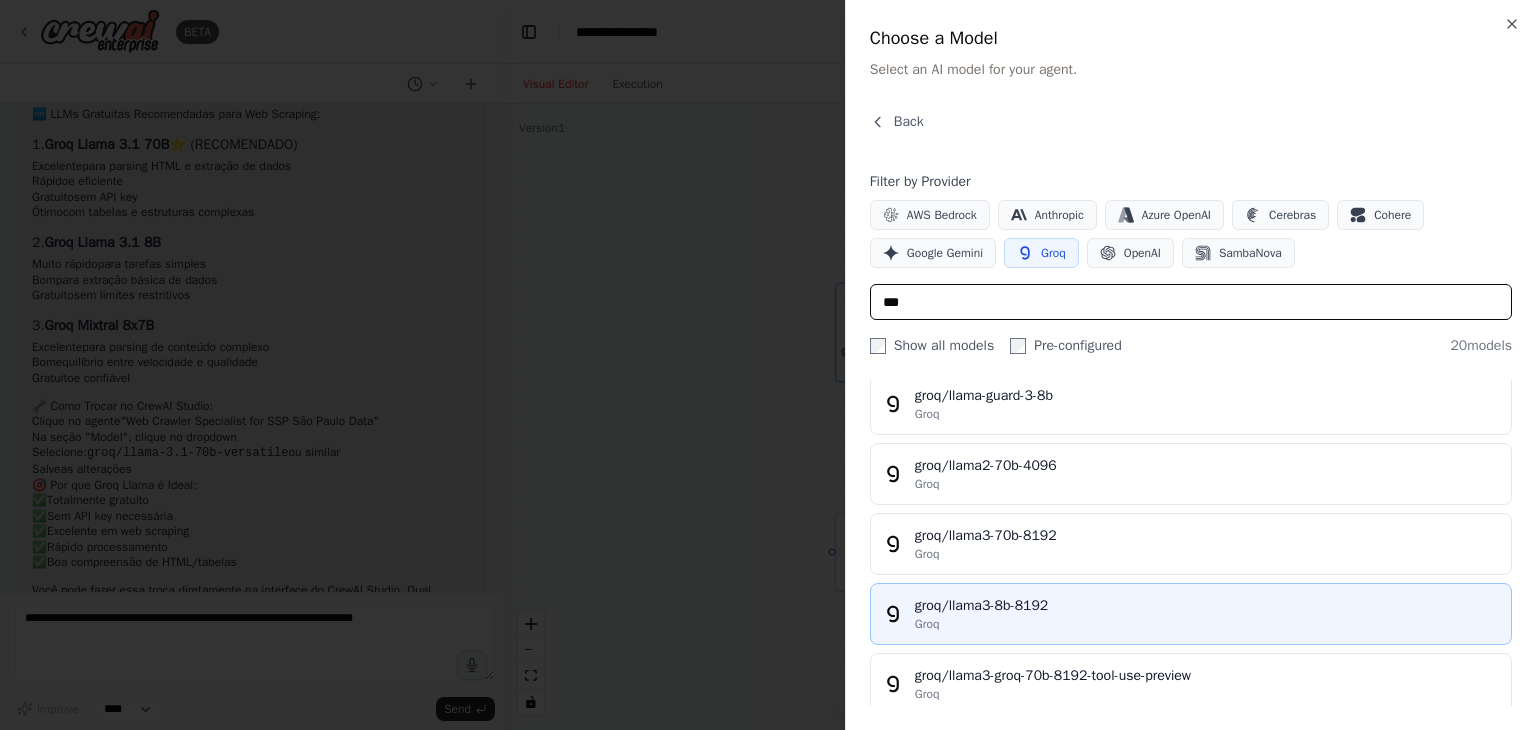scroll, scrollTop: 937, scrollLeft: 0, axis: vertical 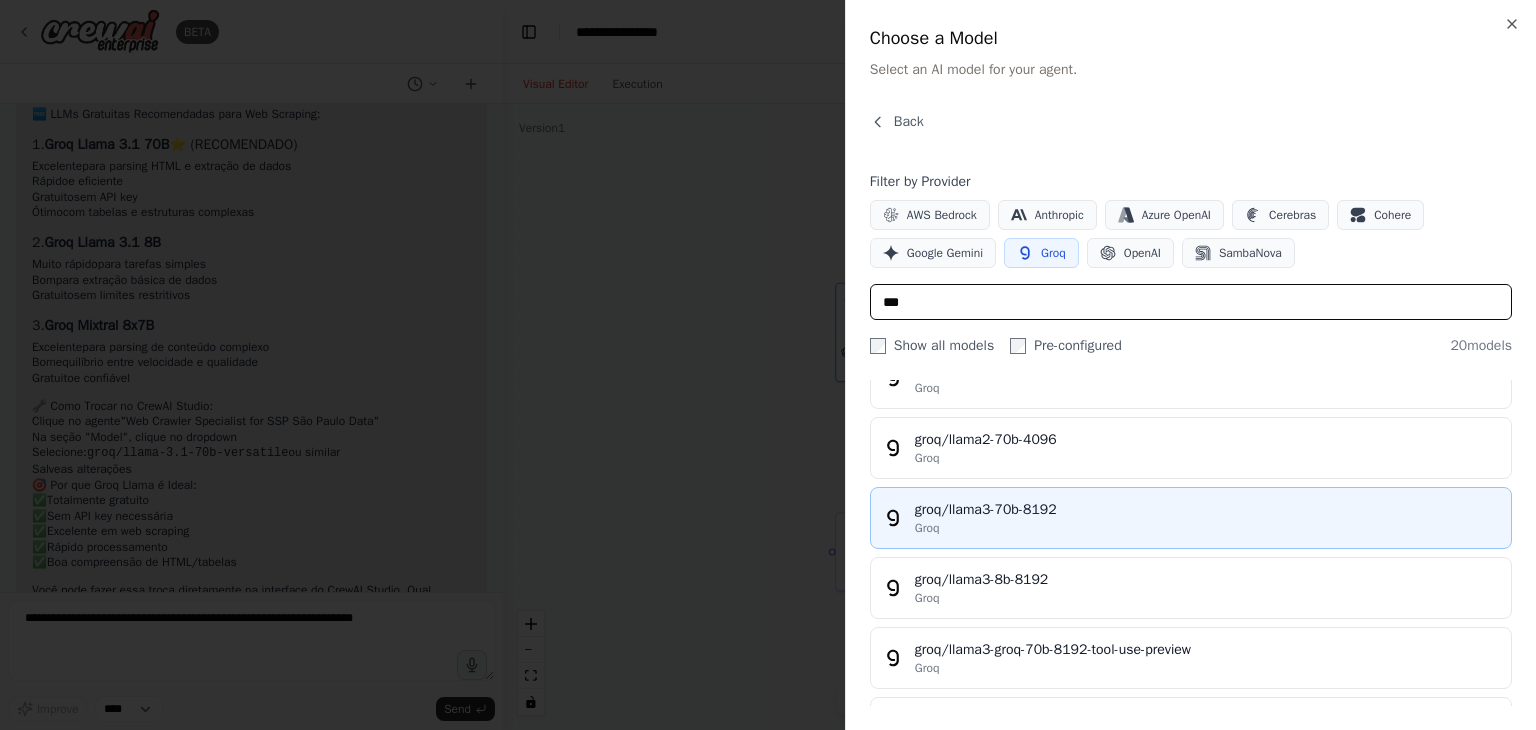 type on "***" 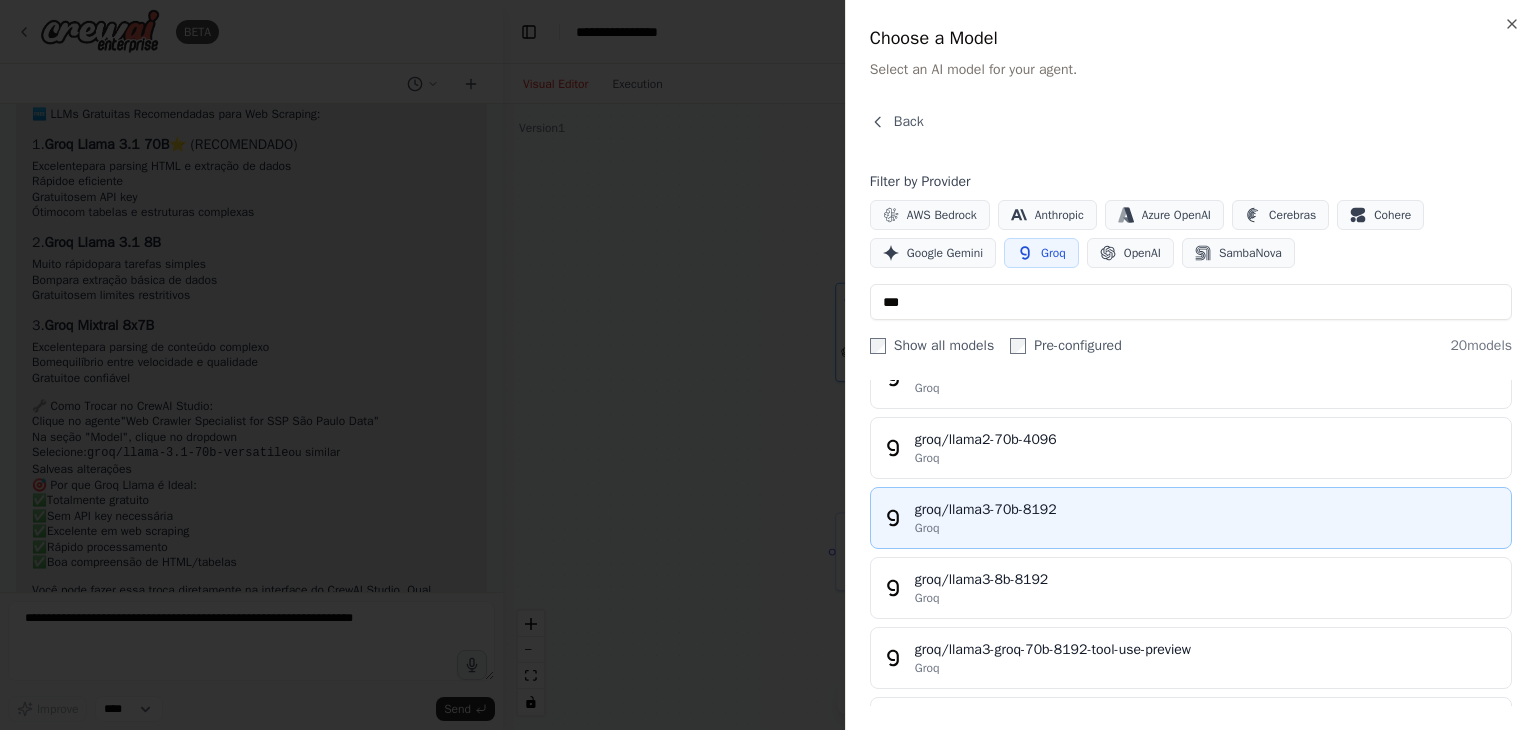 click on "groq/llama3-70b-8192" at bounding box center [1207, 510] 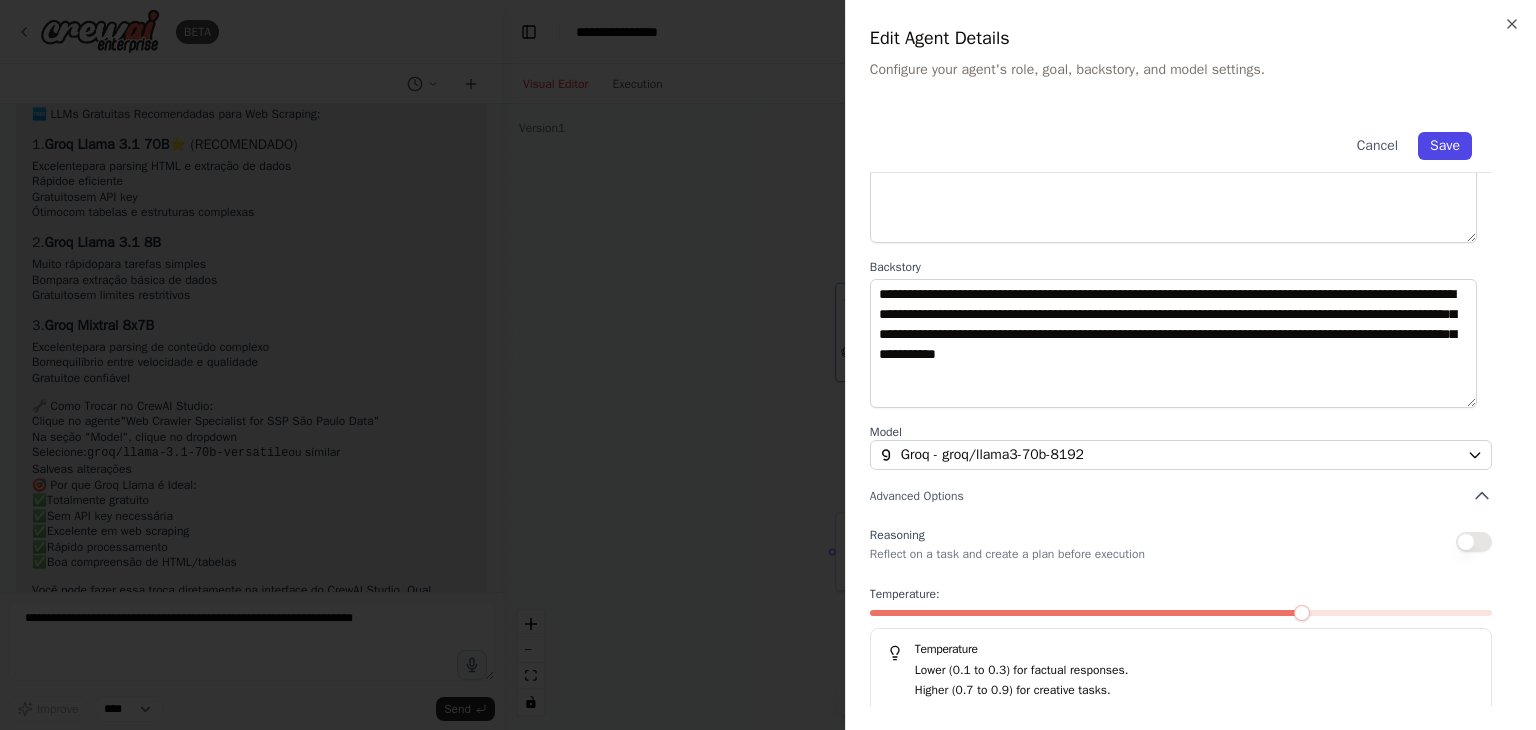 scroll, scrollTop: 174, scrollLeft: 0, axis: vertical 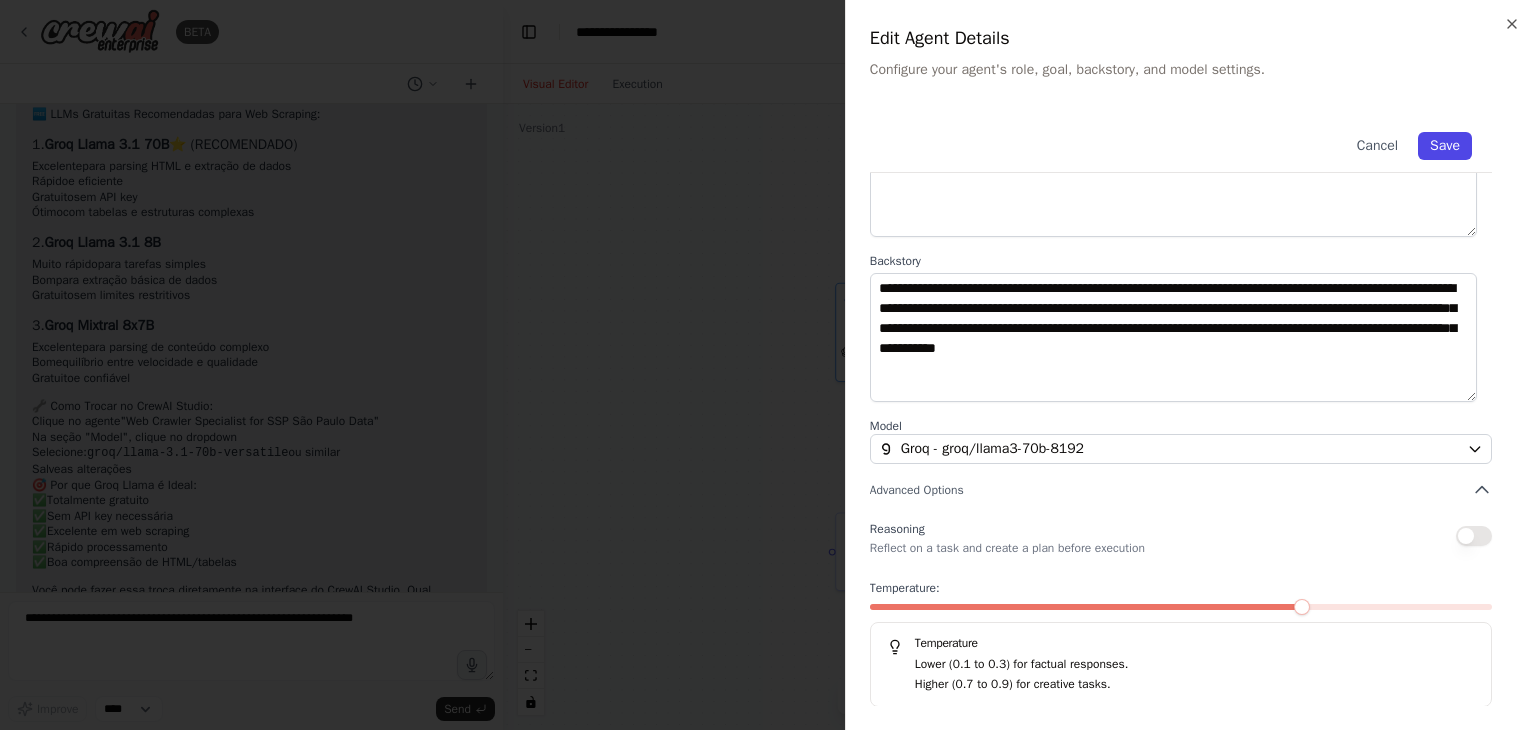 click on "Save" at bounding box center (1445, 146) 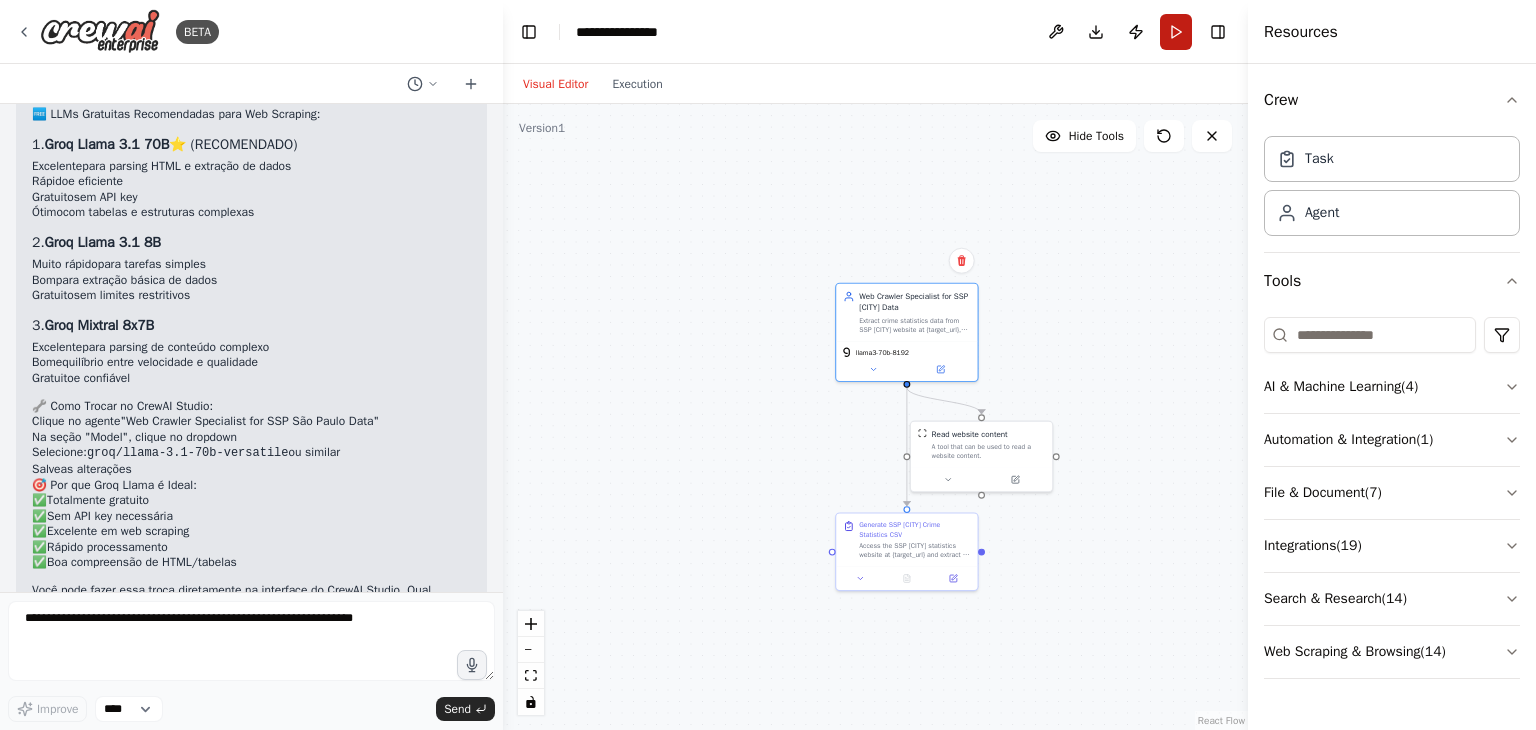click on "Run" at bounding box center [1176, 32] 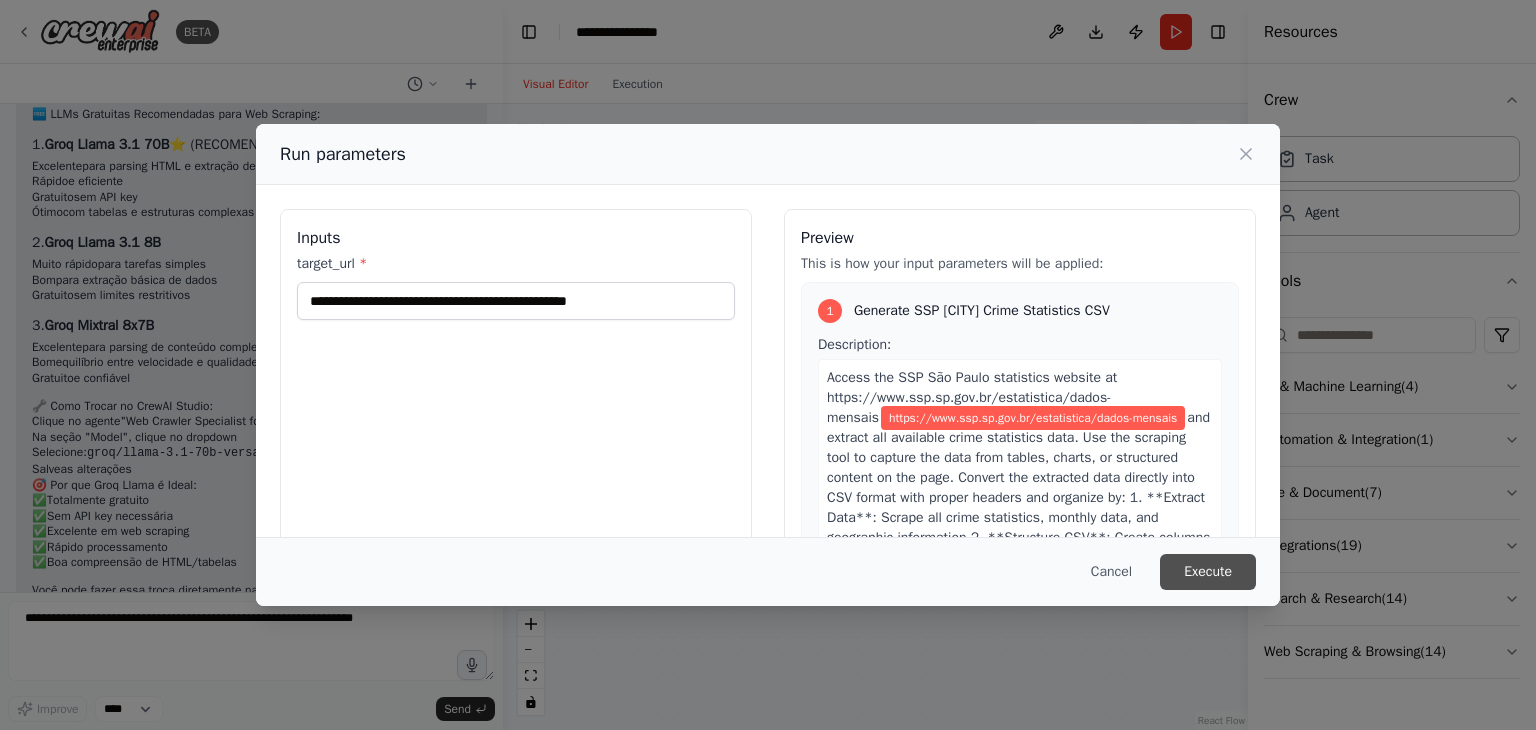 click on "Execute" at bounding box center (1208, 572) 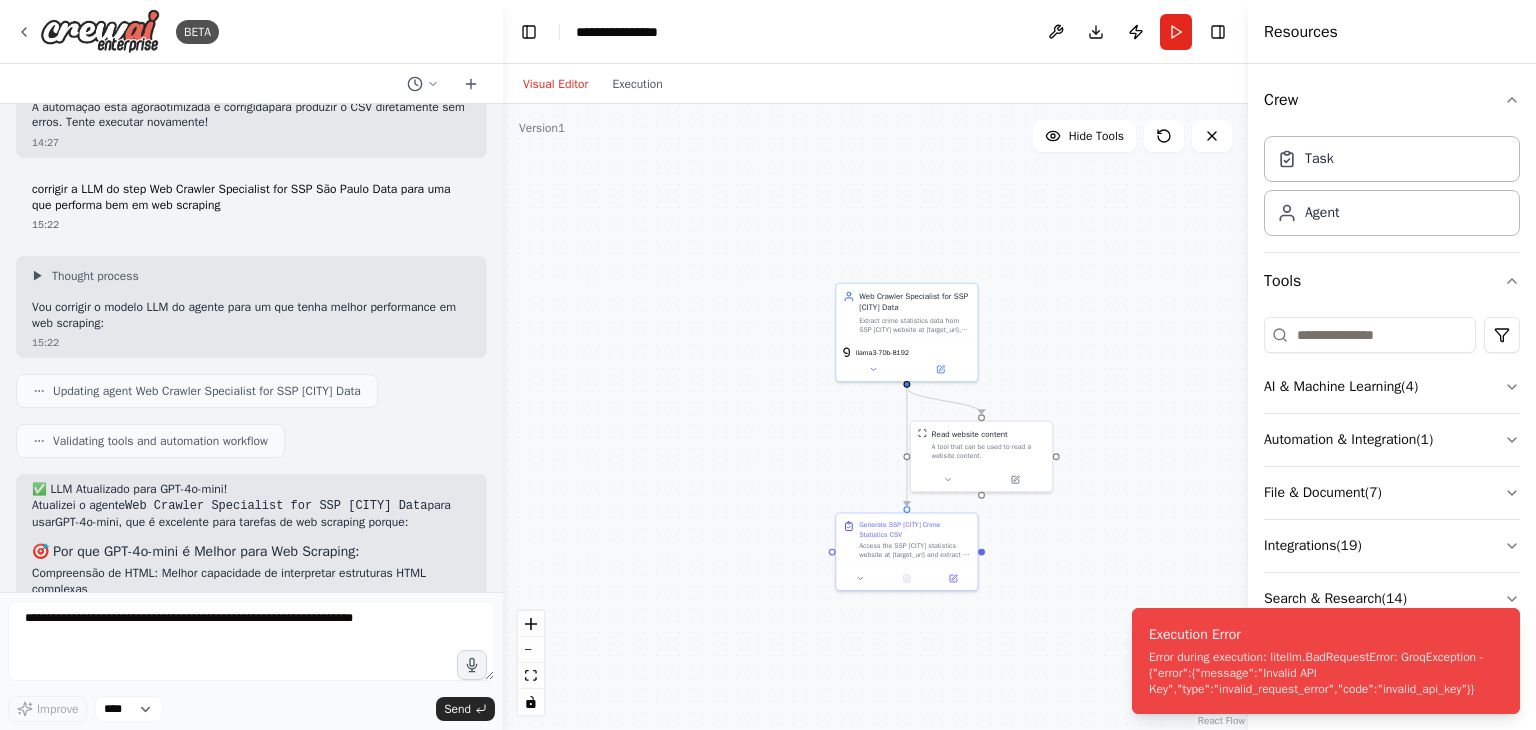scroll, scrollTop: 5602, scrollLeft: 0, axis: vertical 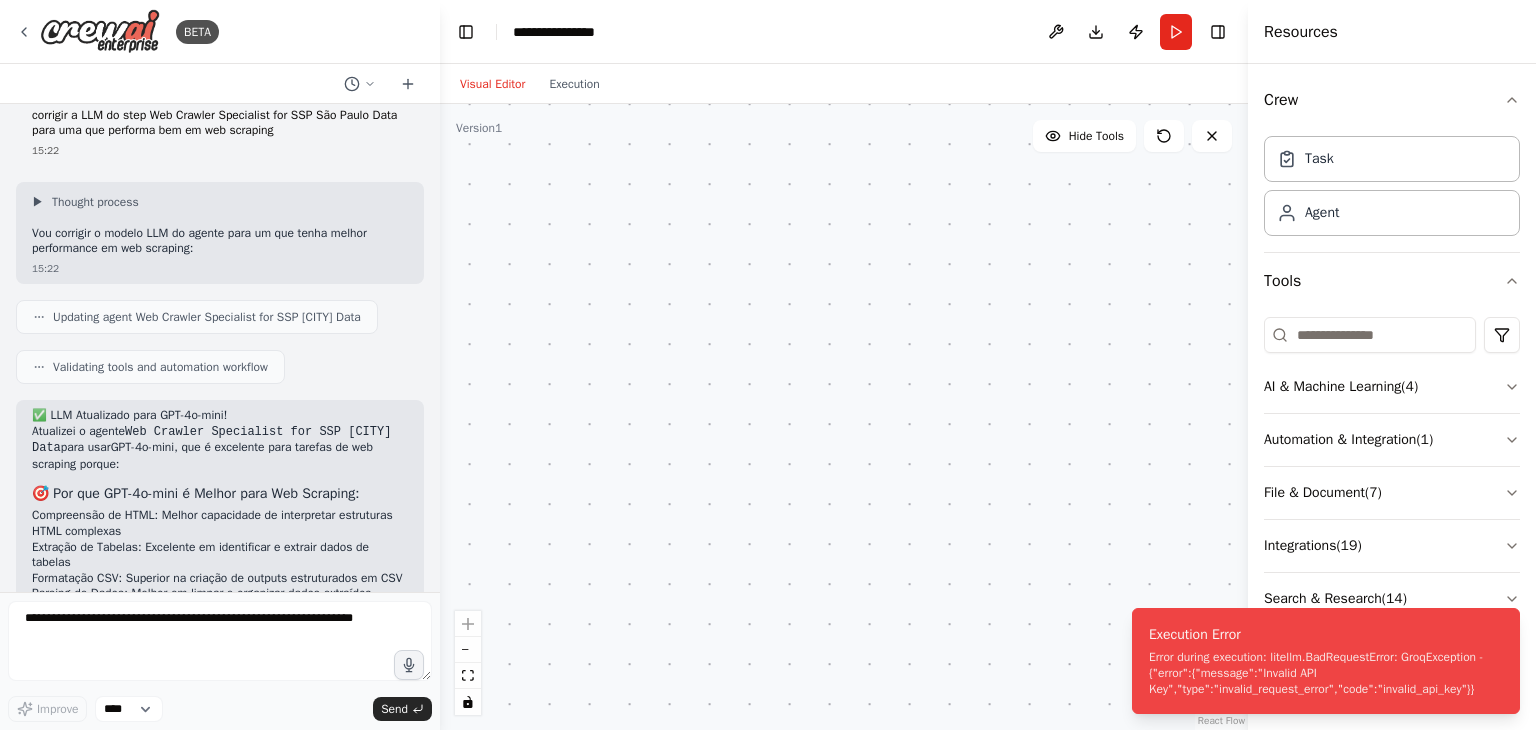drag, startPoint x: 496, startPoint y: 470, endPoint x: 430, endPoint y: 56, distance: 419.22787 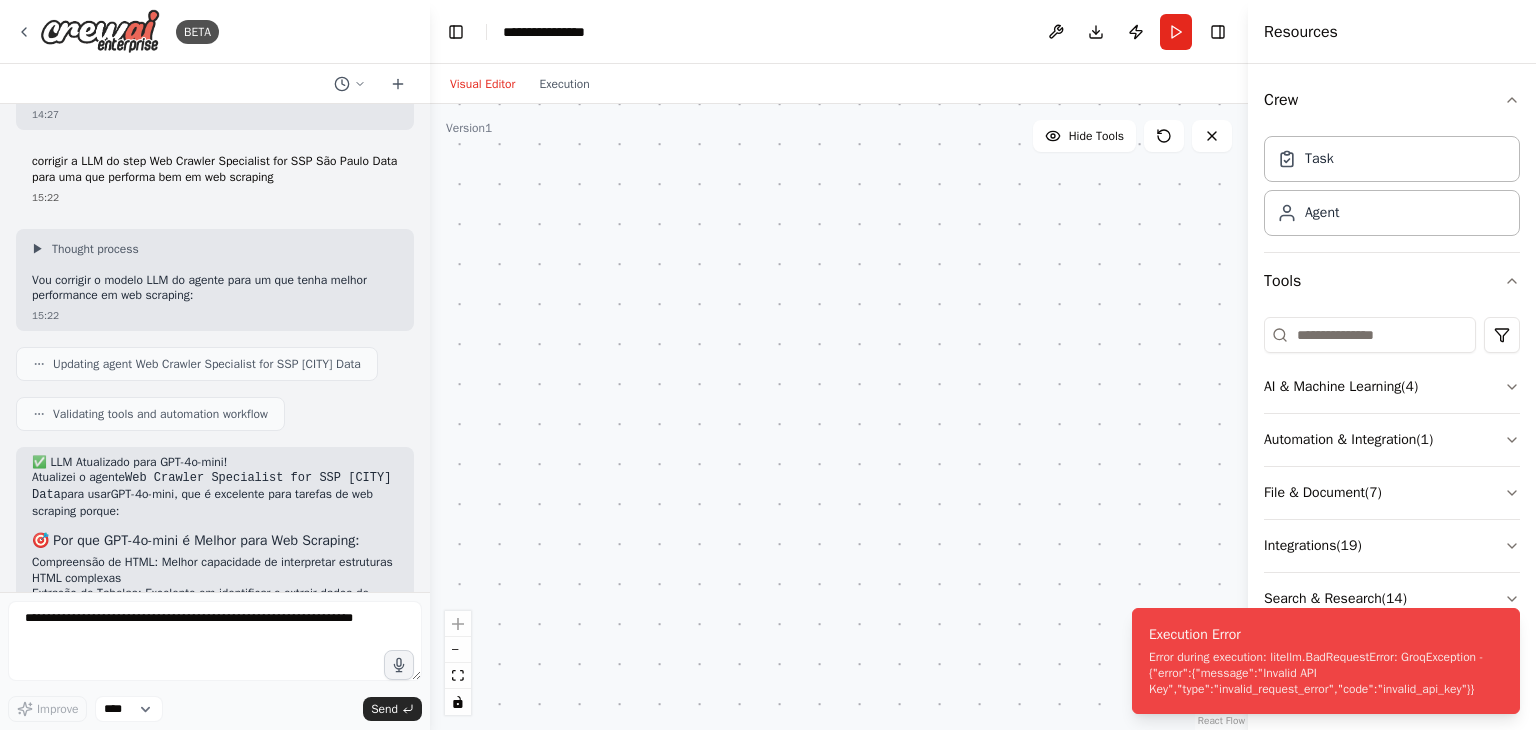 scroll, scrollTop: 6008, scrollLeft: 0, axis: vertical 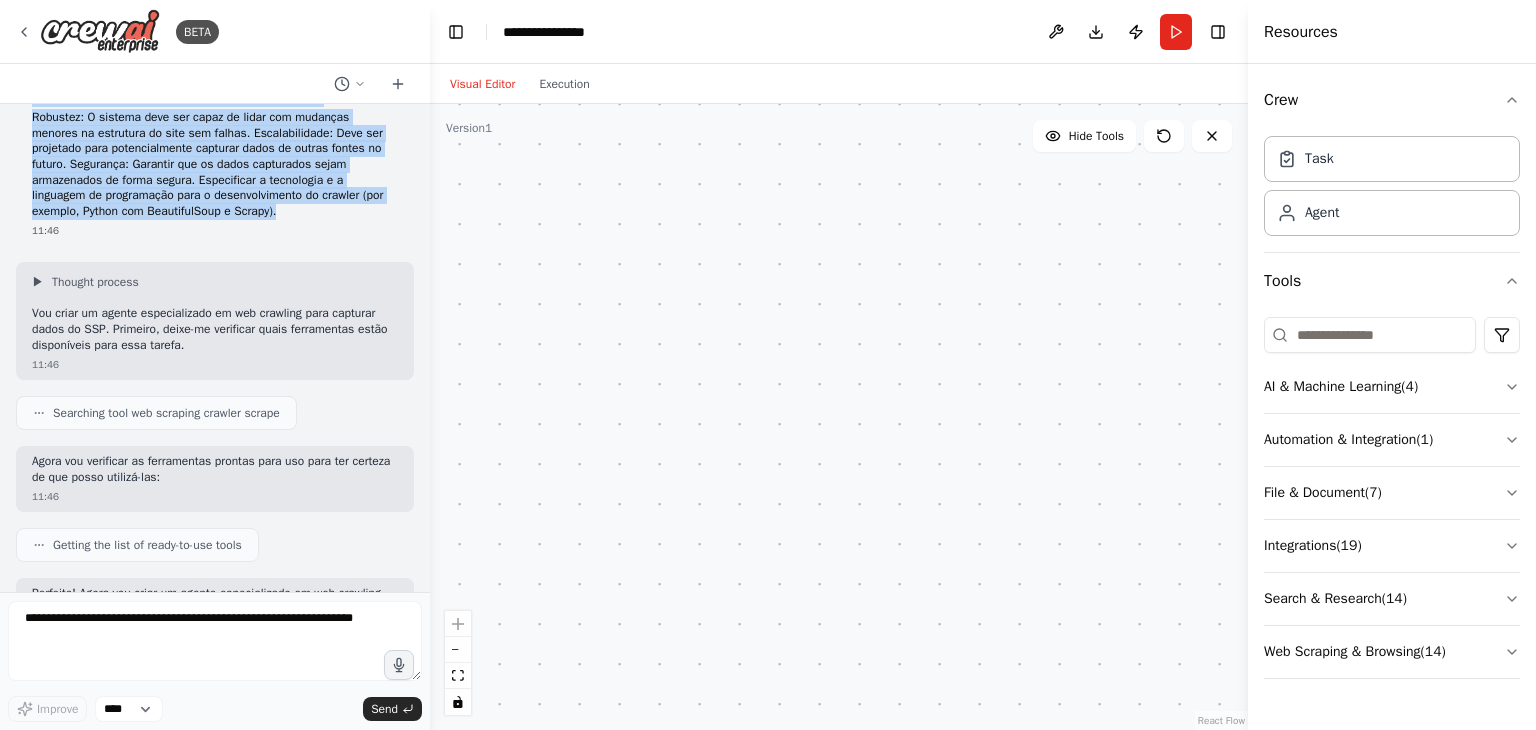 drag, startPoint x: 33, startPoint y: 136, endPoint x: 309, endPoint y: 246, distance: 297.11276 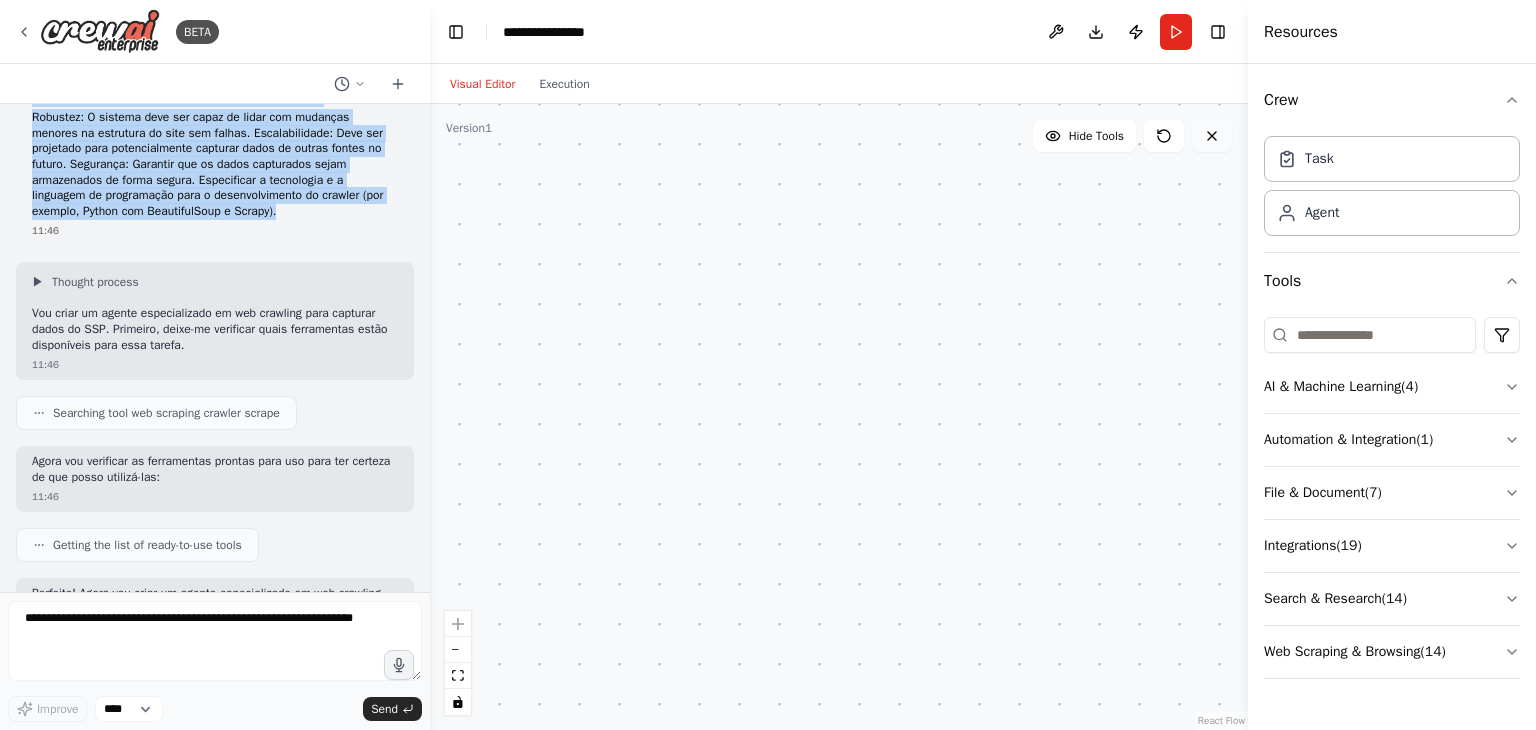 click 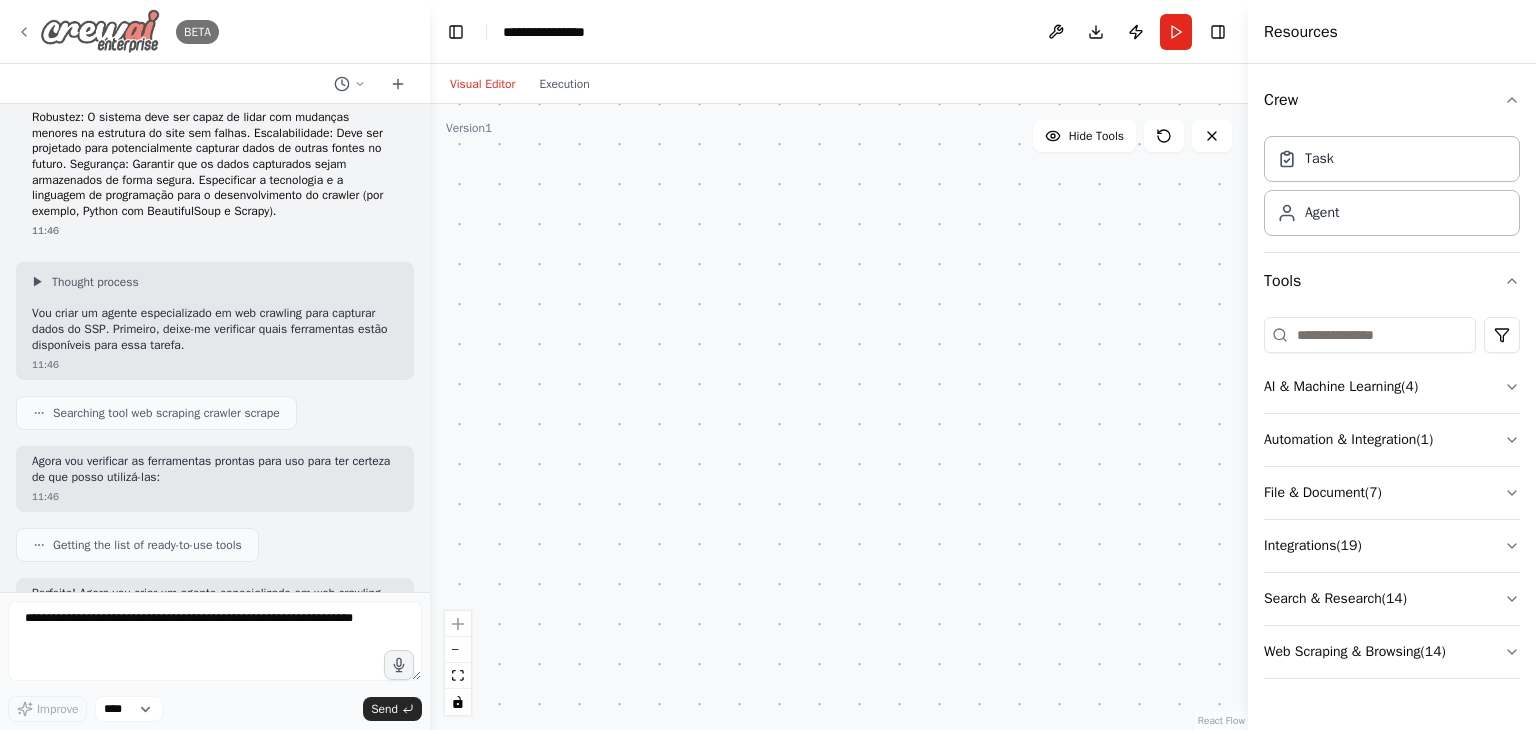 click on "BETA" at bounding box center (117, 31) 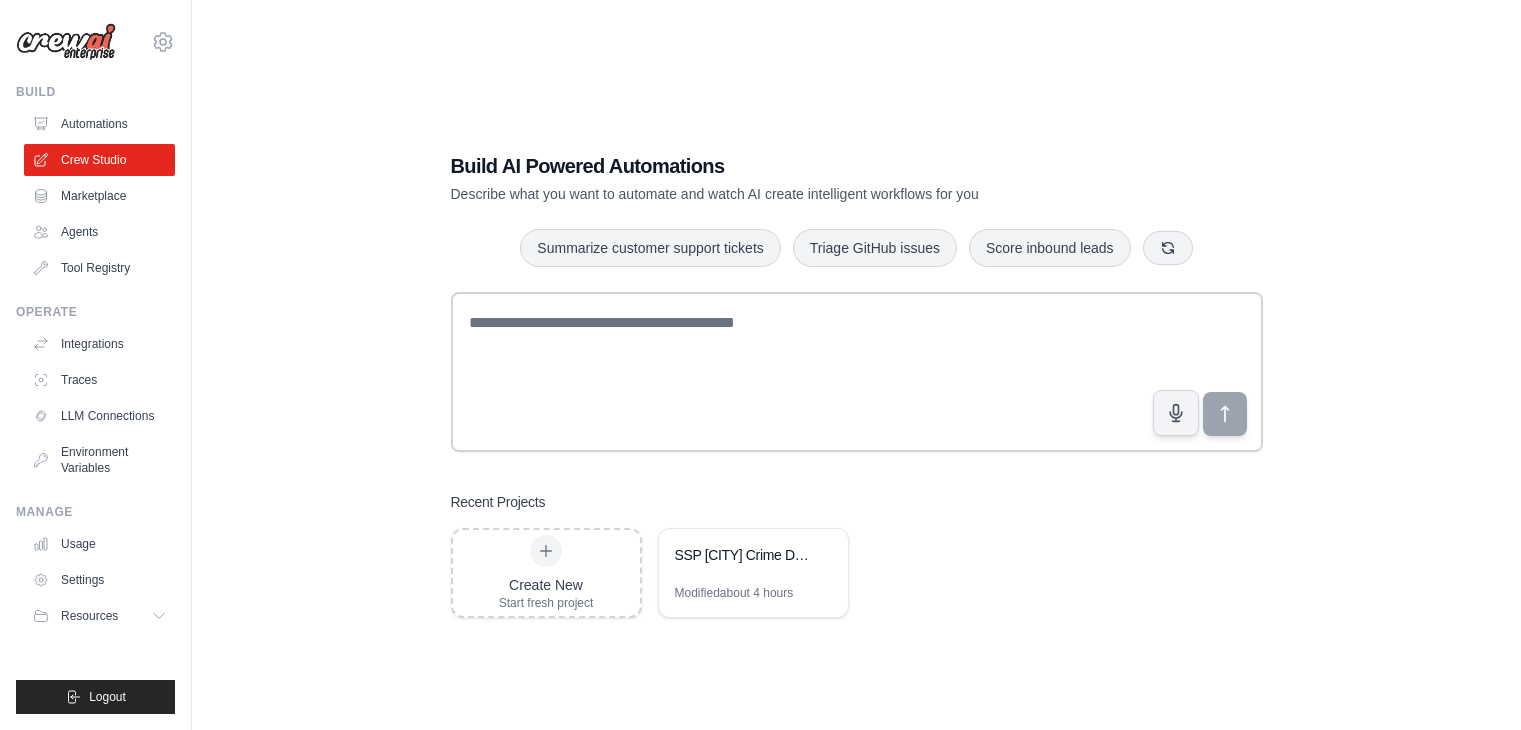 scroll, scrollTop: 0, scrollLeft: 0, axis: both 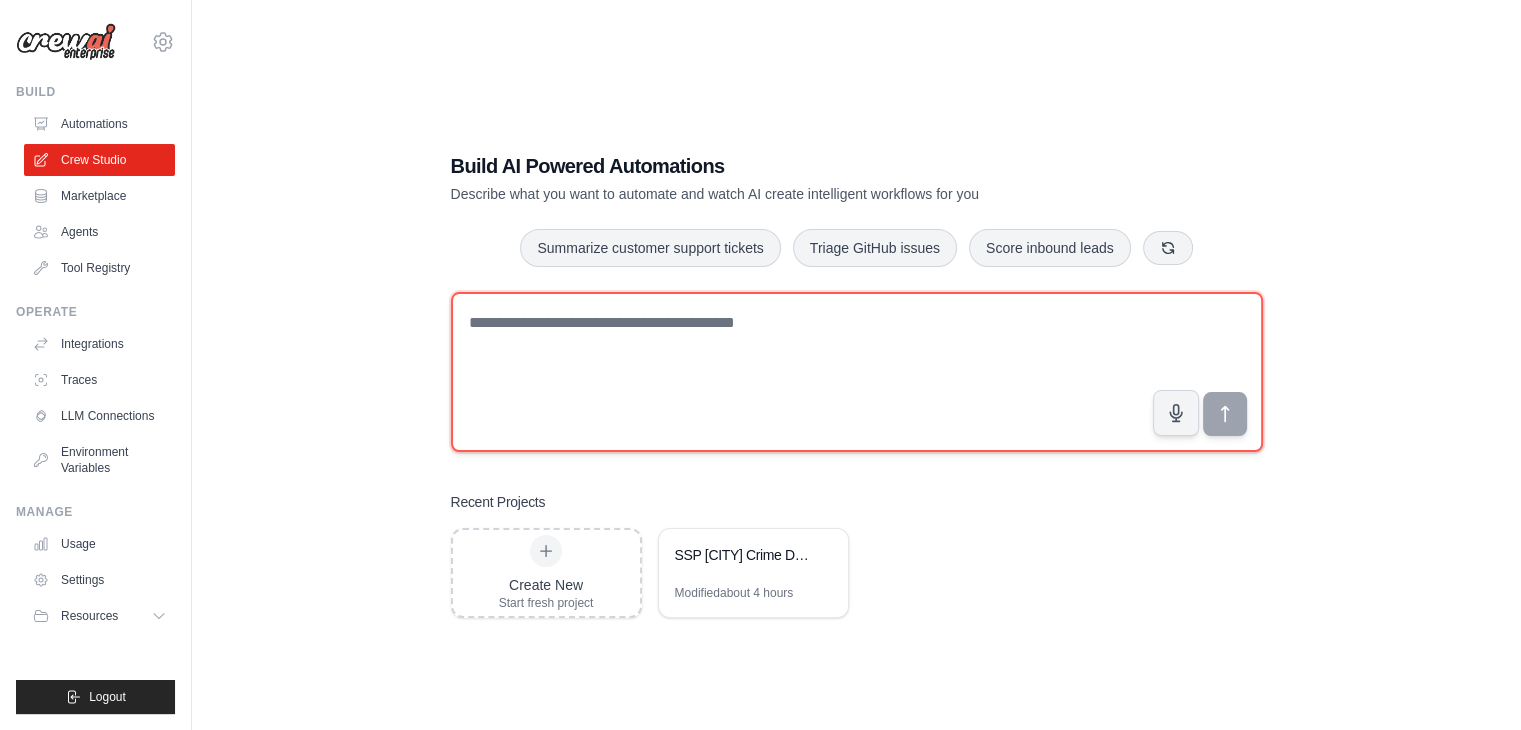 click at bounding box center (857, 372) 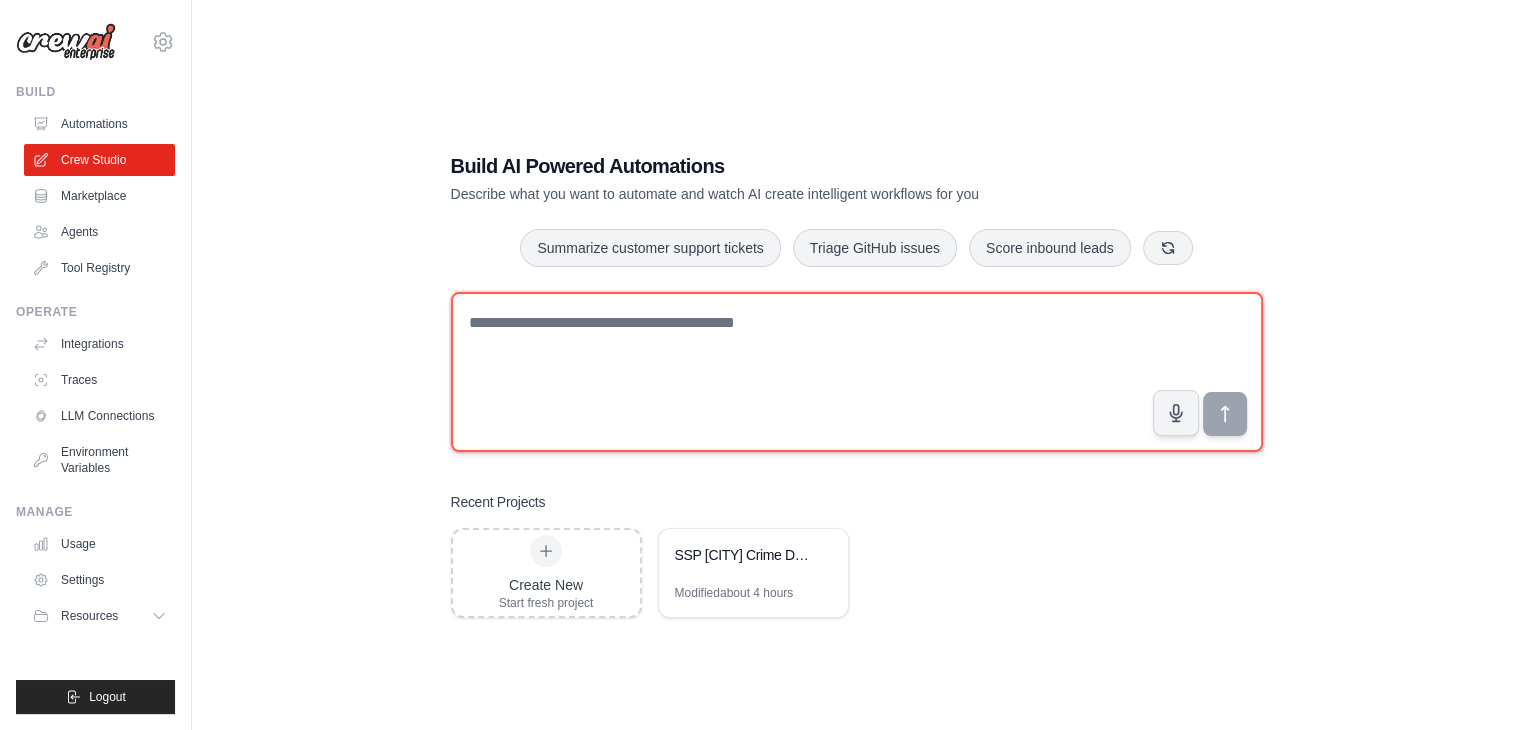 paste on "**********" 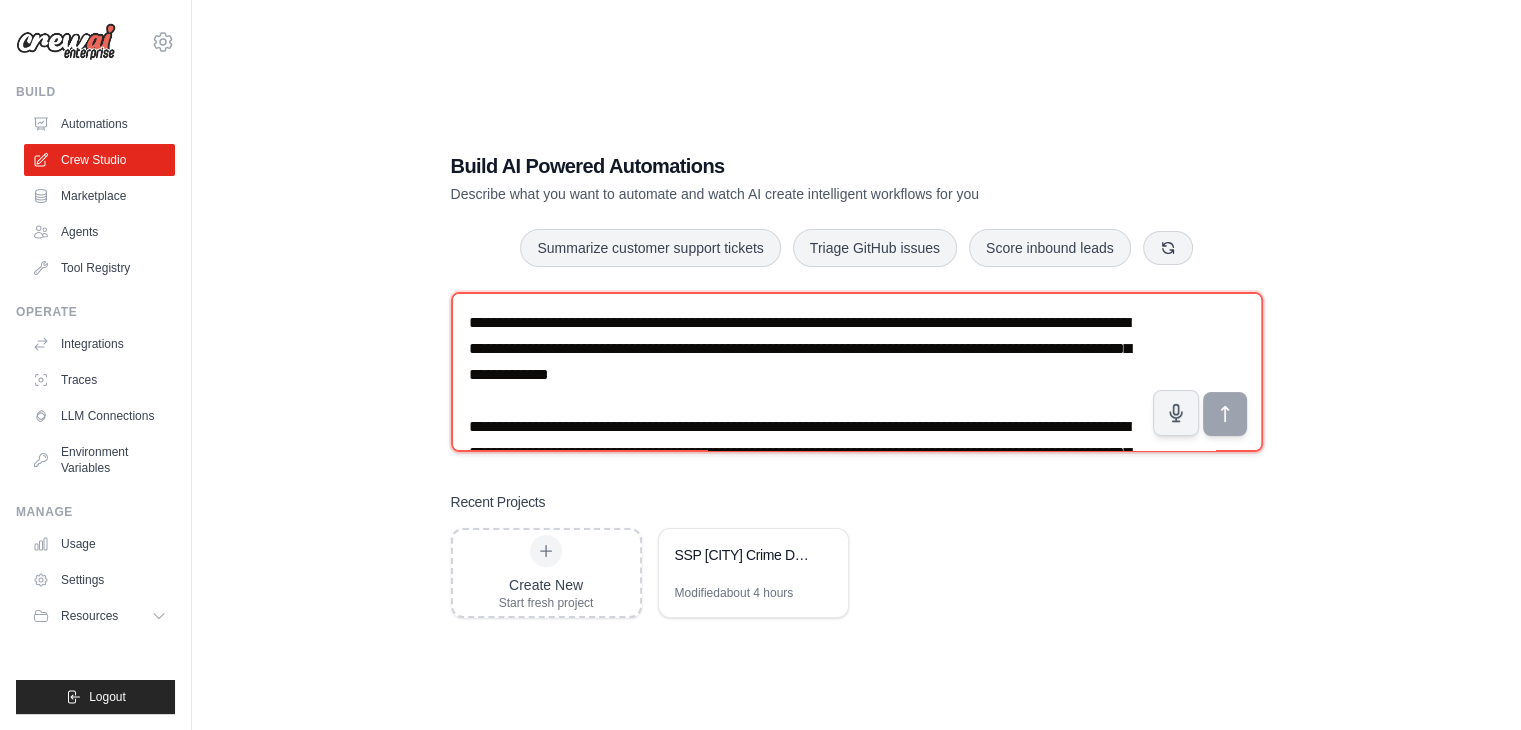 scroll, scrollTop: 505, scrollLeft: 0, axis: vertical 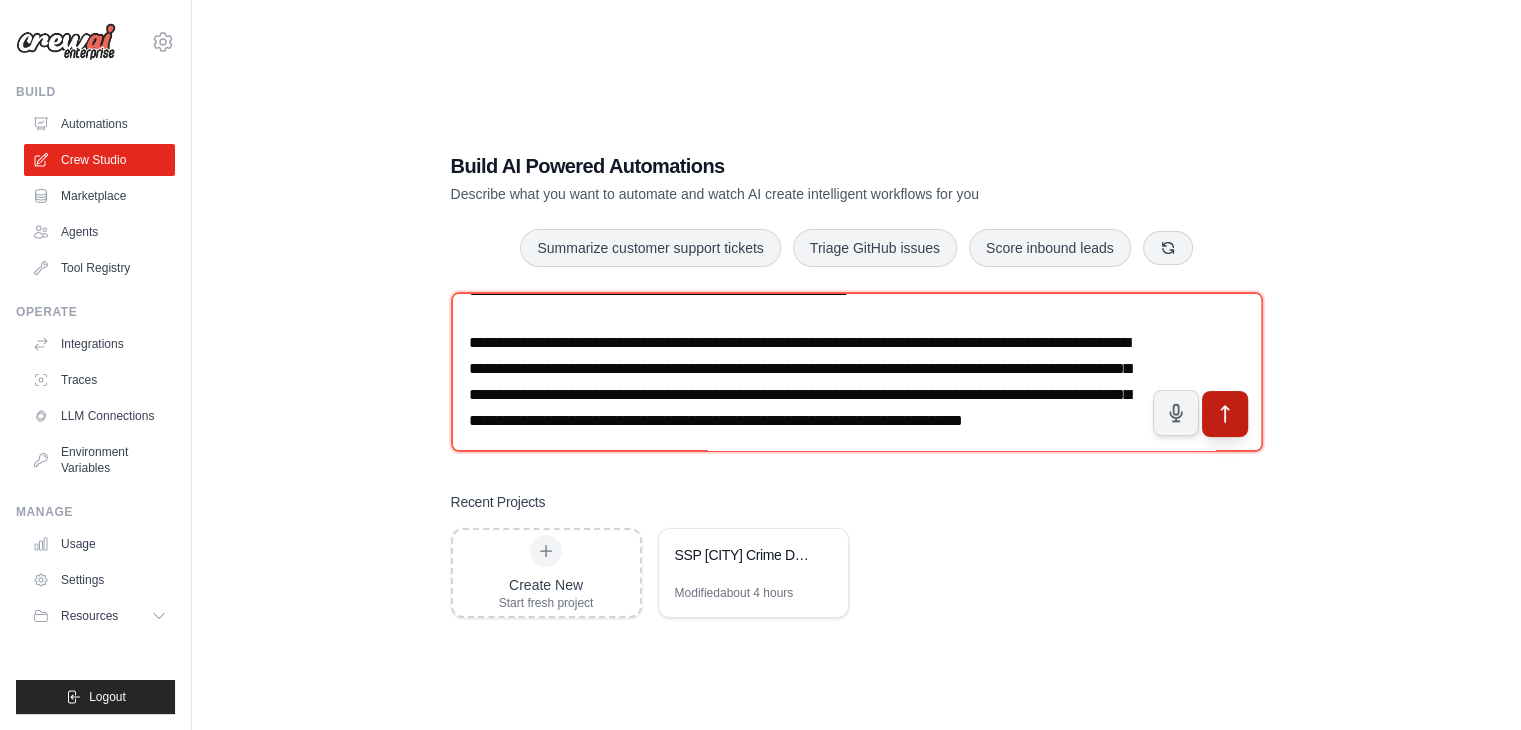 type on "**********" 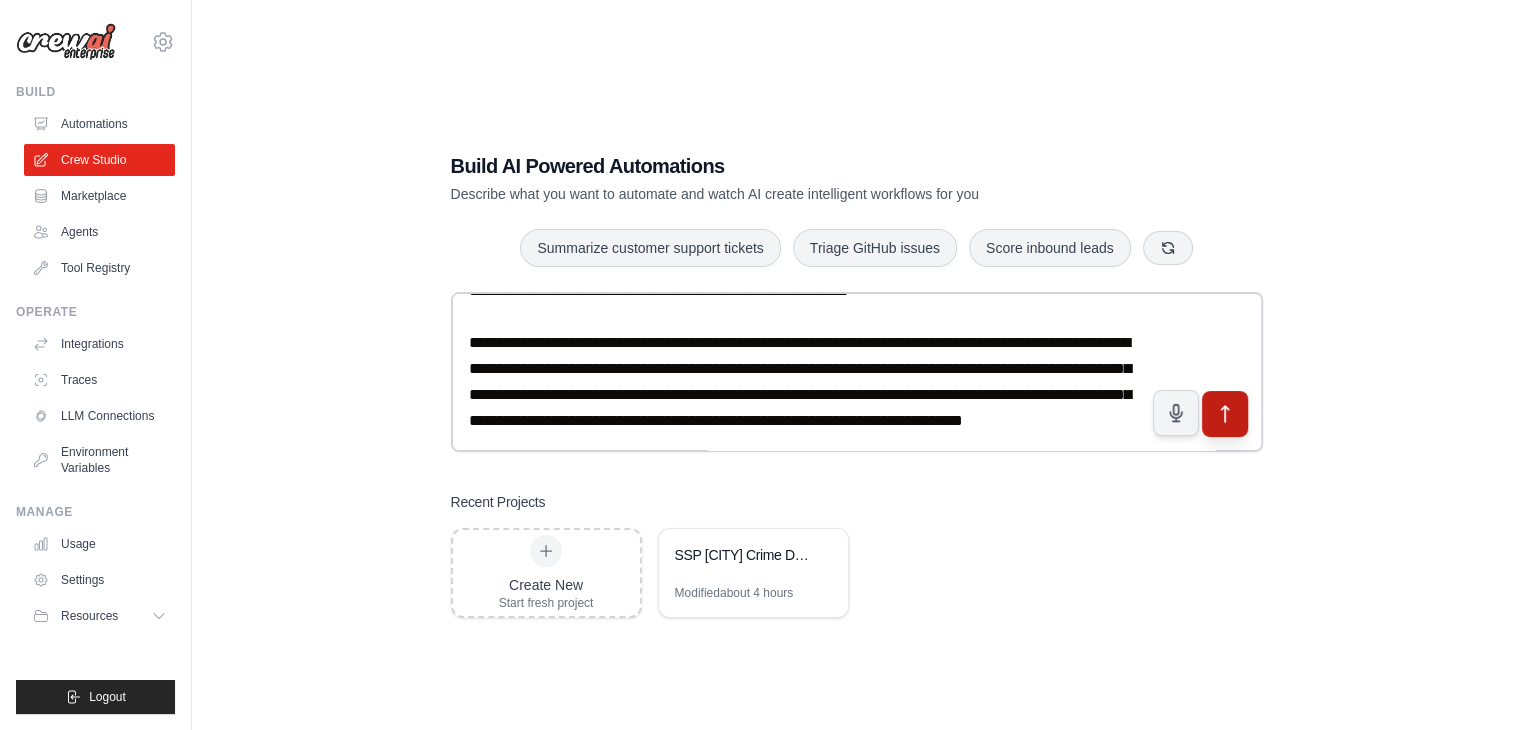 click at bounding box center [1224, 414] 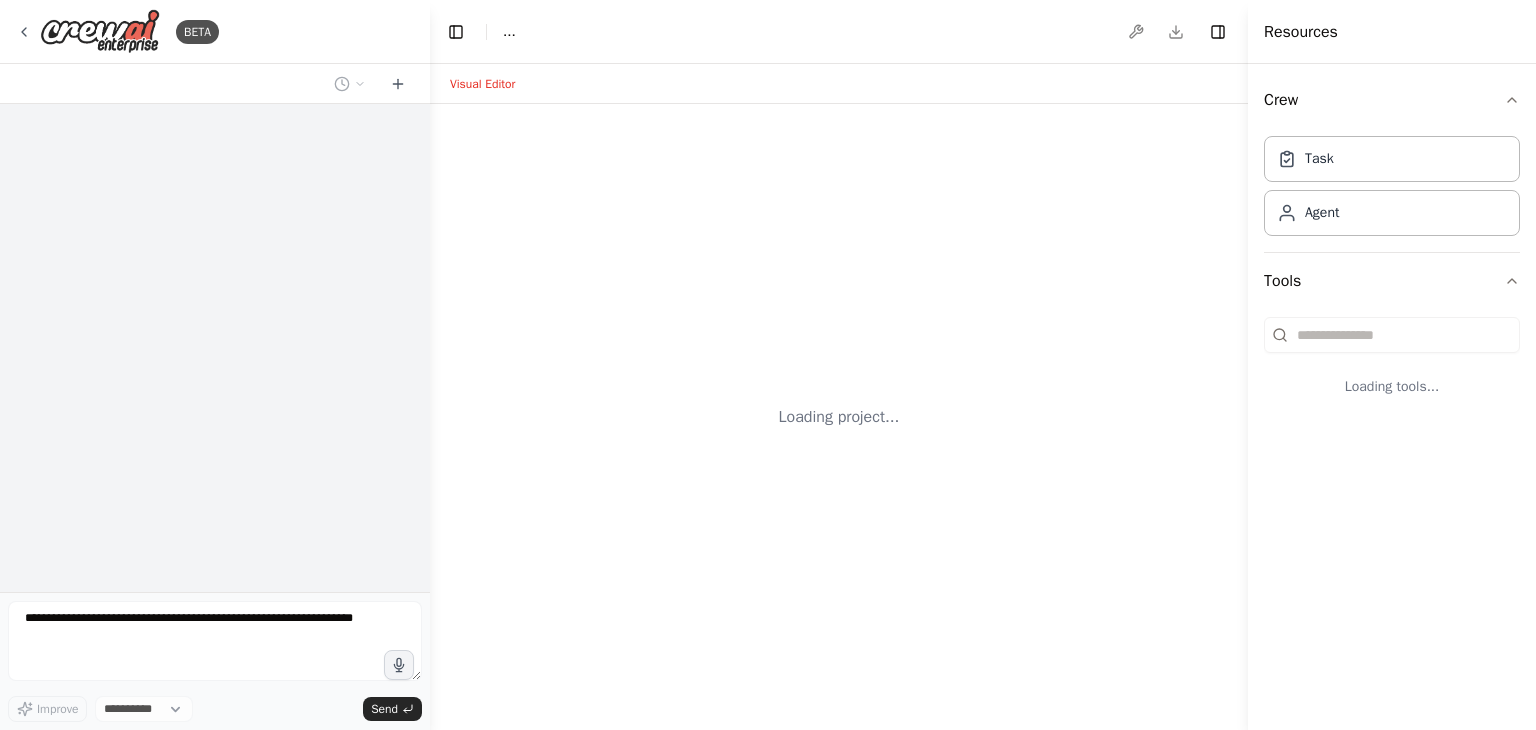 scroll, scrollTop: 0, scrollLeft: 0, axis: both 